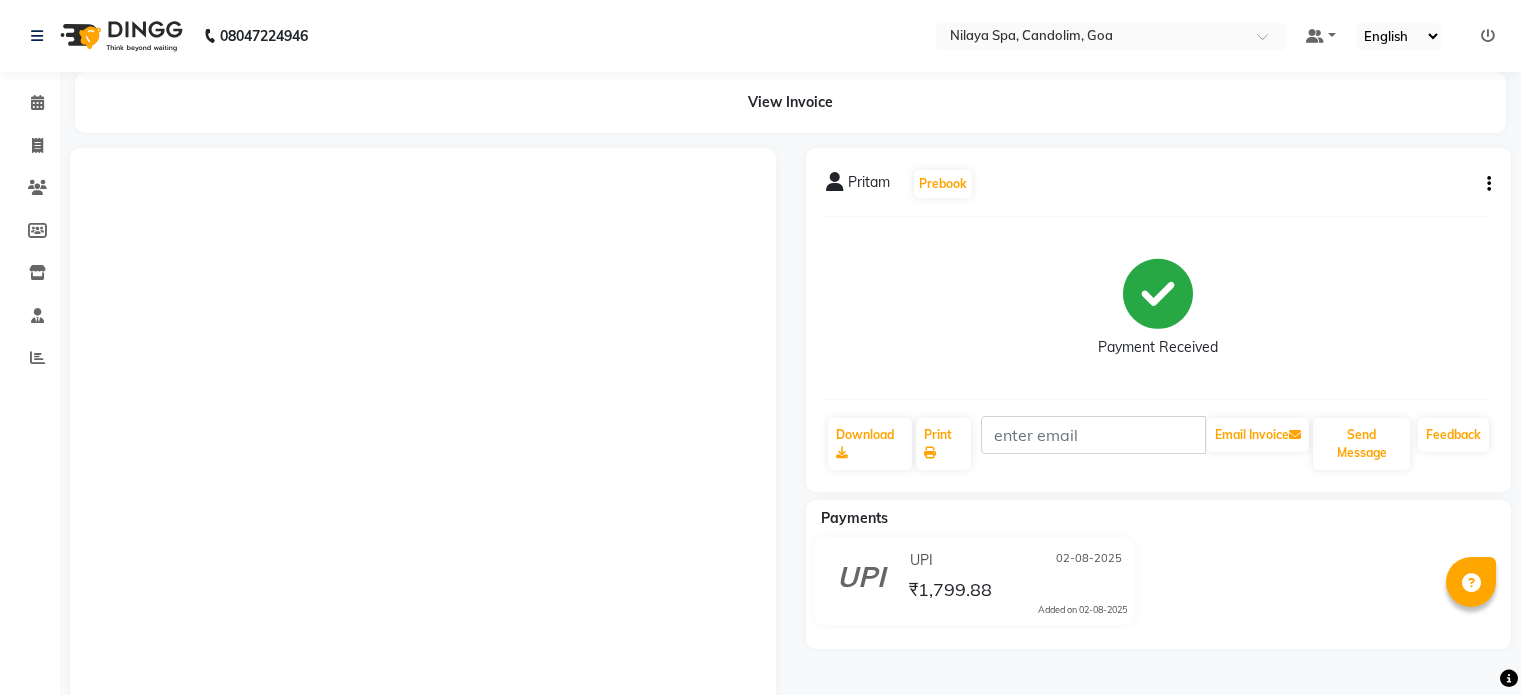 scroll, scrollTop: 136, scrollLeft: 0, axis: vertical 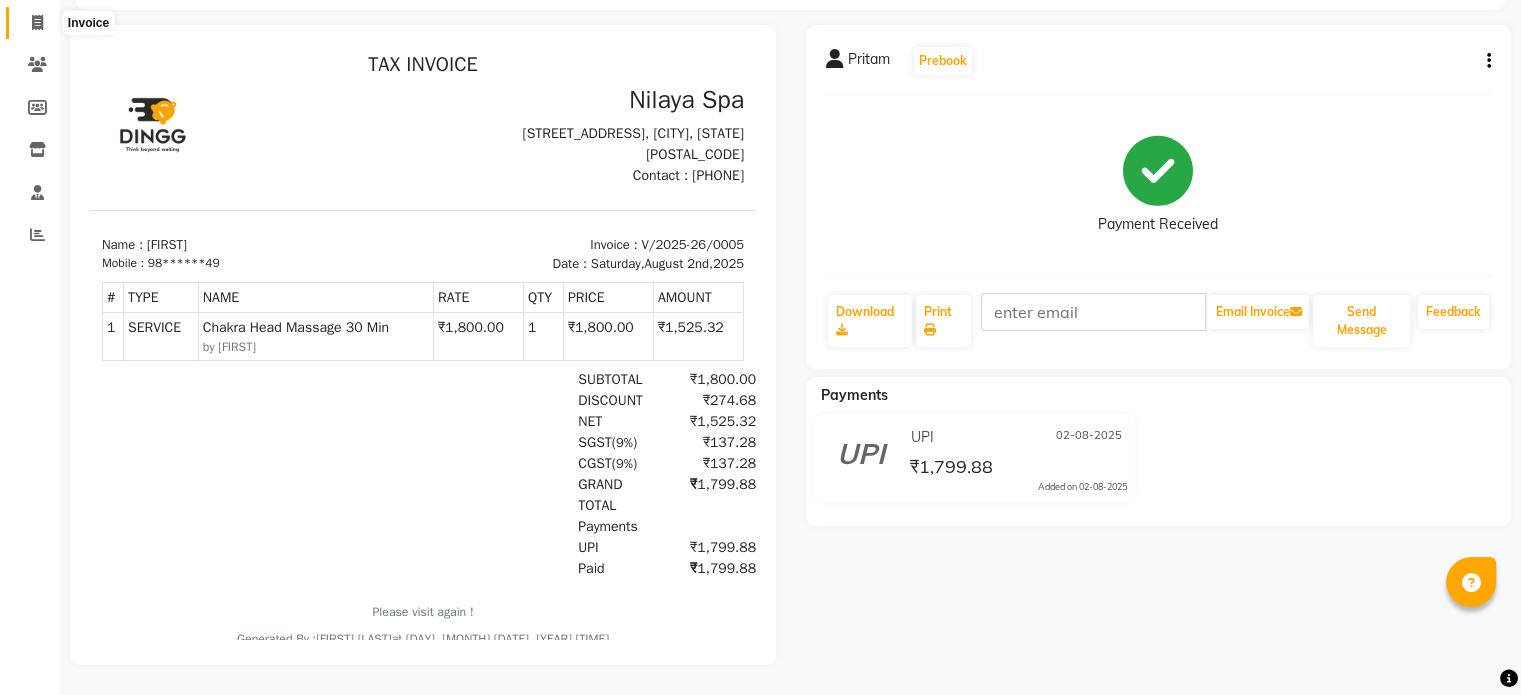 click 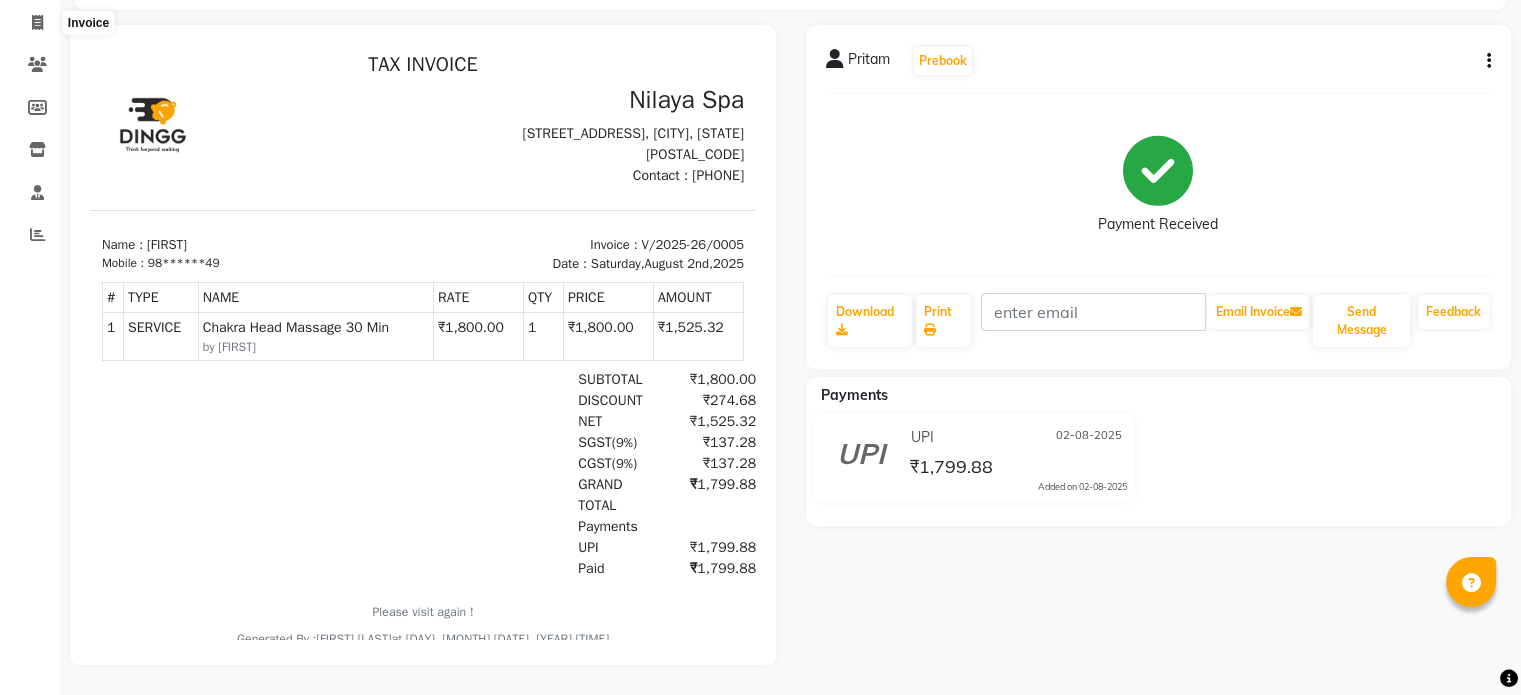 select on "service" 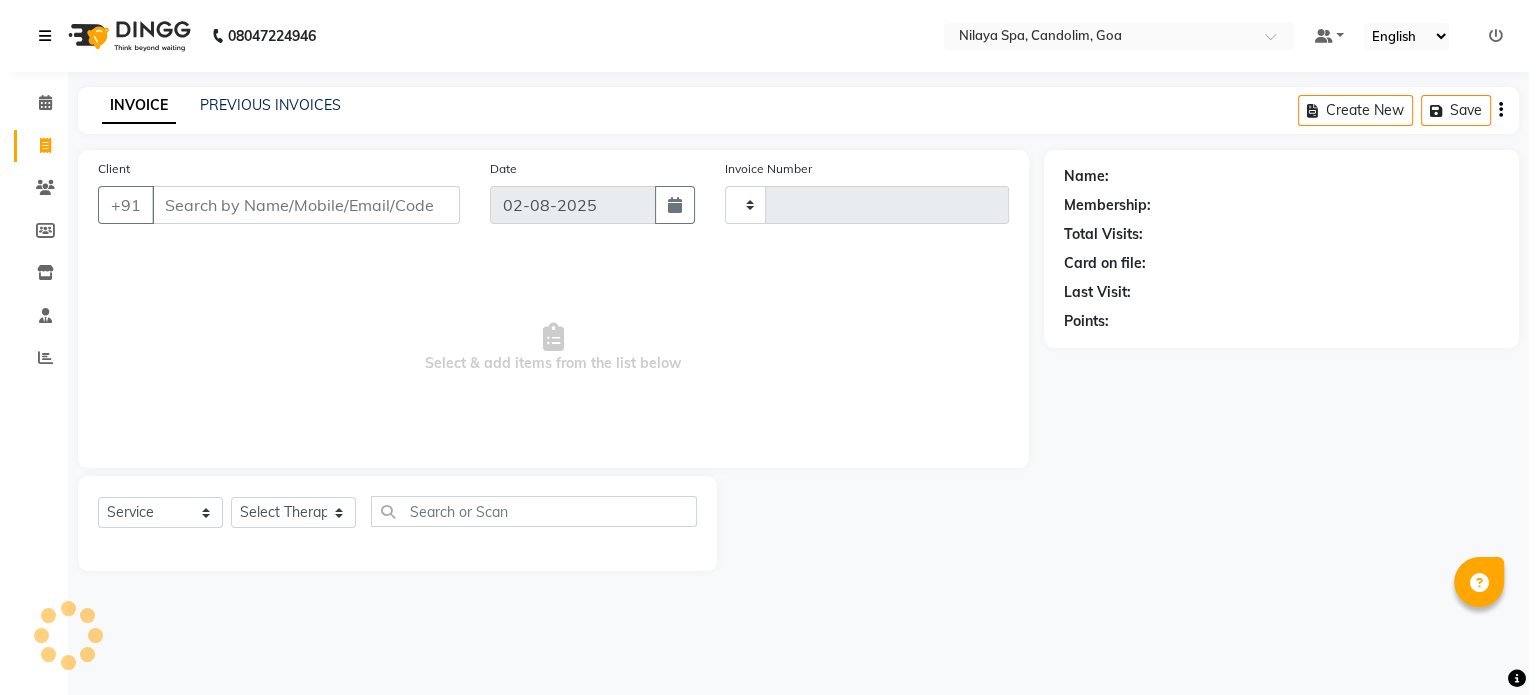 scroll, scrollTop: 0, scrollLeft: 0, axis: both 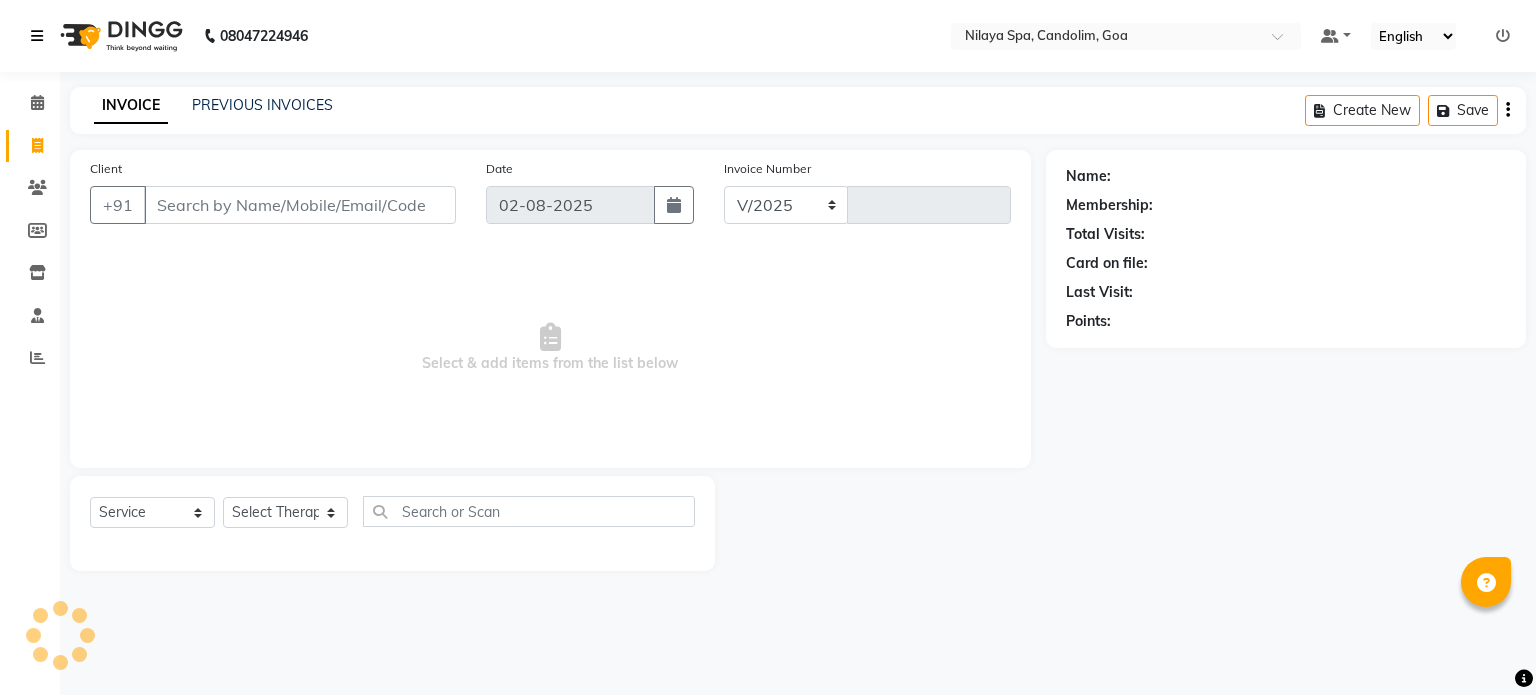 select on "8694" 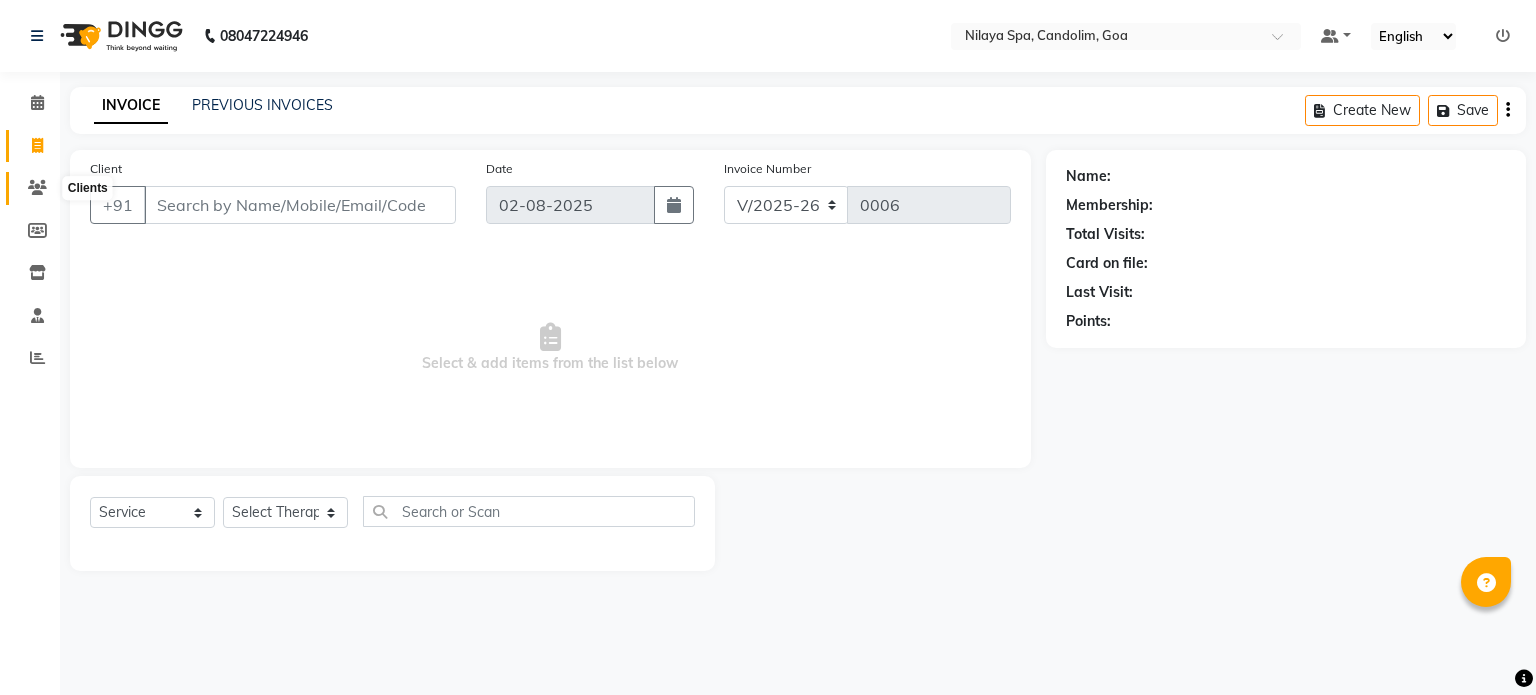 click 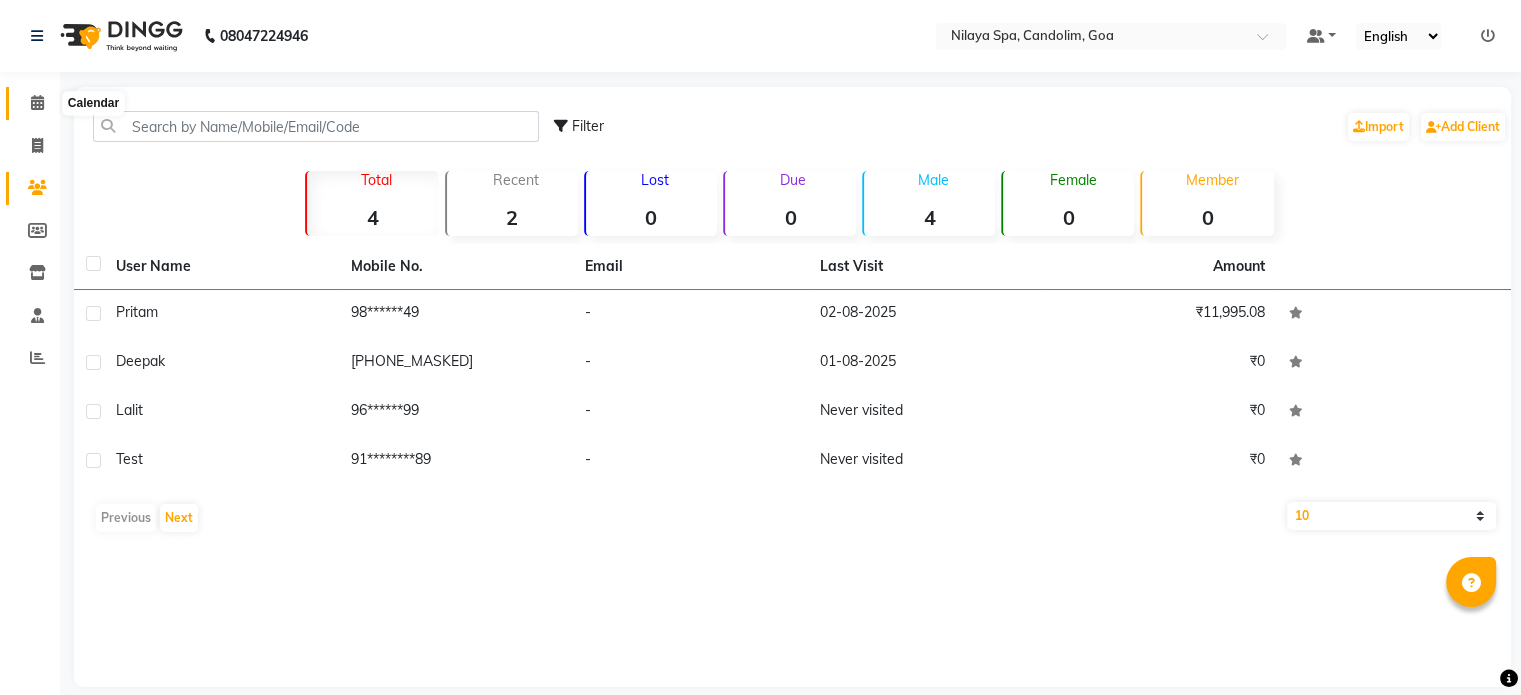 click 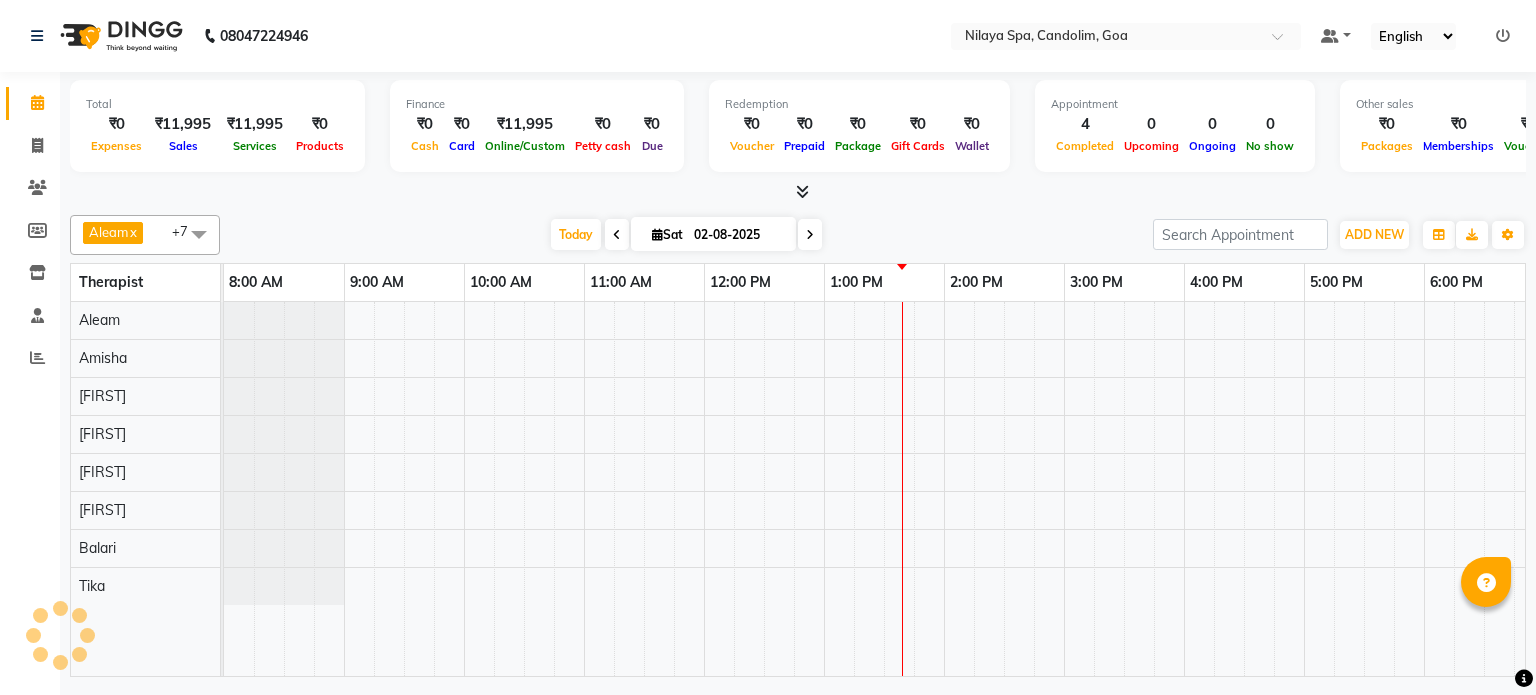 scroll, scrollTop: 0, scrollLeft: 0, axis: both 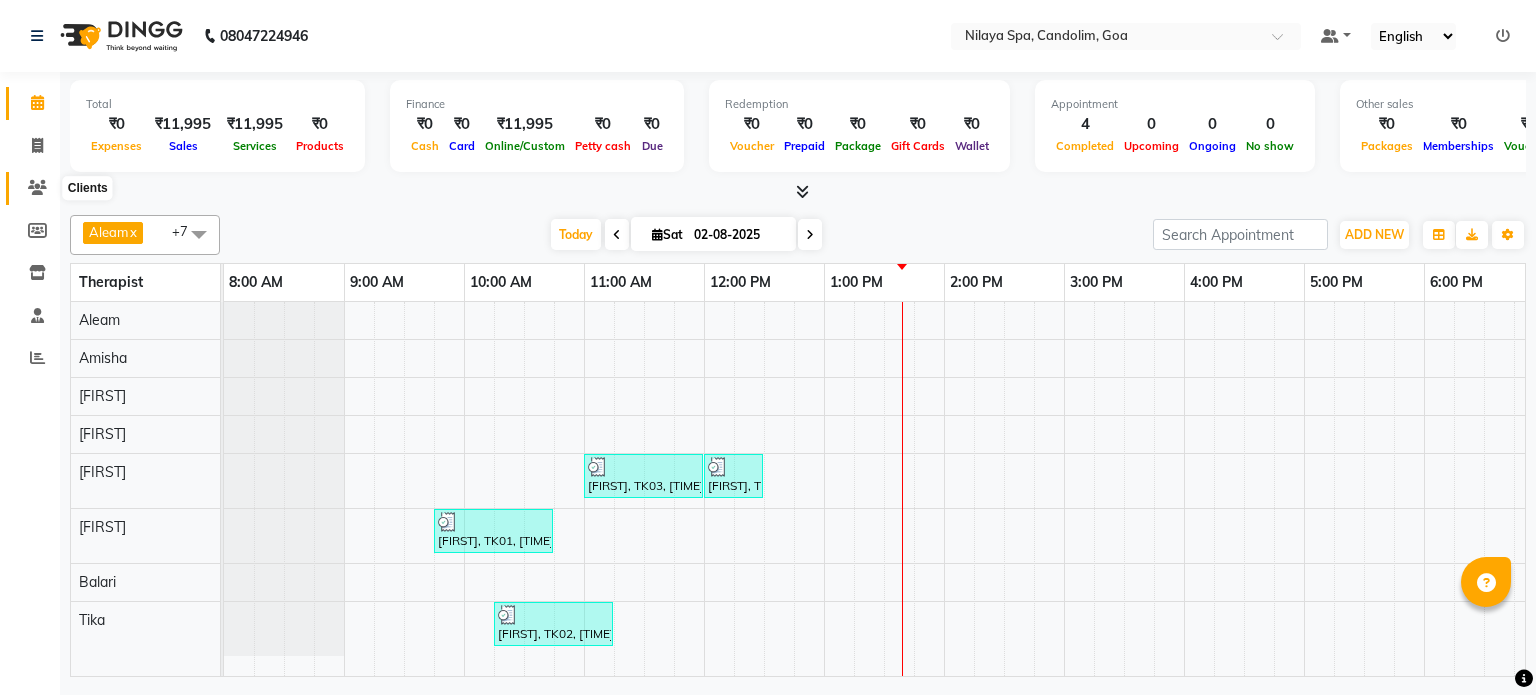 click 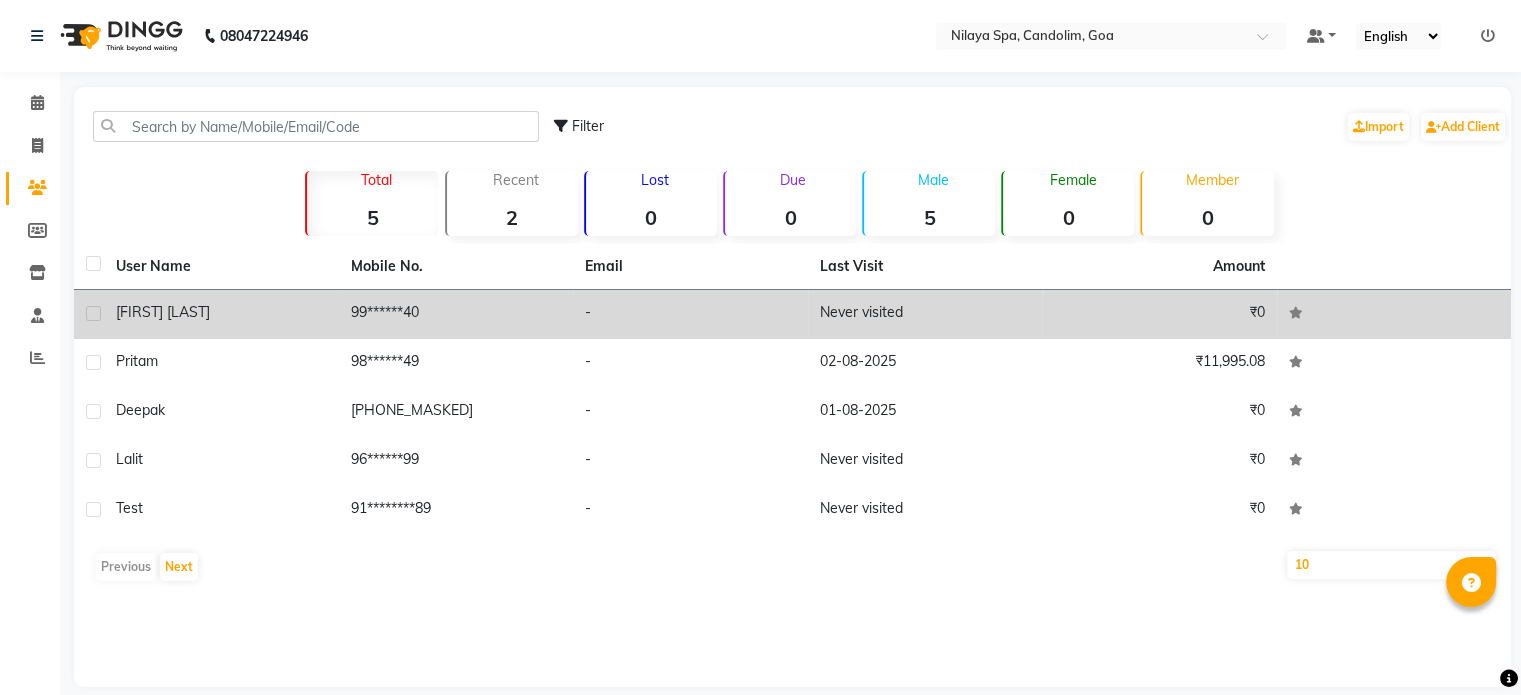 click on "[FIRST] [LAST]" 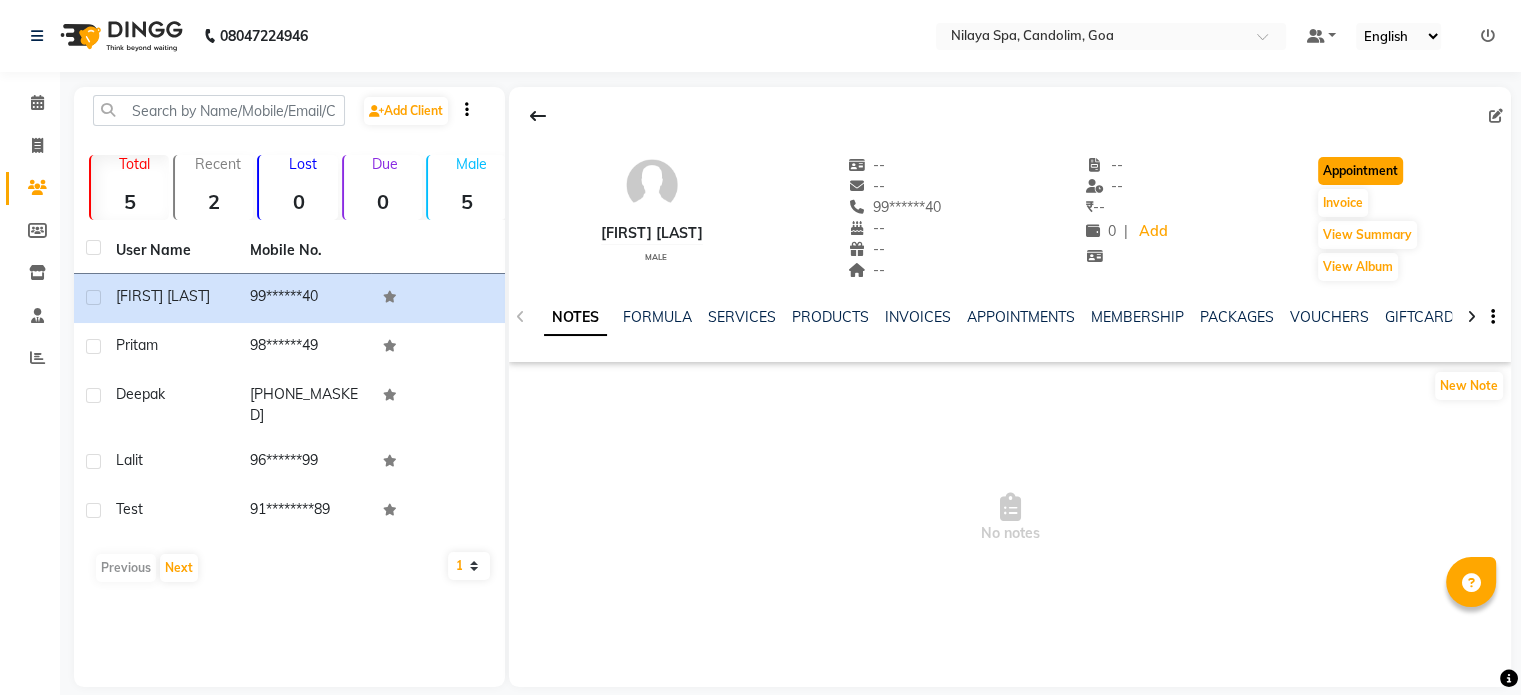 click on "Appointment" 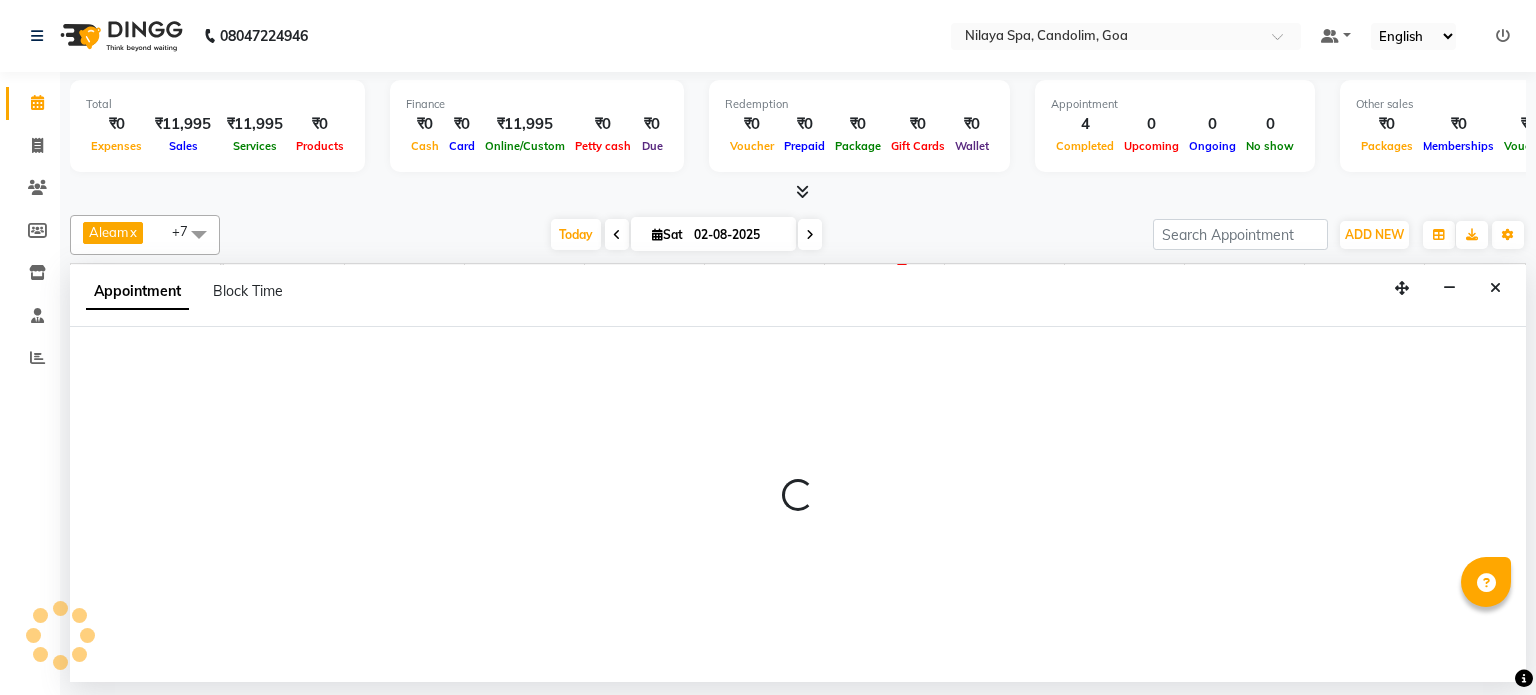 select on "540" 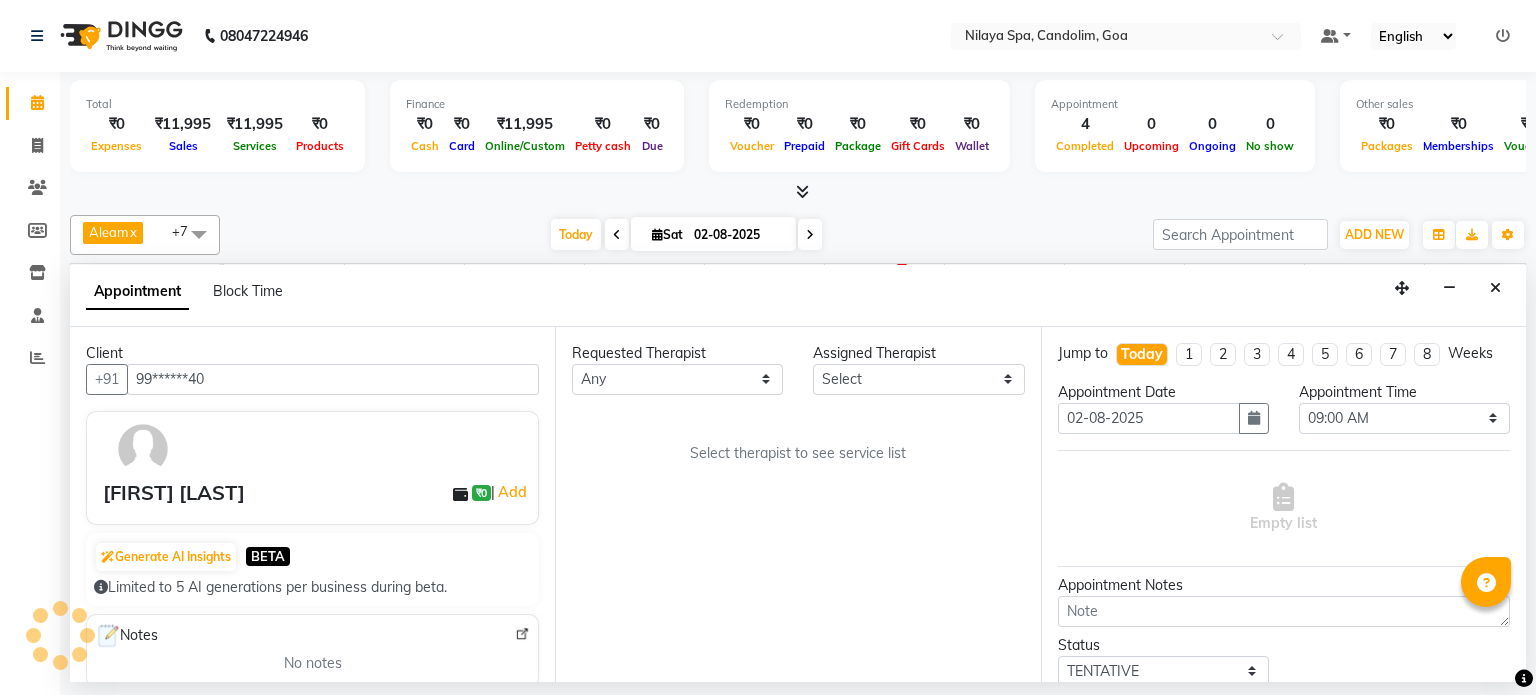 scroll, scrollTop: 0, scrollLeft: 258, axis: horizontal 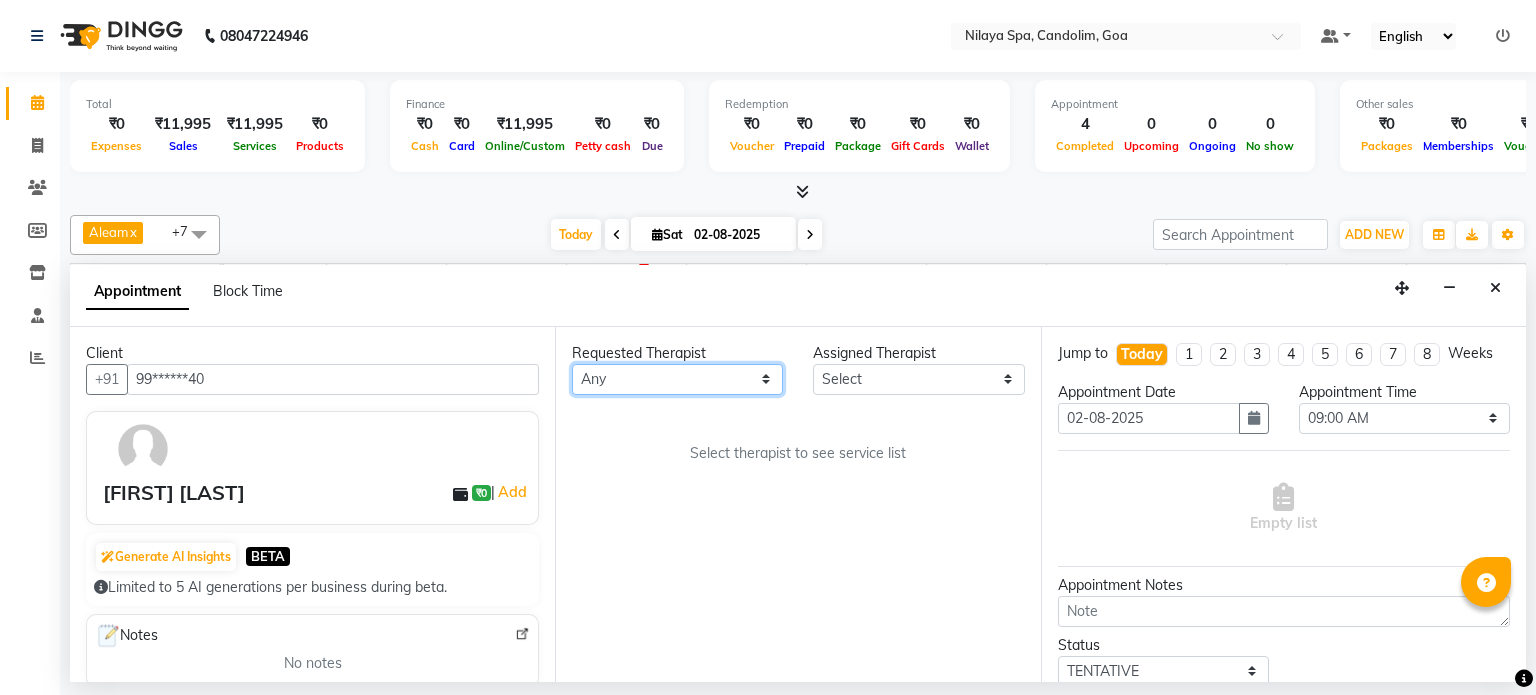 click on "by [FIRST] [FIRST] [FIRST] [FIRST] [FIRST] [FIRST] [FIRST] [FIRST] [FIRST]" at bounding box center (677, 379) 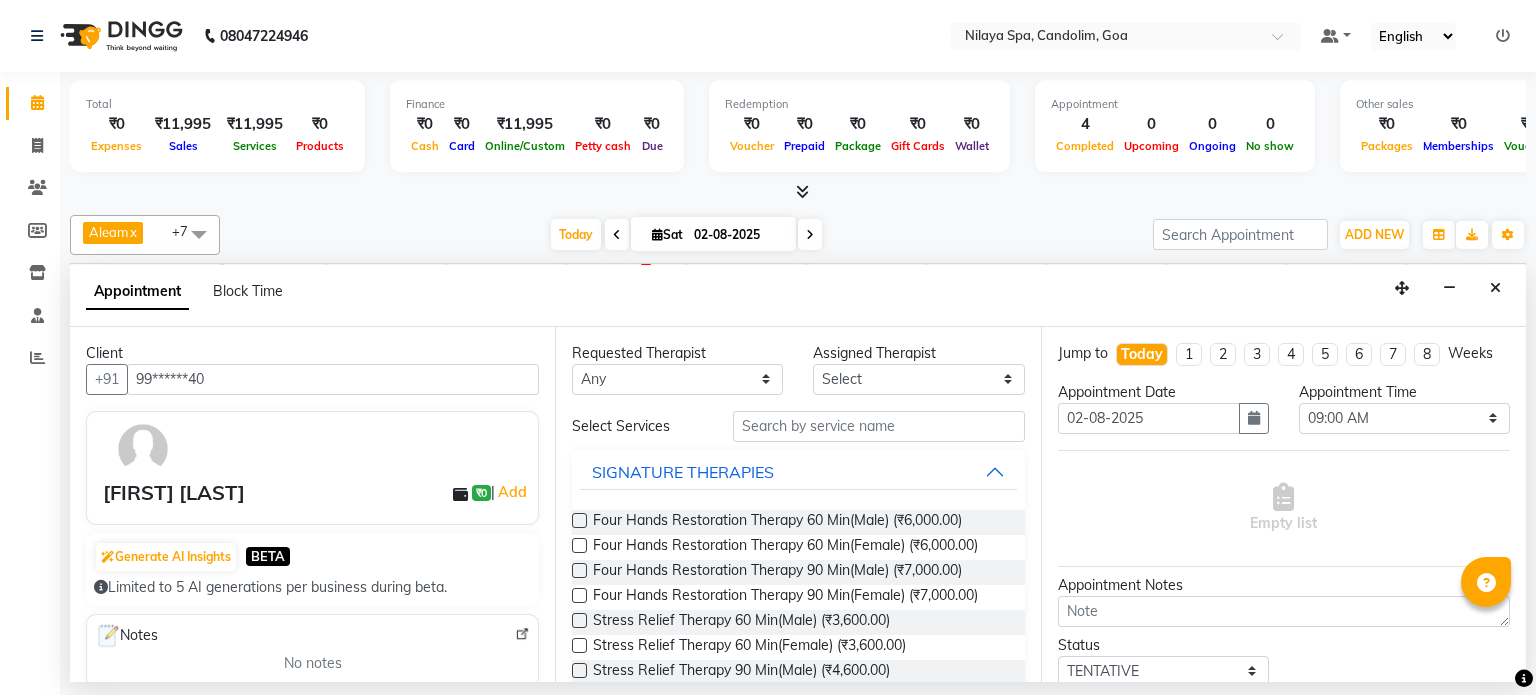 click on "Empty list" at bounding box center [1284, 508] 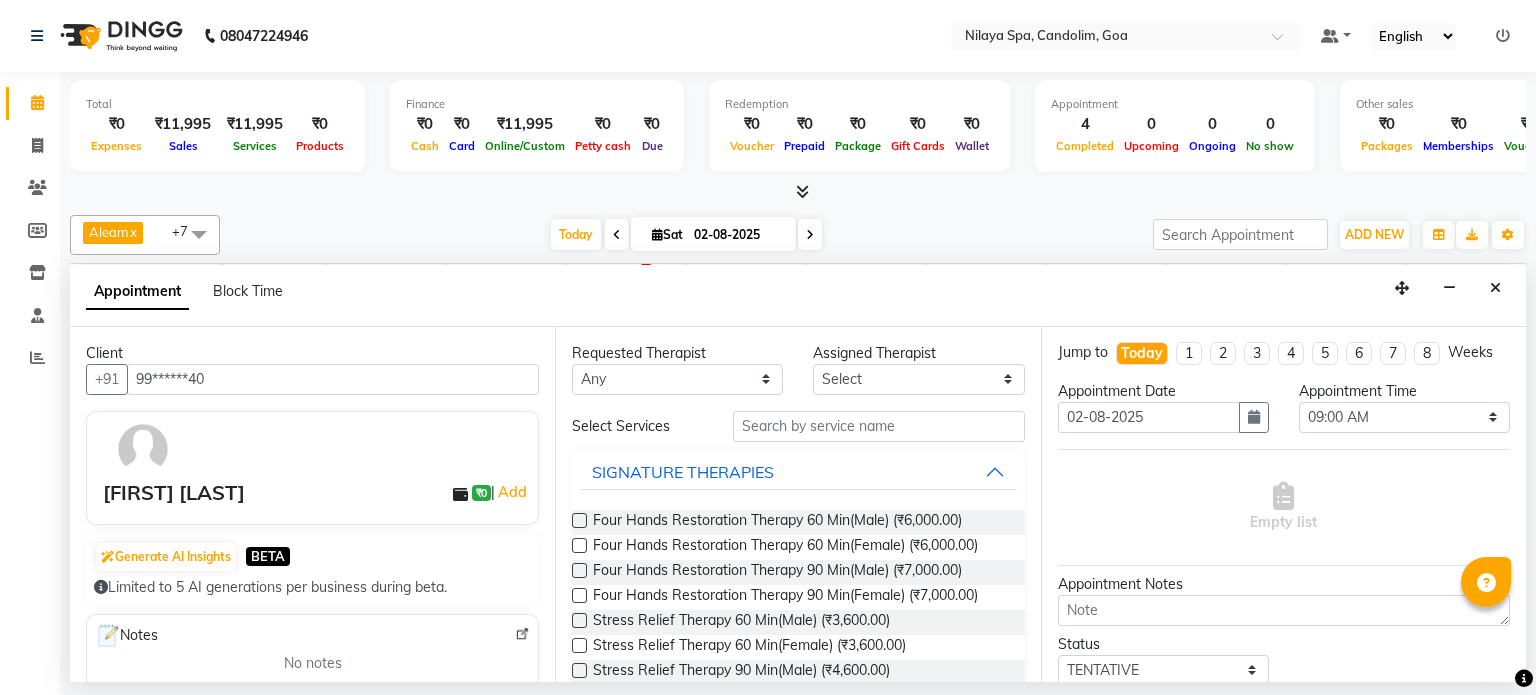scroll, scrollTop: 0, scrollLeft: 0, axis: both 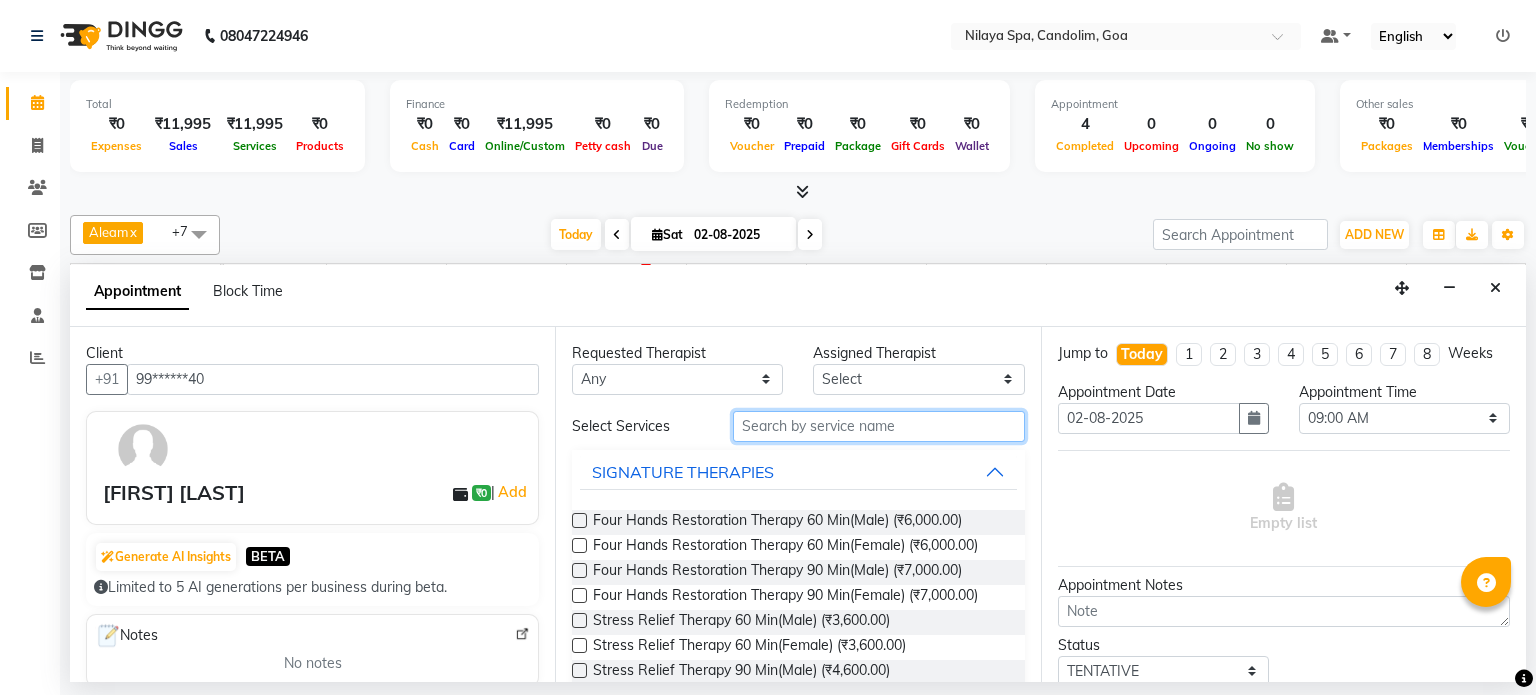 click at bounding box center [879, 426] 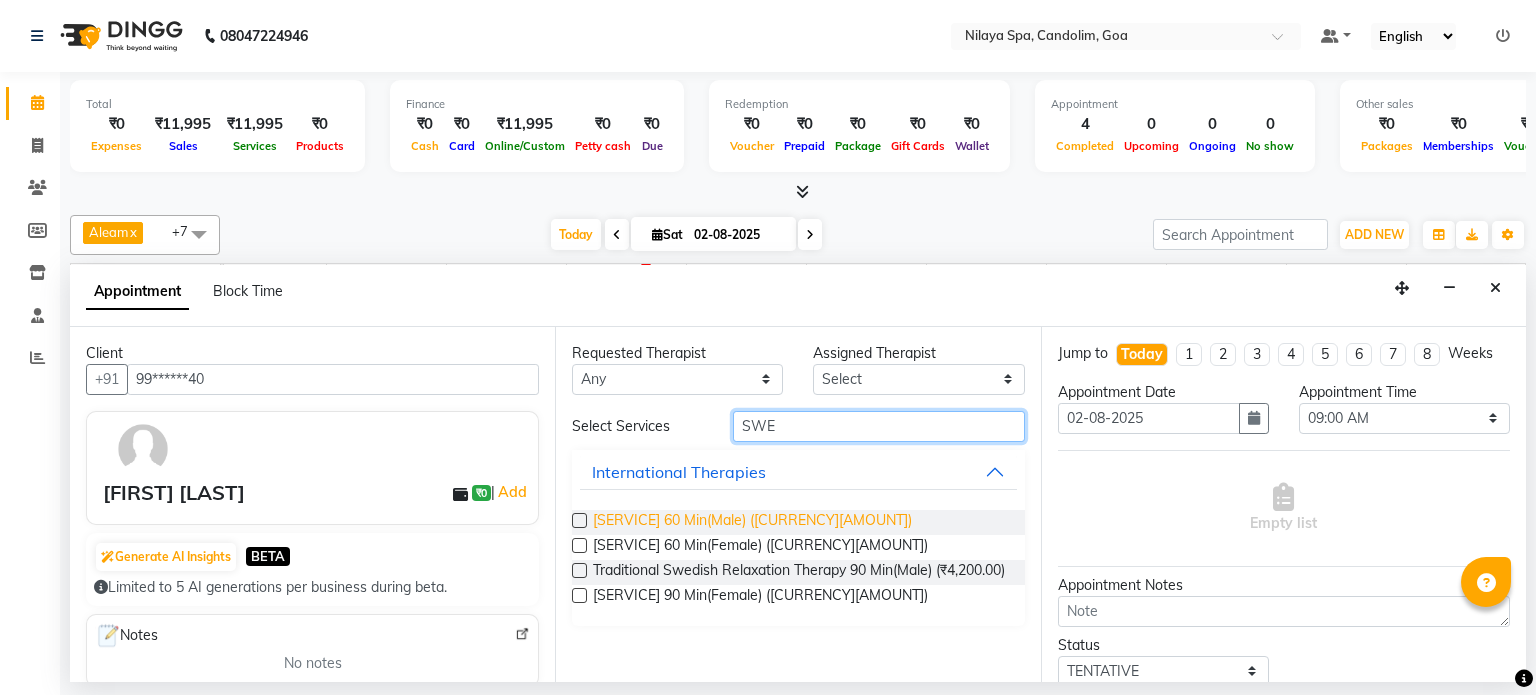type on "SWE" 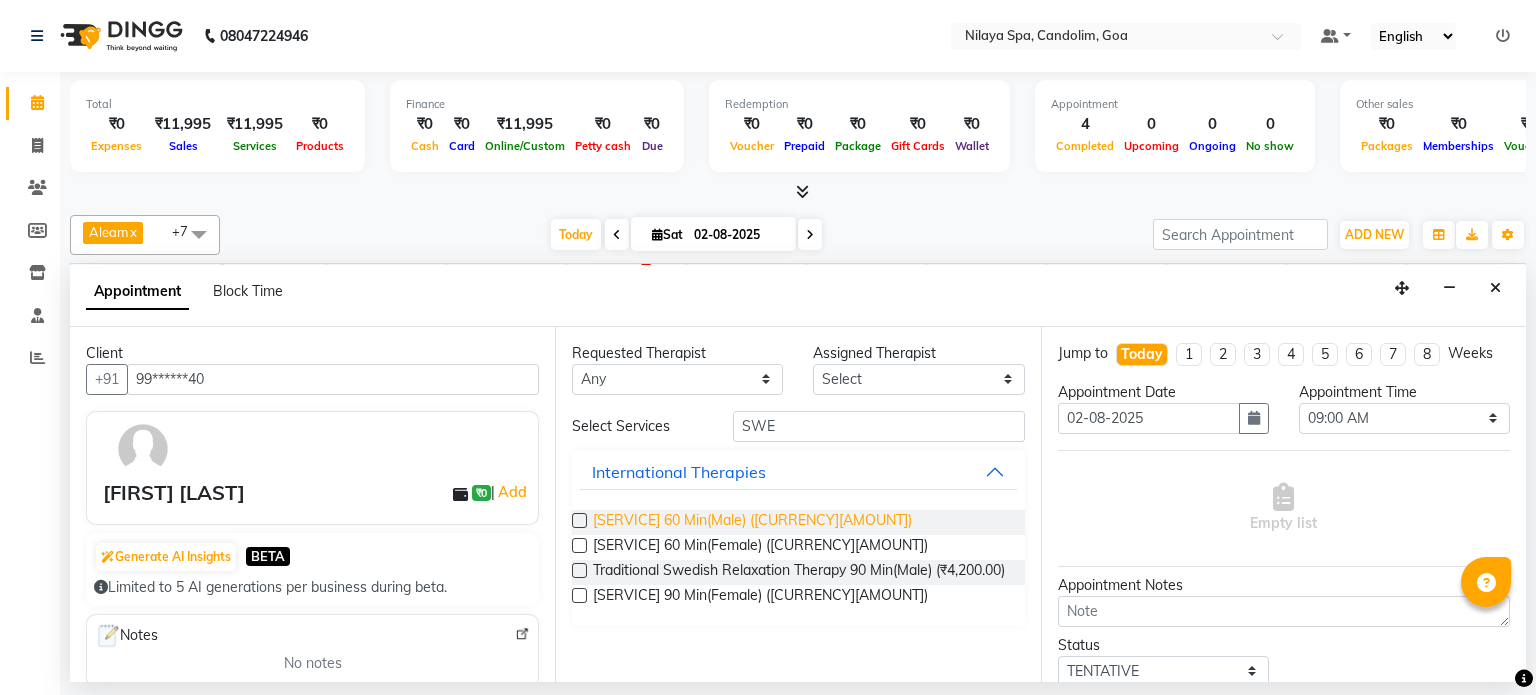 click on "[SERVICE] 60 Min(Male) ([CURRENCY][AMOUNT])" at bounding box center [752, 522] 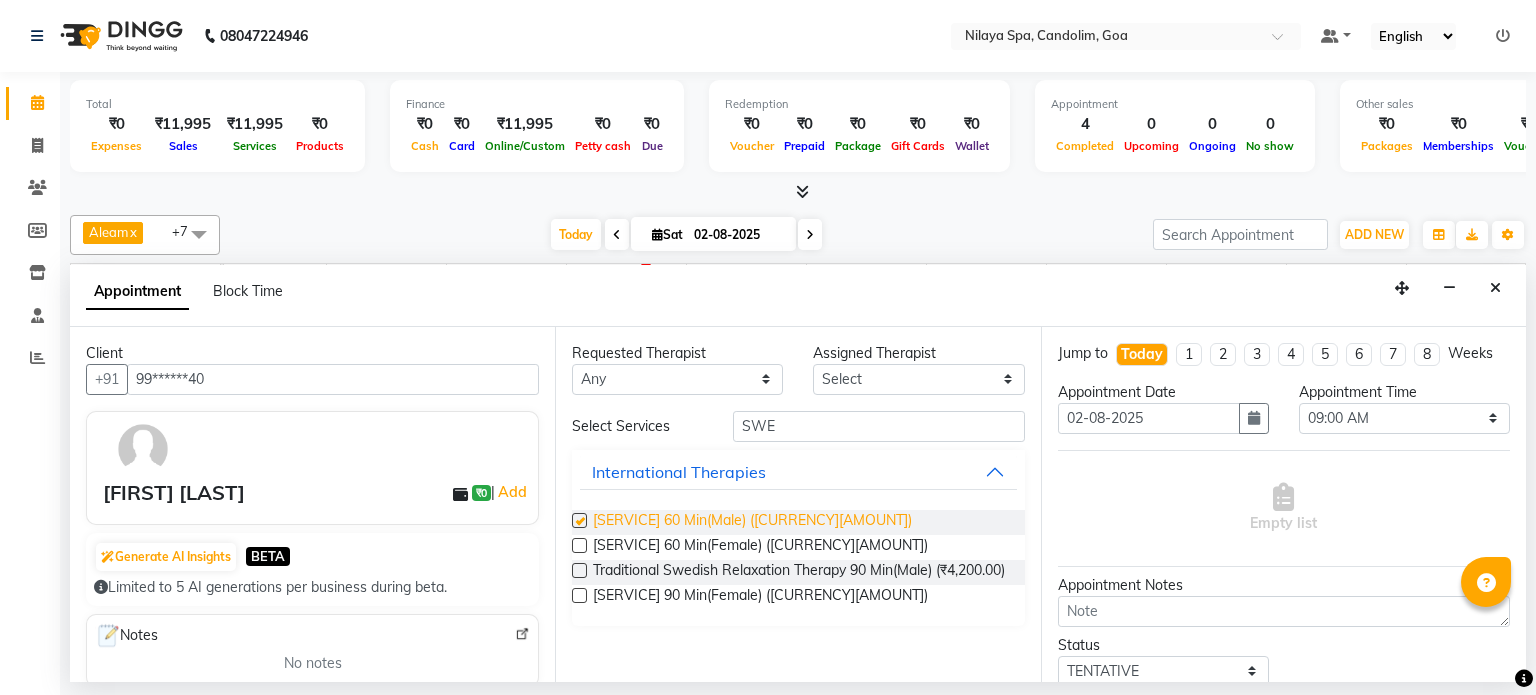 checkbox on "false" 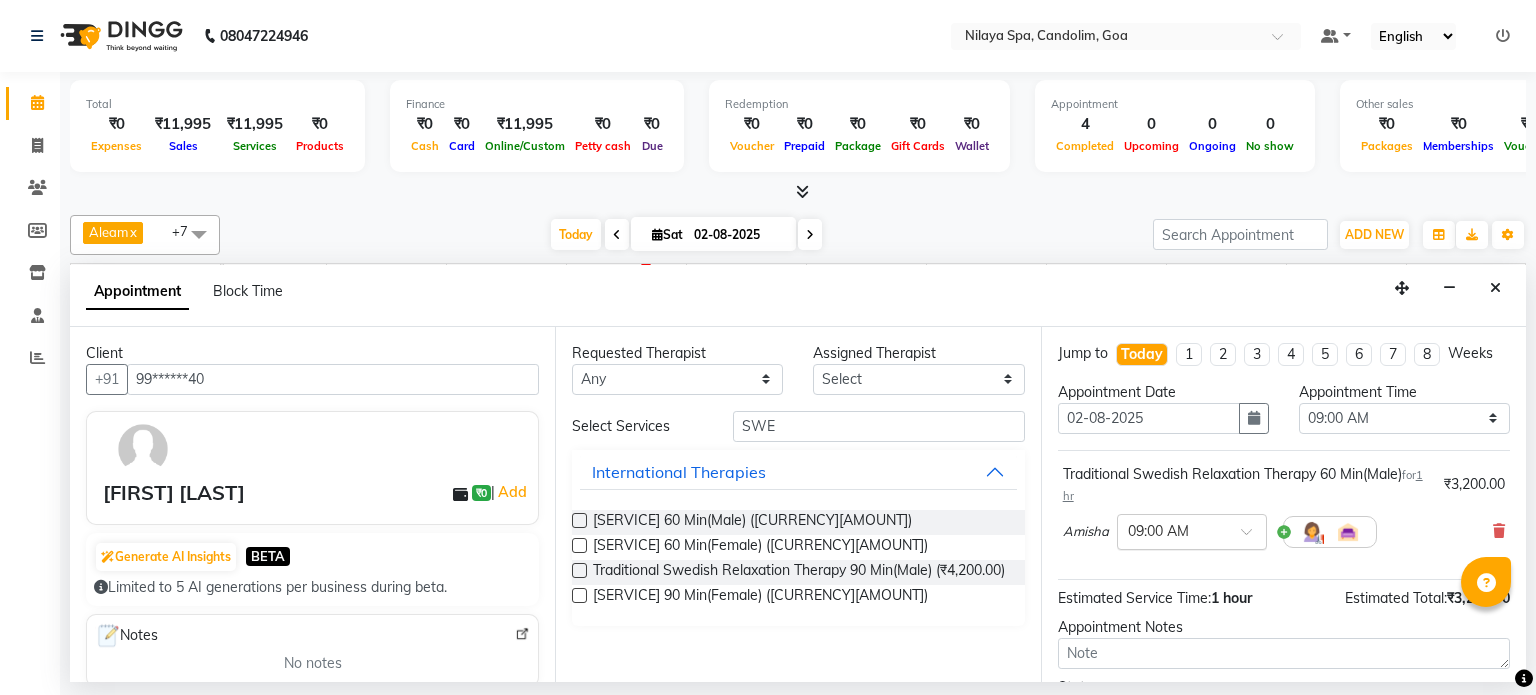 click at bounding box center (1253, 537) 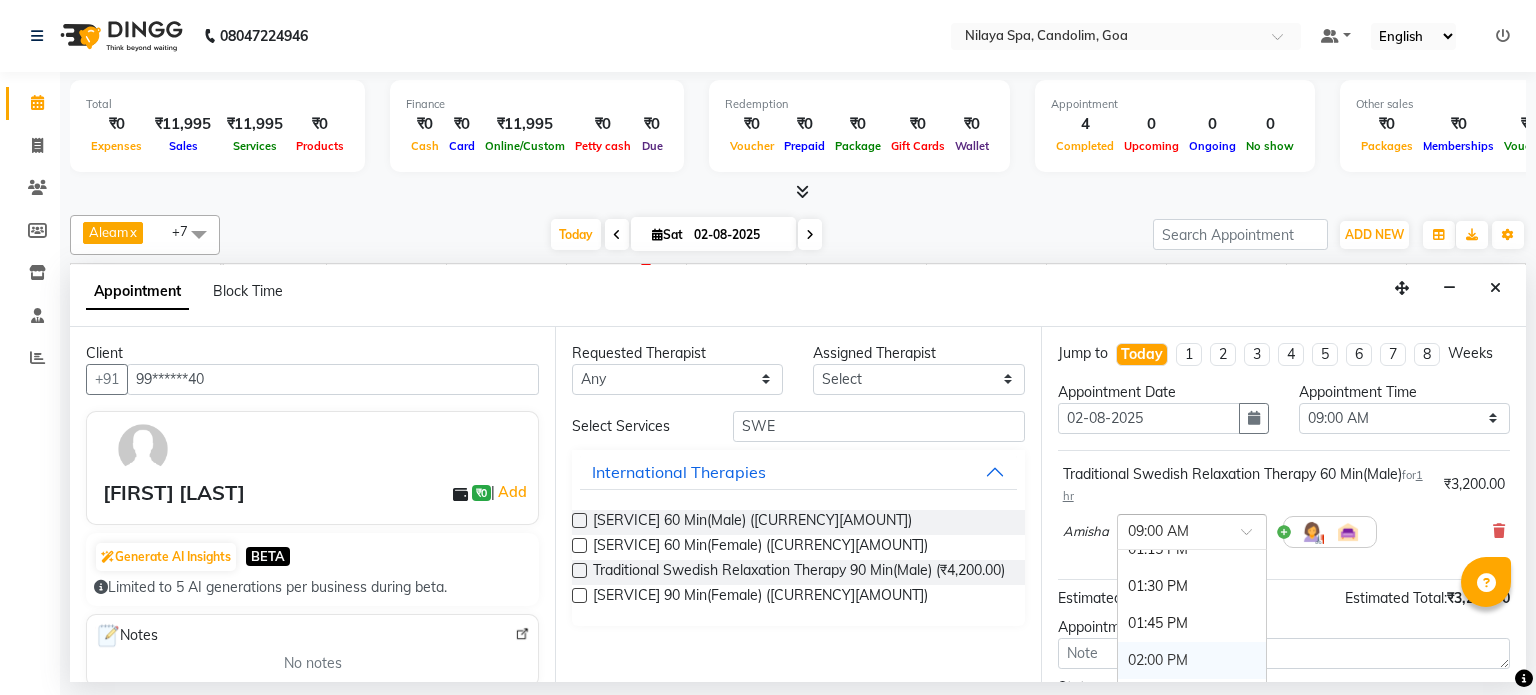 scroll, scrollTop: 600, scrollLeft: 0, axis: vertical 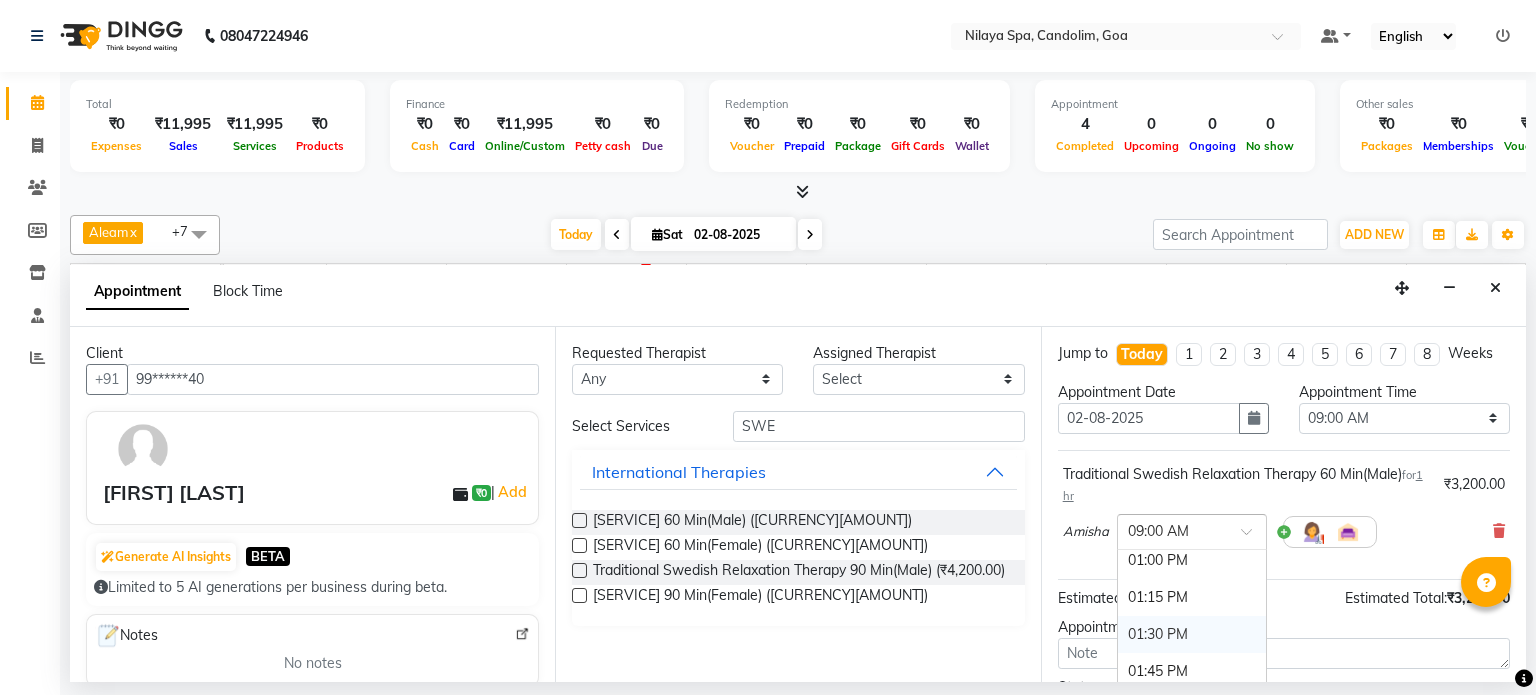 click on "01:30 PM" at bounding box center [1192, 634] 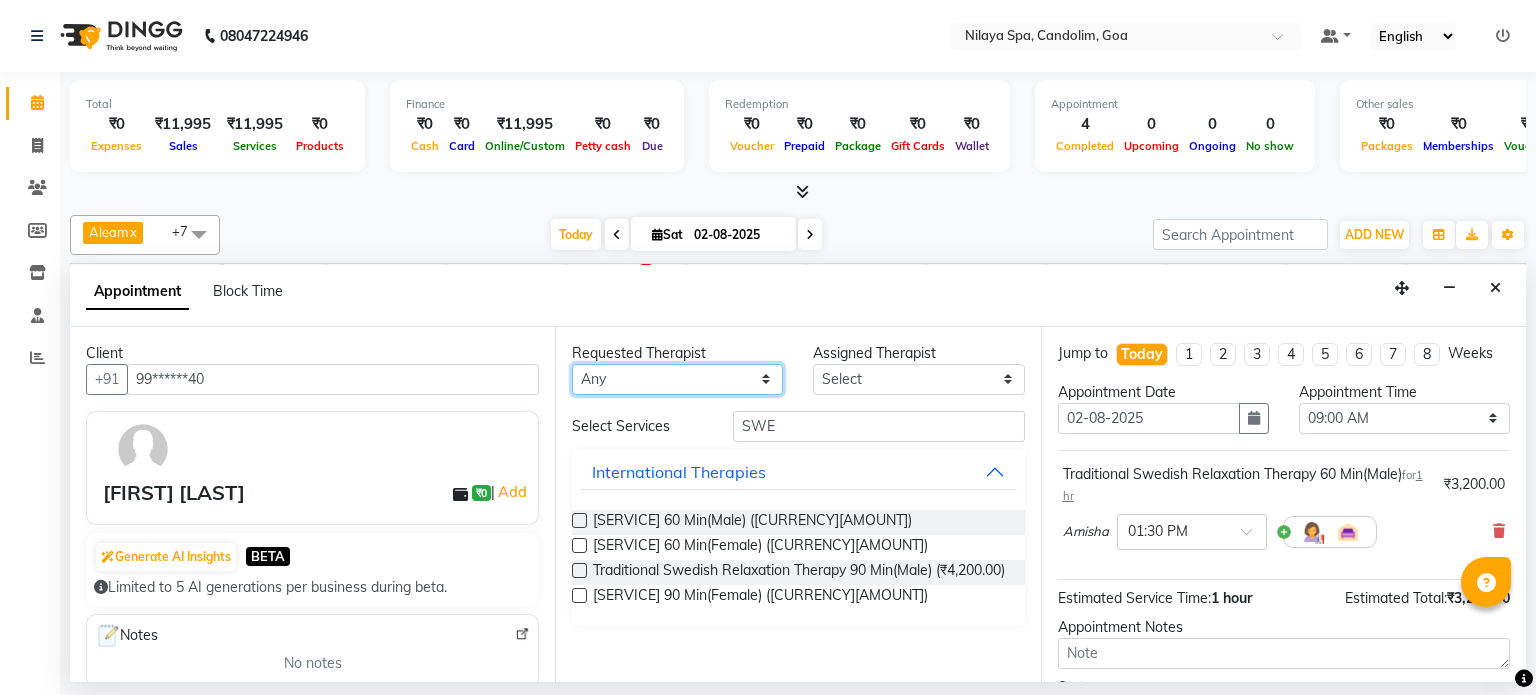 click on "by [FIRST] [FIRST] [FIRST] [FIRST] [FIRST] [FIRST] [FIRST] [FIRST] [FIRST]" at bounding box center [677, 379] 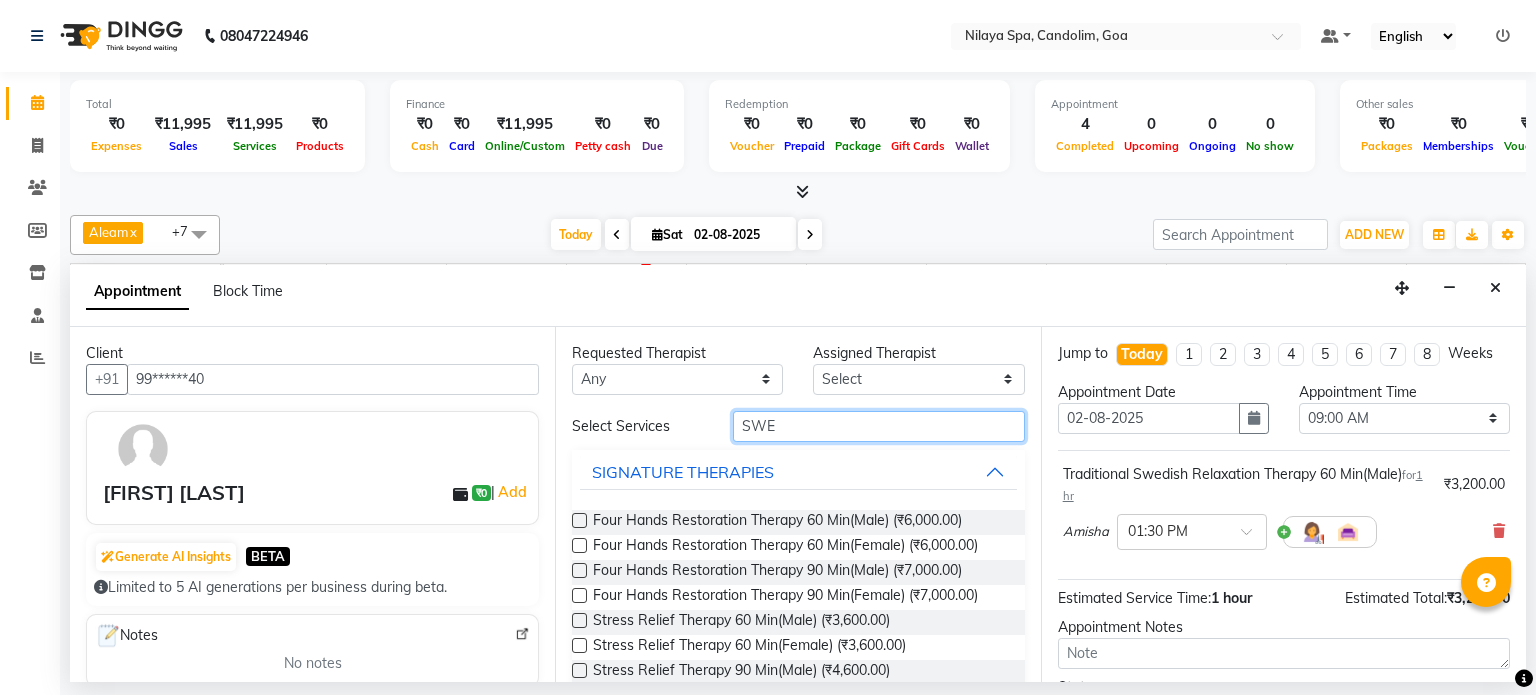 click on "SWE" at bounding box center (879, 426) 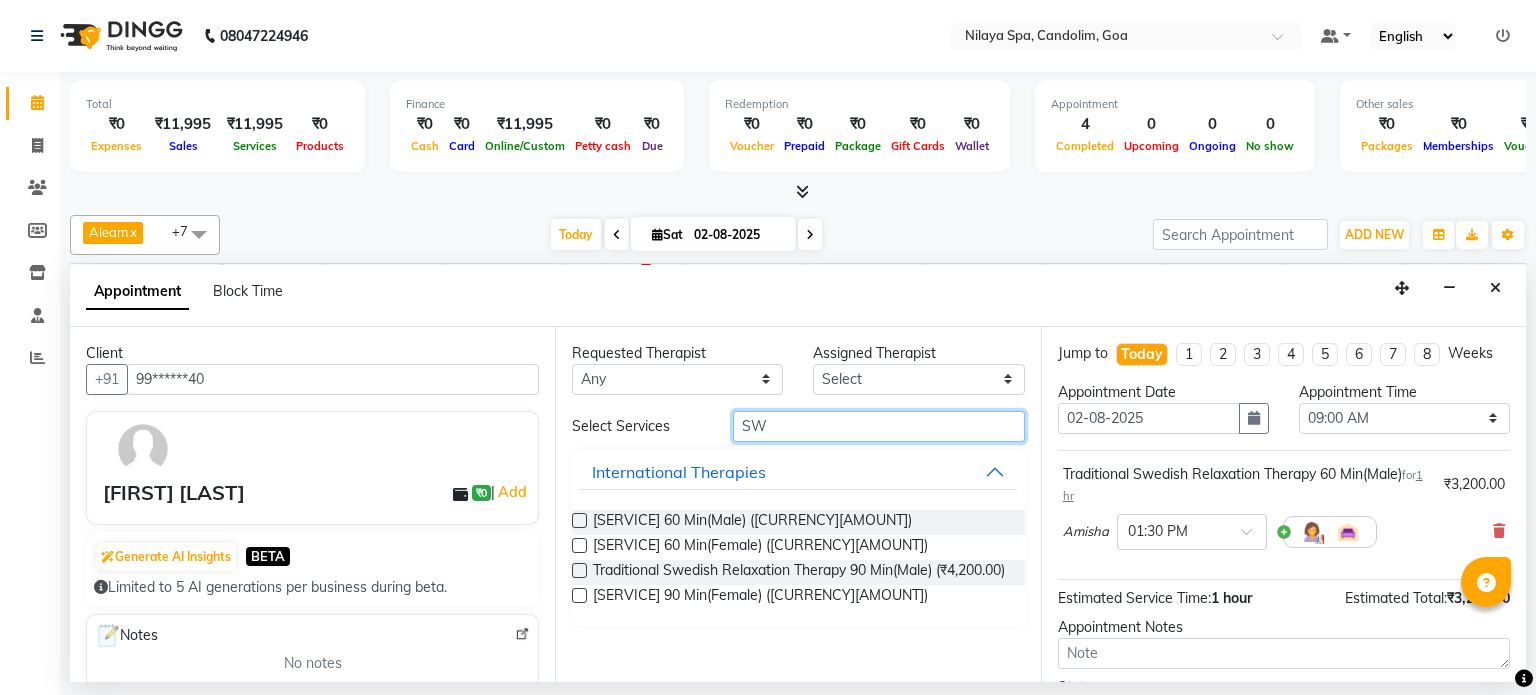 type on "S" 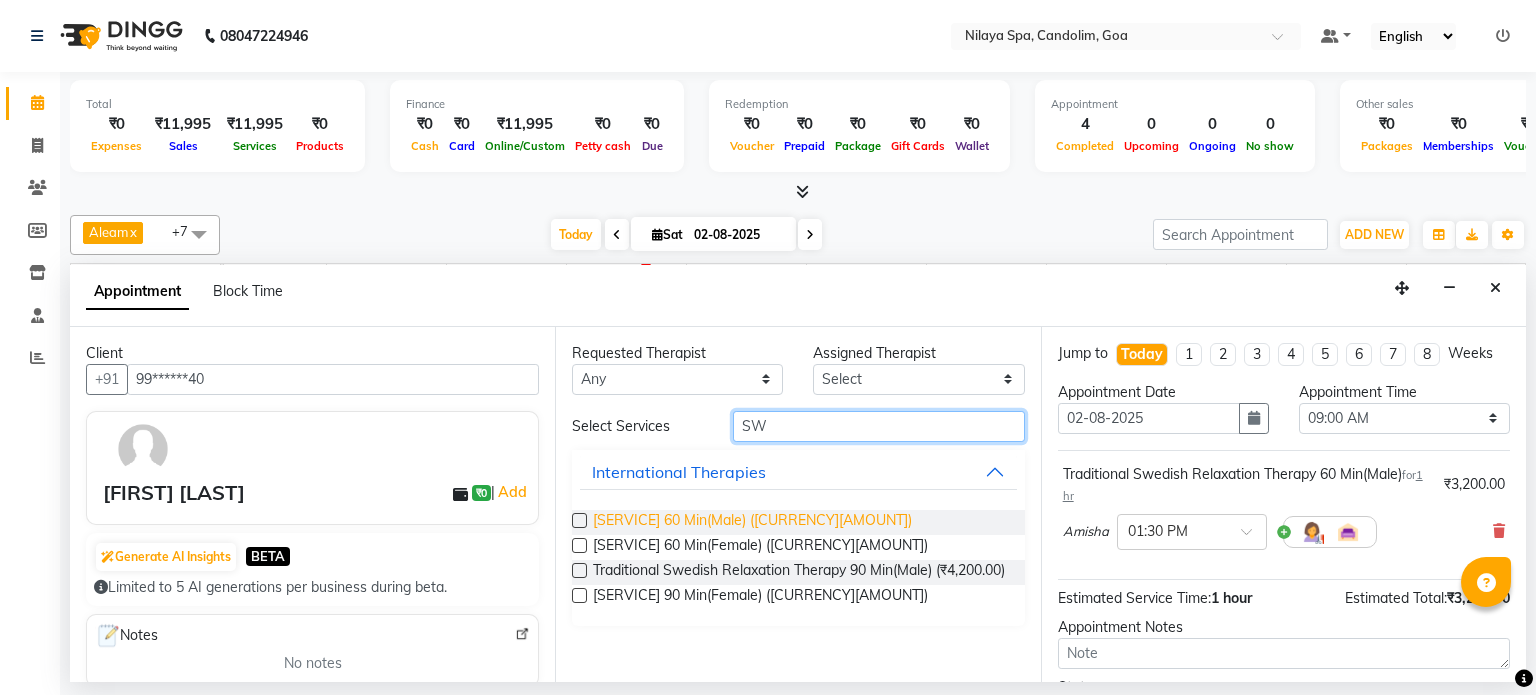 type on "SW" 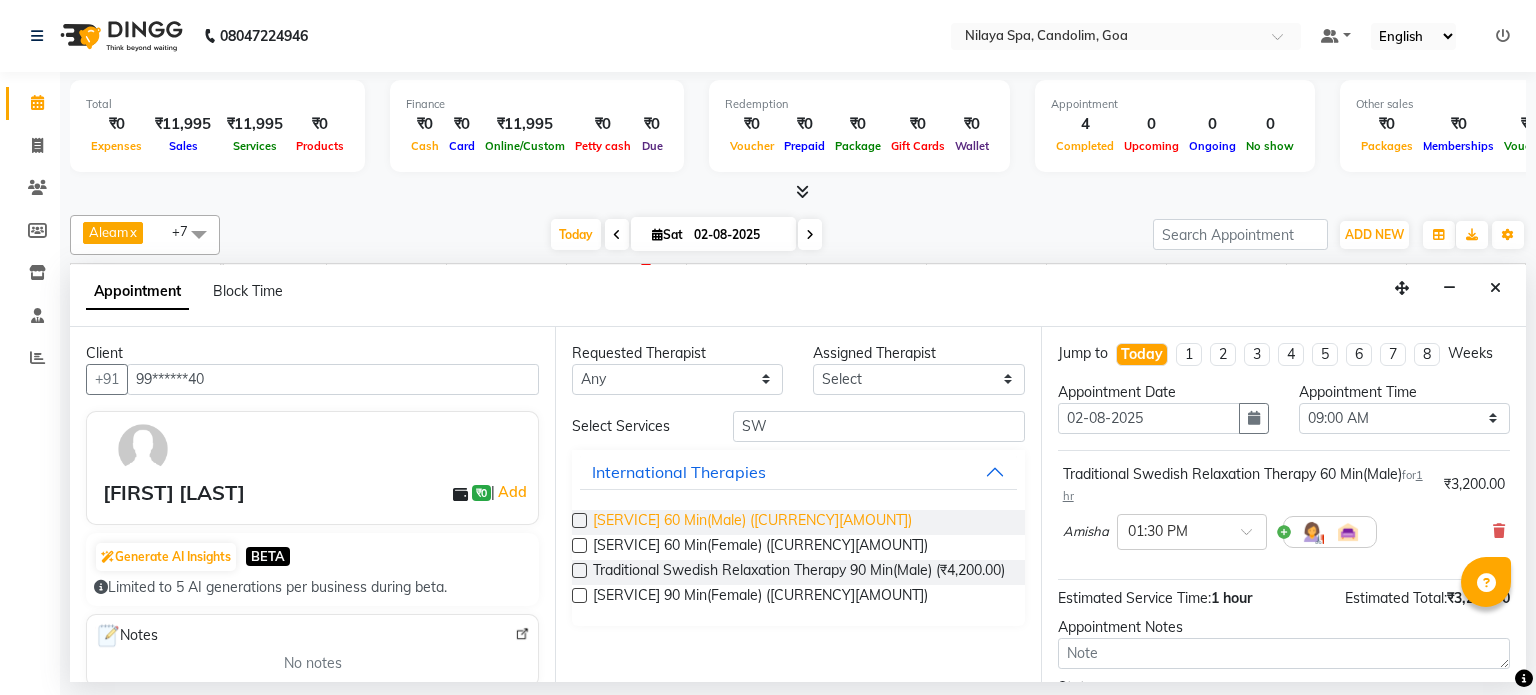 click on "[SERVICE] 60 Min(Male) ([CURRENCY][AMOUNT])" at bounding box center [752, 522] 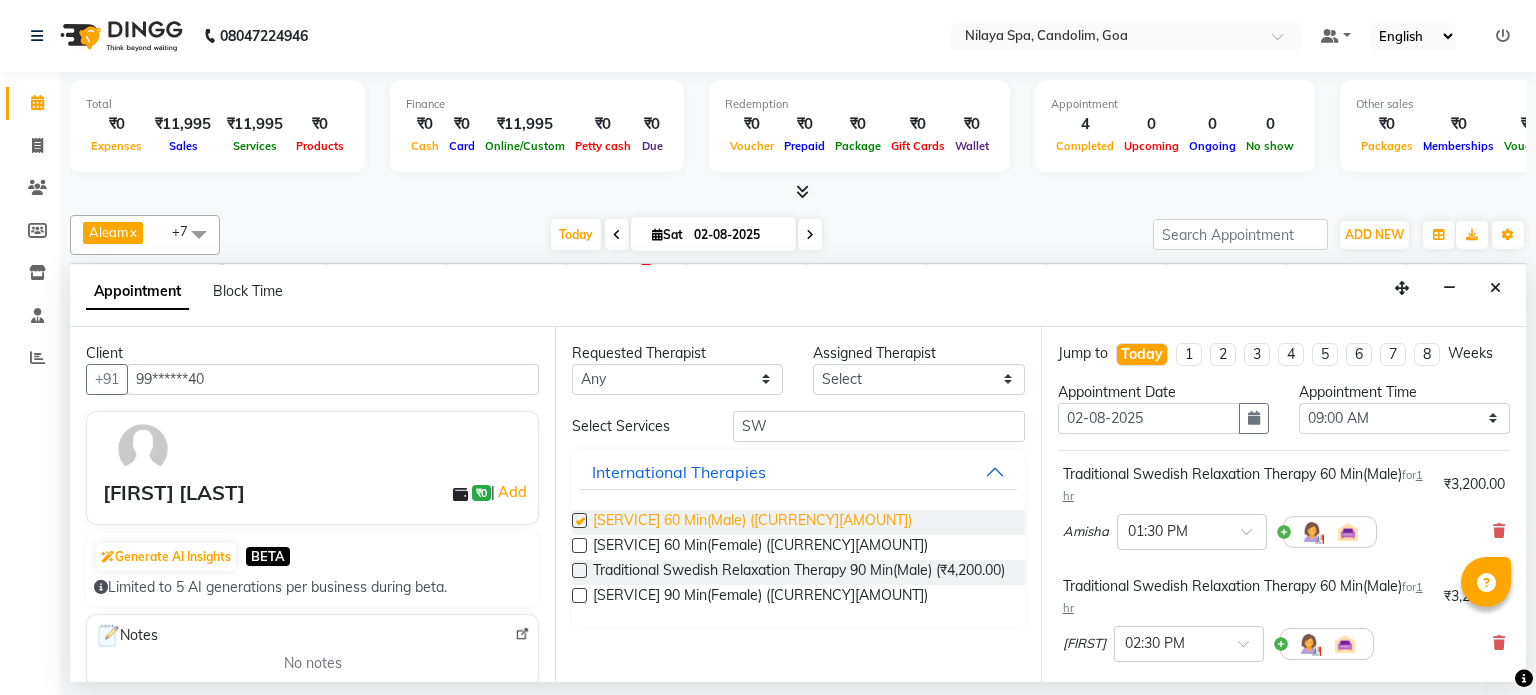 checkbox on "false" 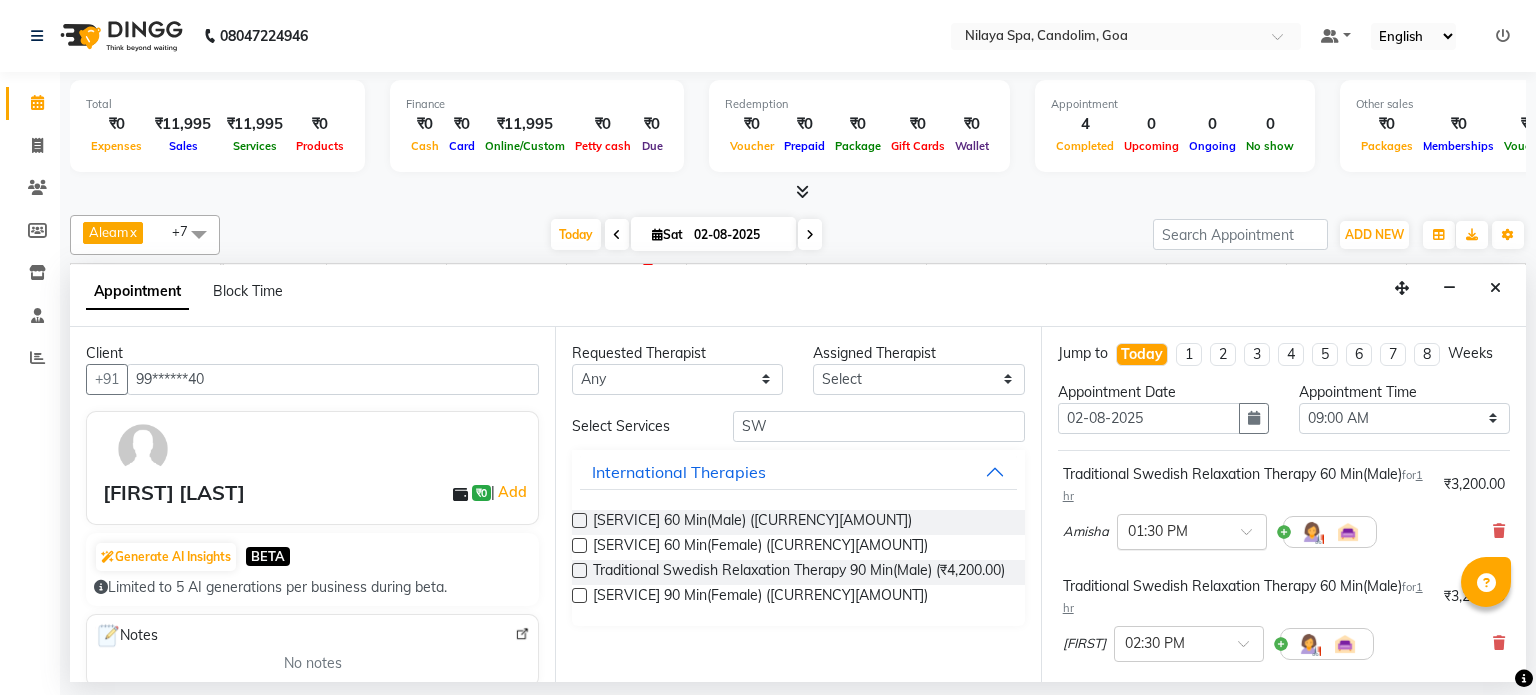 scroll, scrollTop: 200, scrollLeft: 0, axis: vertical 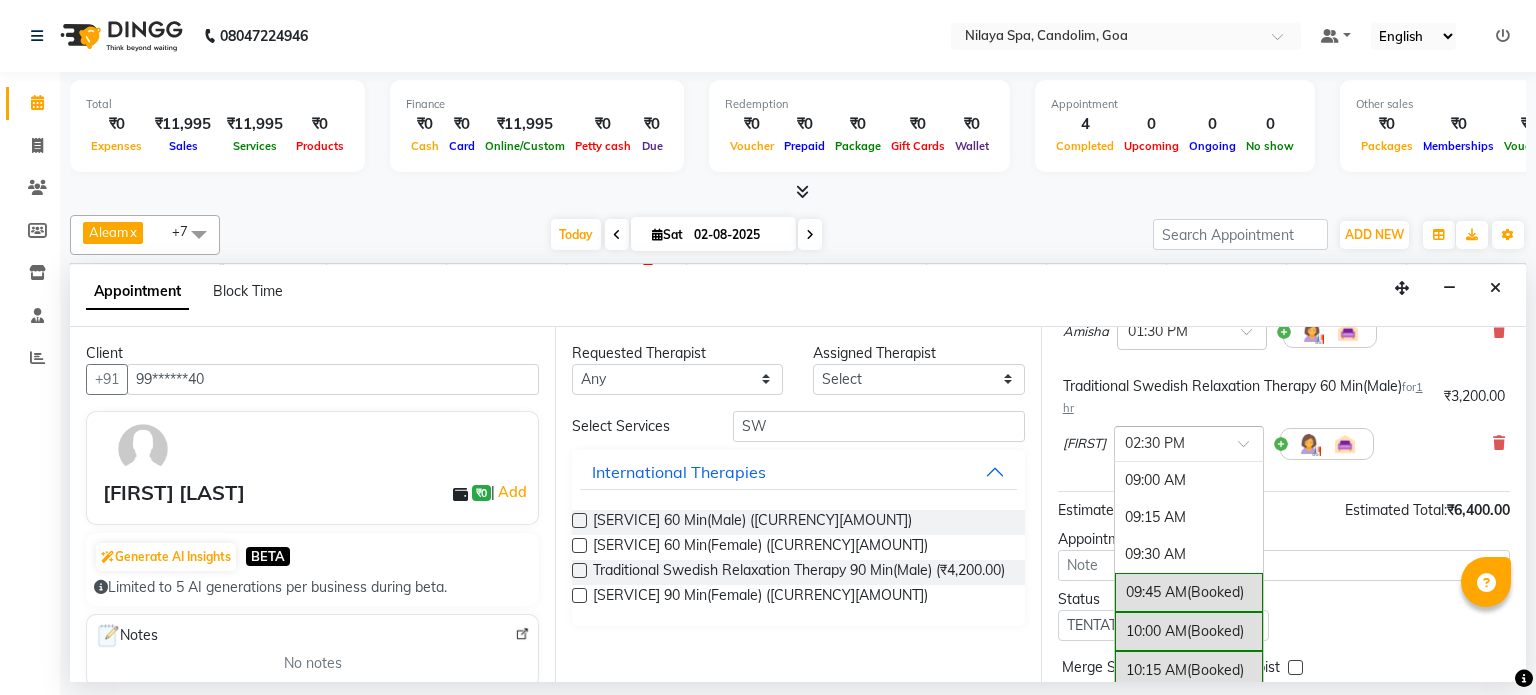 click at bounding box center (1250, 449) 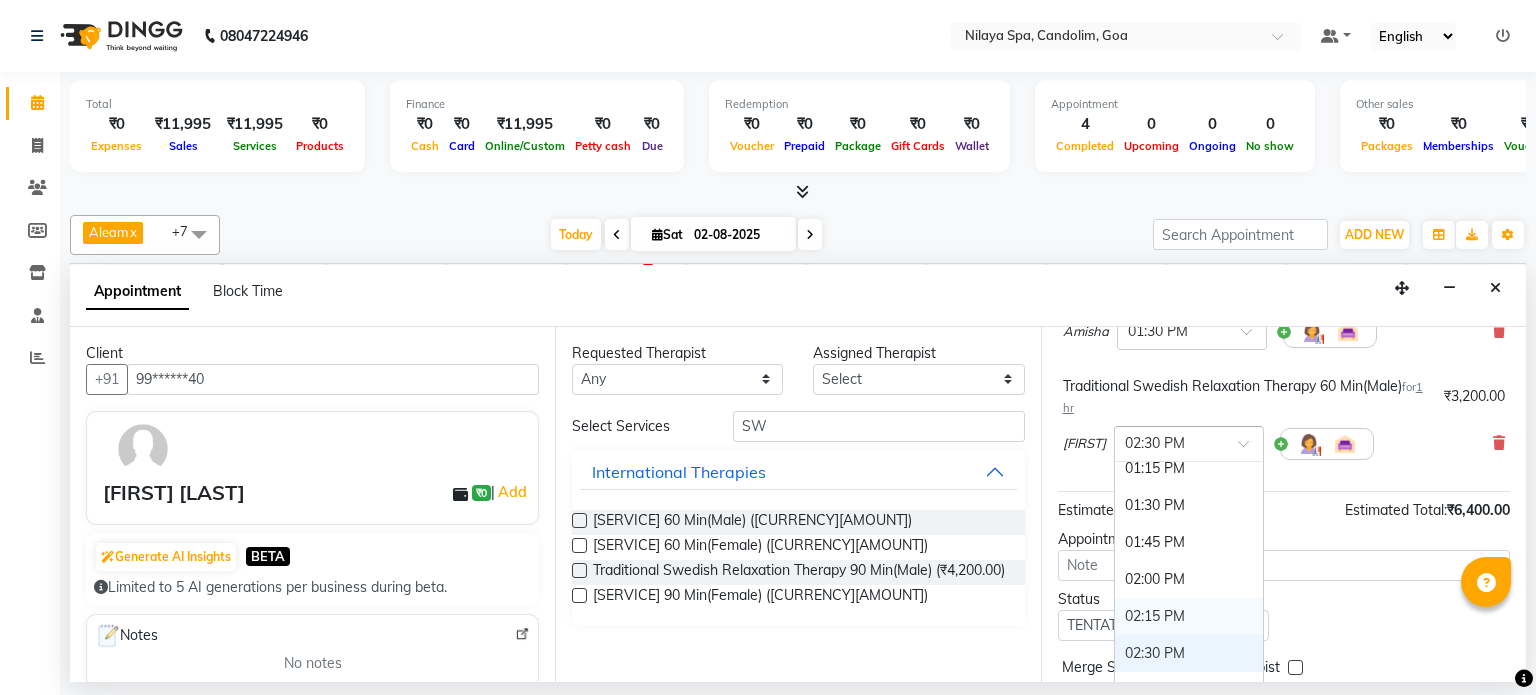 scroll, scrollTop: 620, scrollLeft: 0, axis: vertical 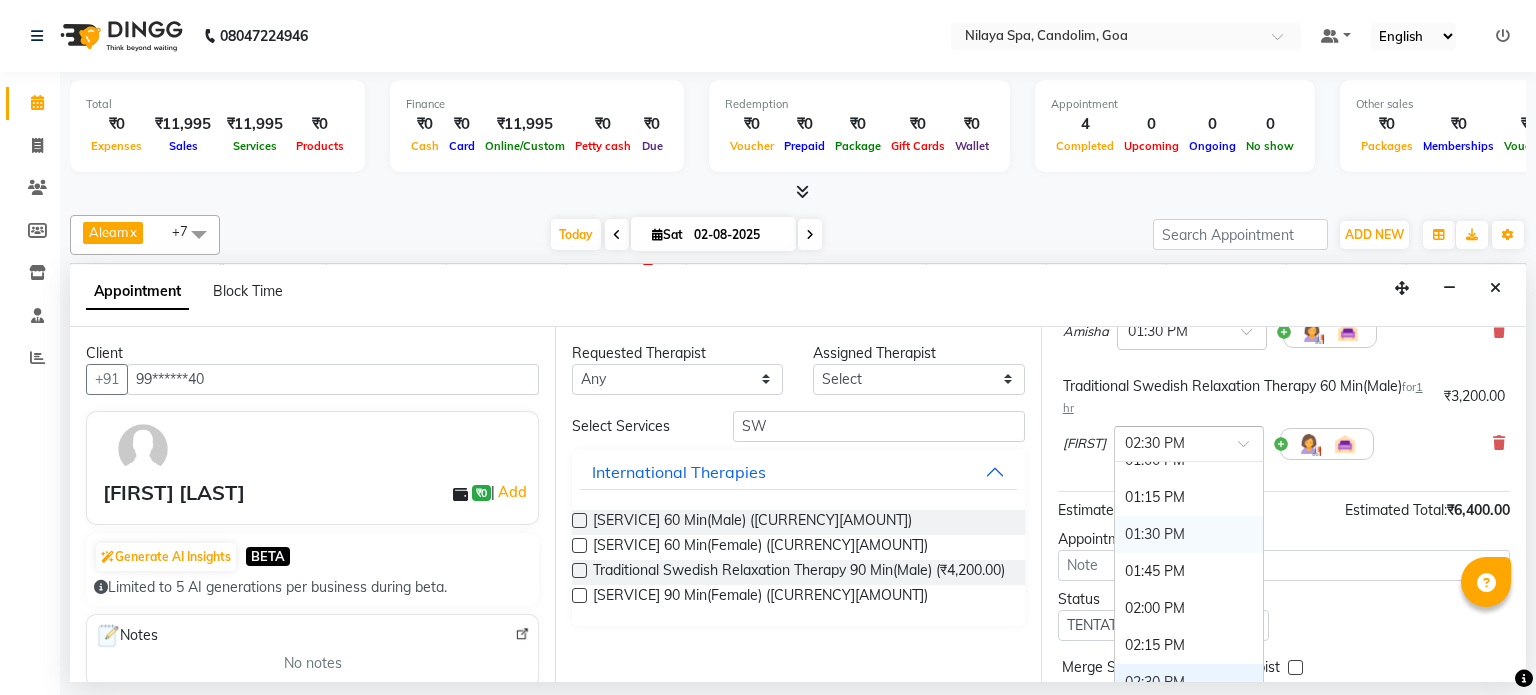 click on "01:30 PM" at bounding box center (1189, 534) 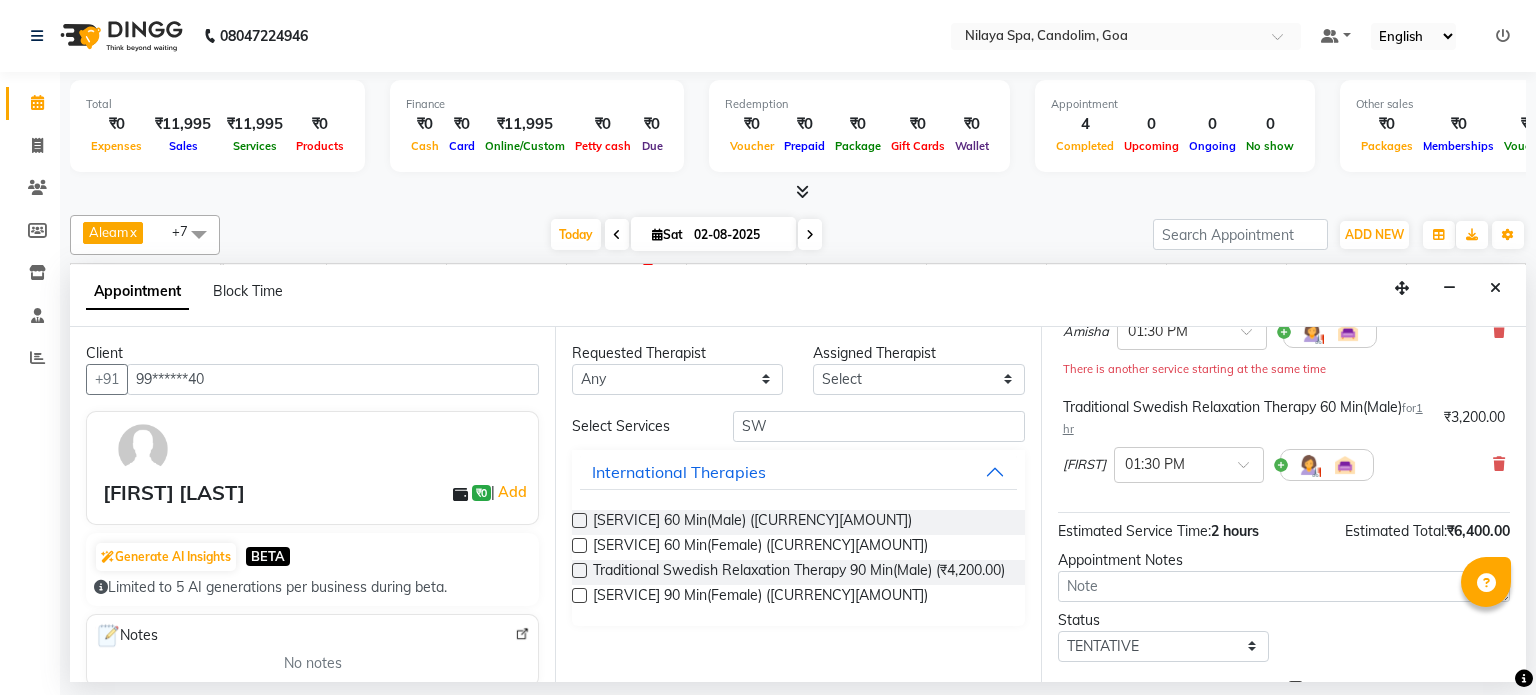 click on "Status Select TENTATIVE CONFIRM CHECK-IN UPCOMING" at bounding box center [1284, 636] 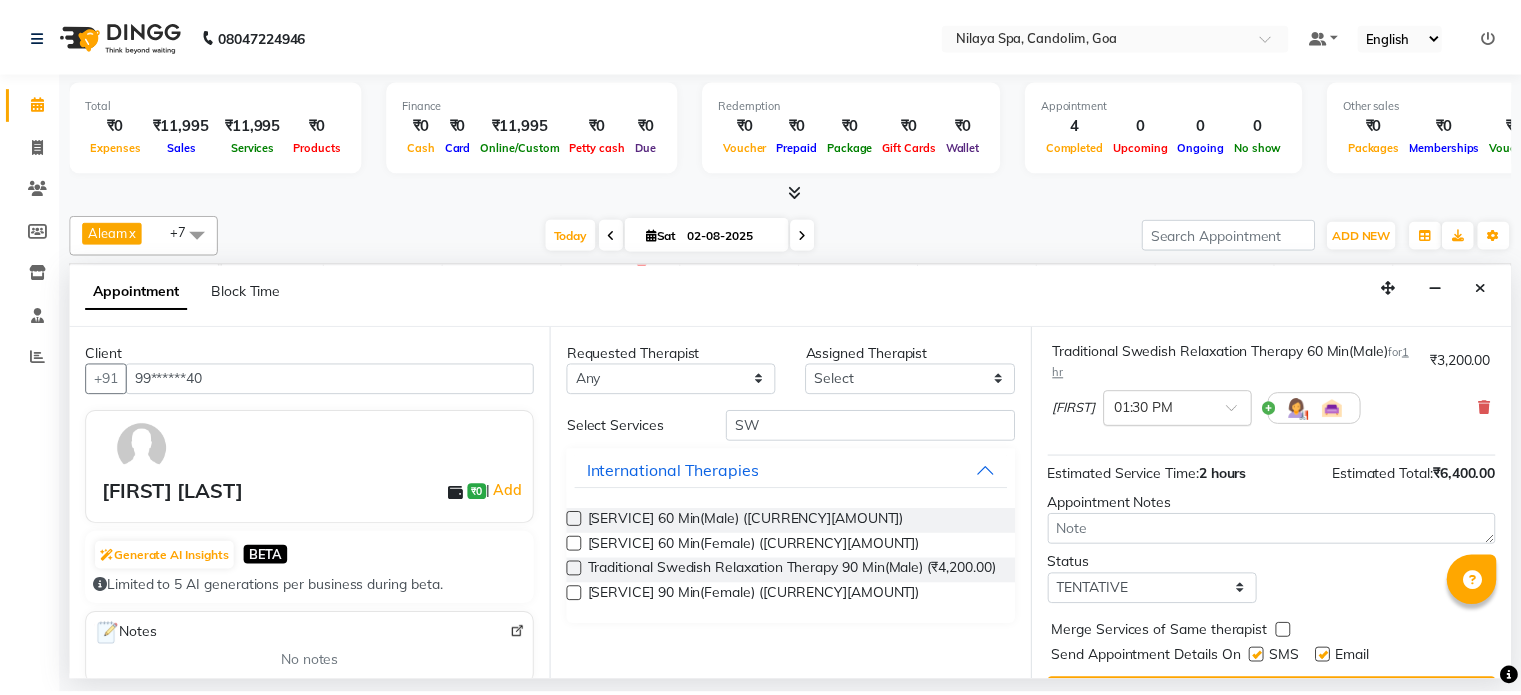 scroll, scrollTop: 304, scrollLeft: 0, axis: vertical 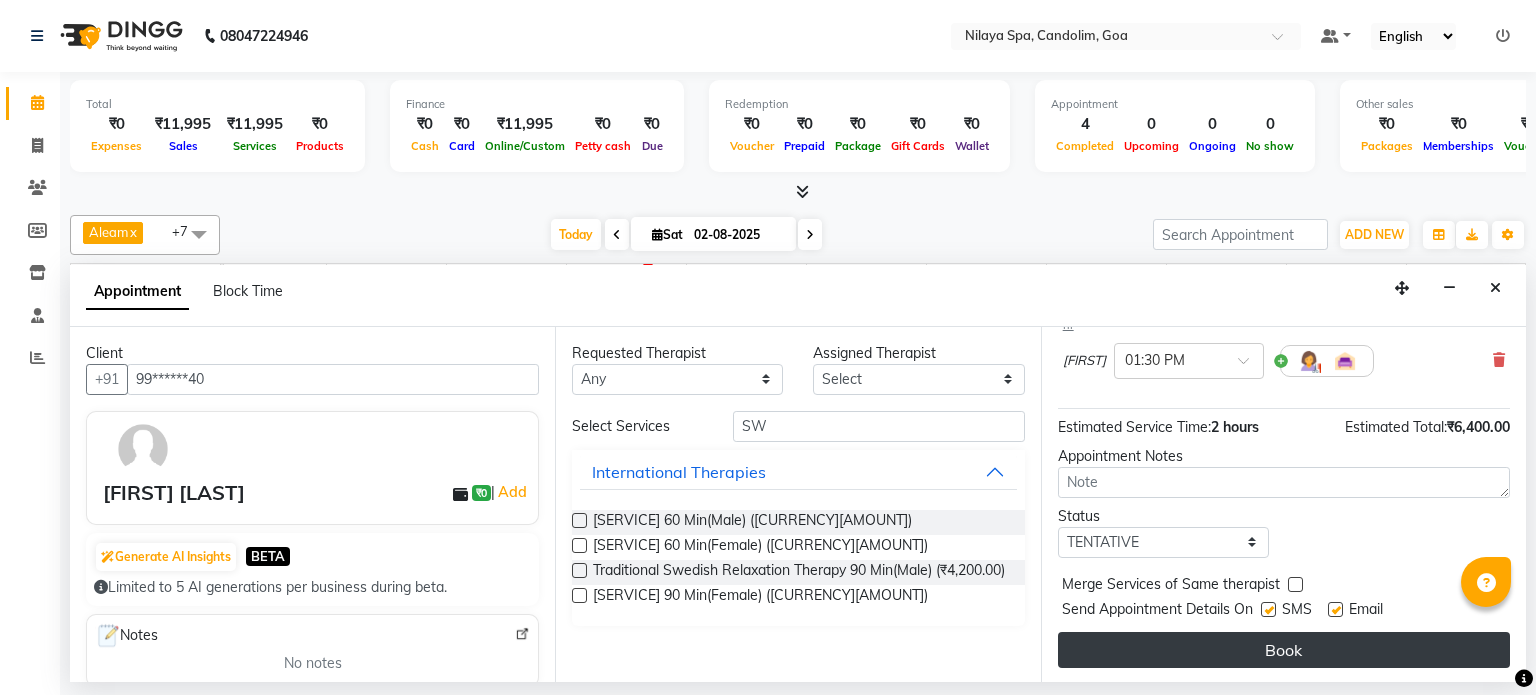 click on "Book" at bounding box center (1284, 650) 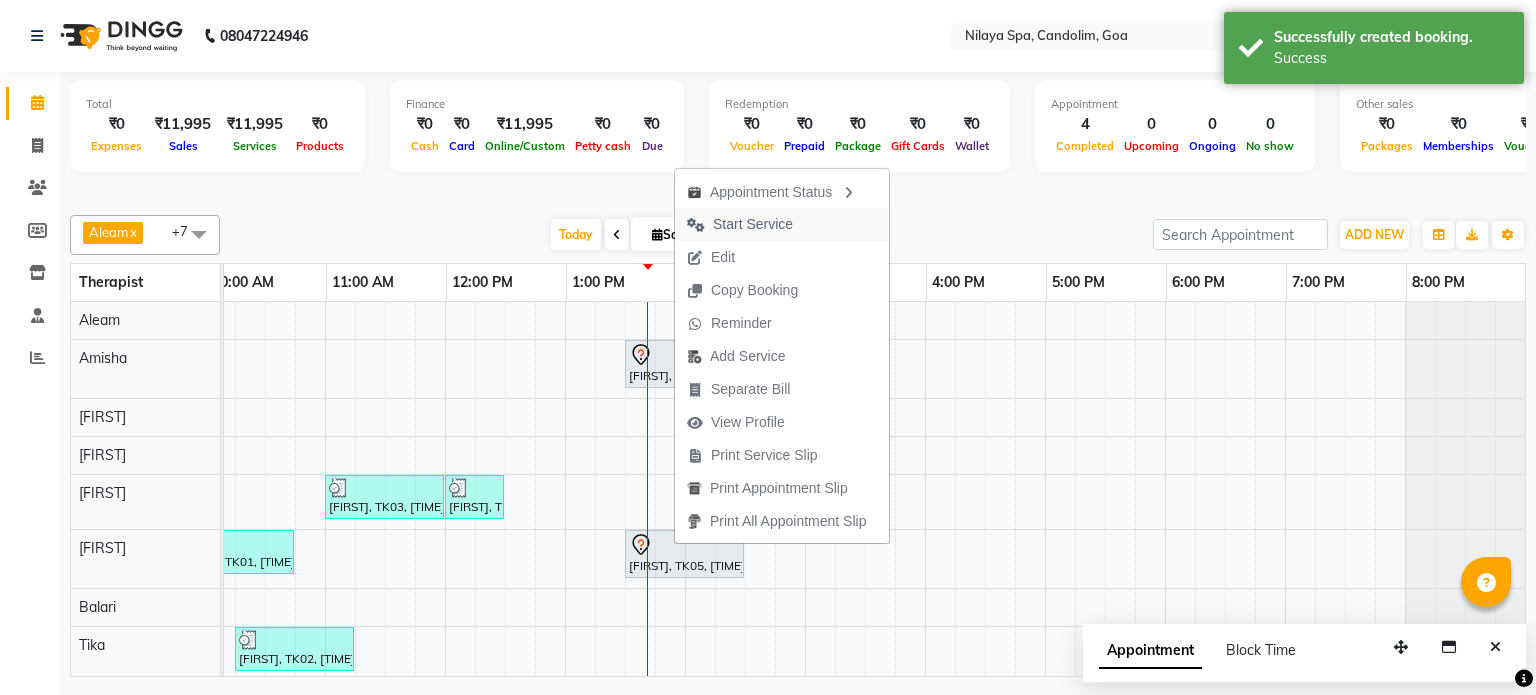click on "Start Service" at bounding box center [753, 224] 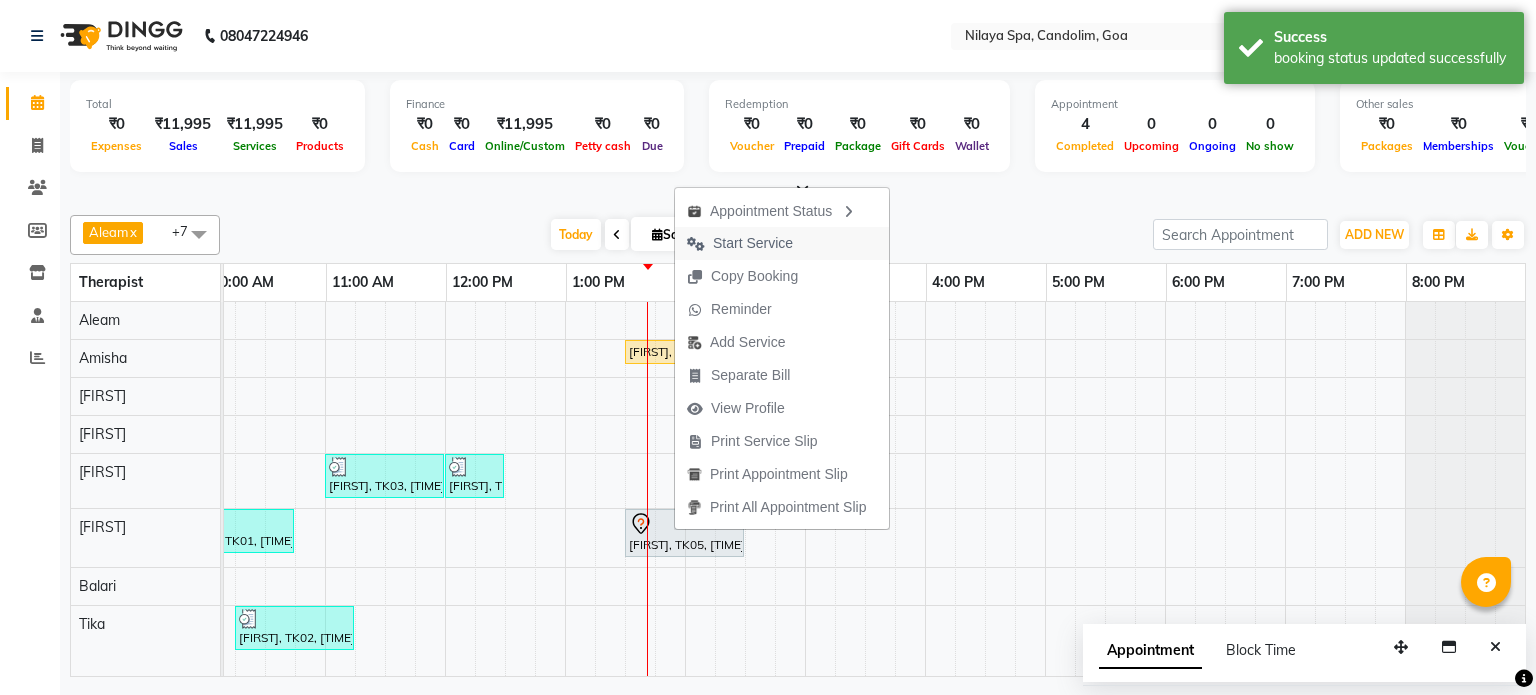 click on "Start Service" at bounding box center [753, 243] 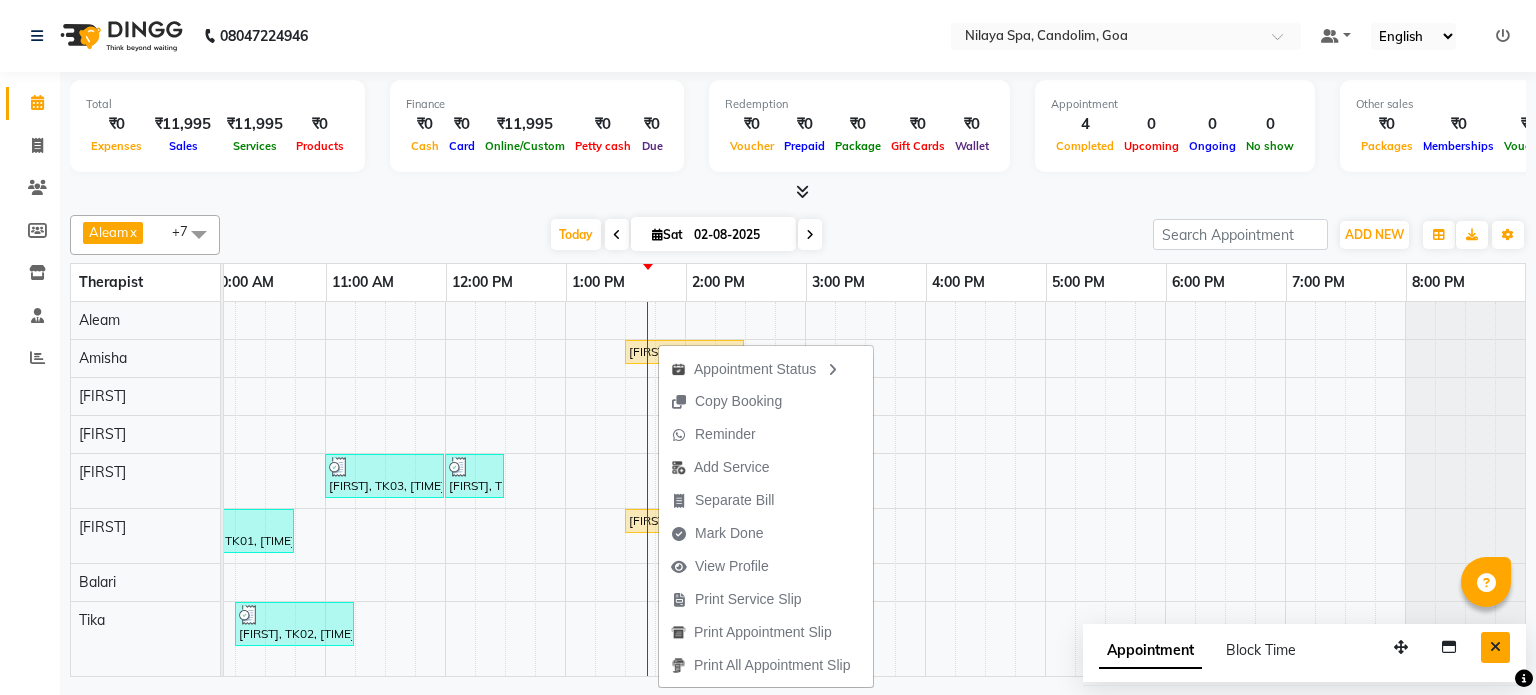 click at bounding box center (1495, 647) 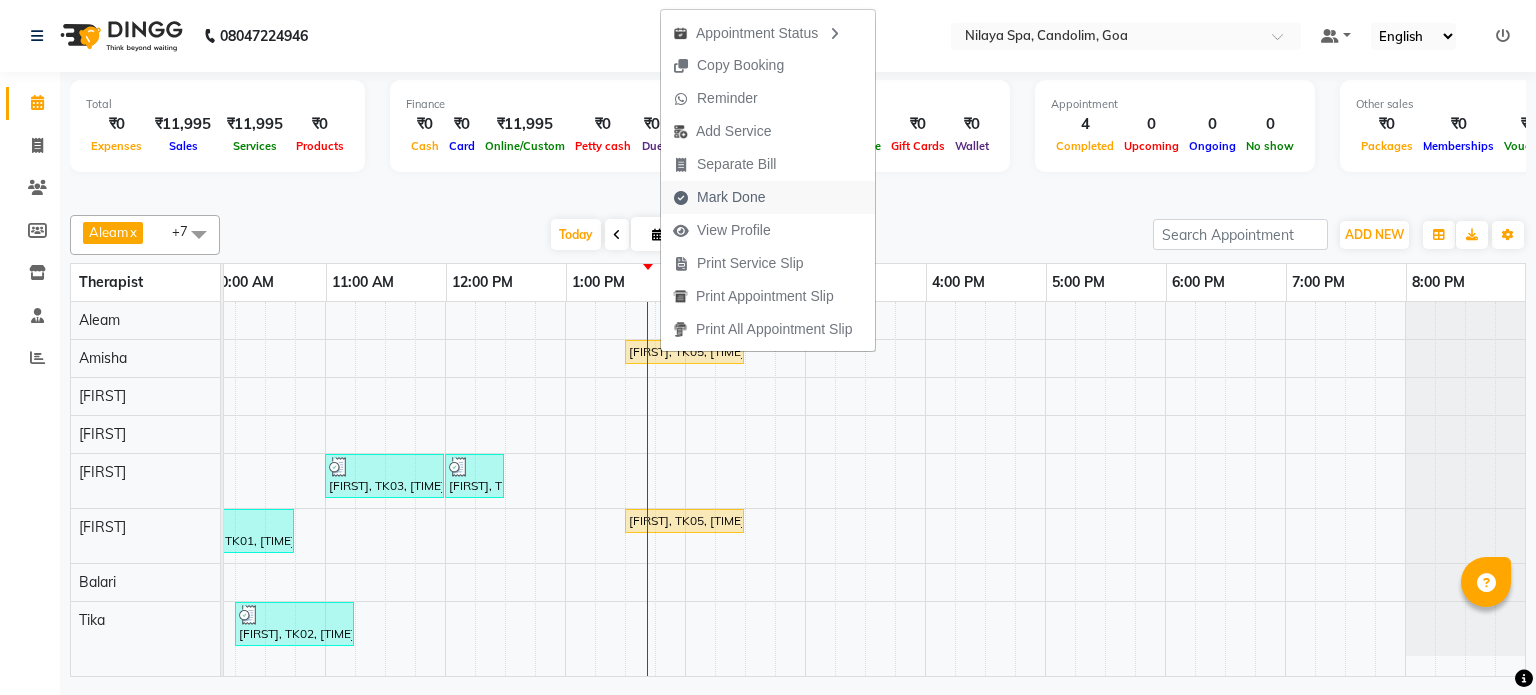 click on "Mark Done" at bounding box center [731, 197] 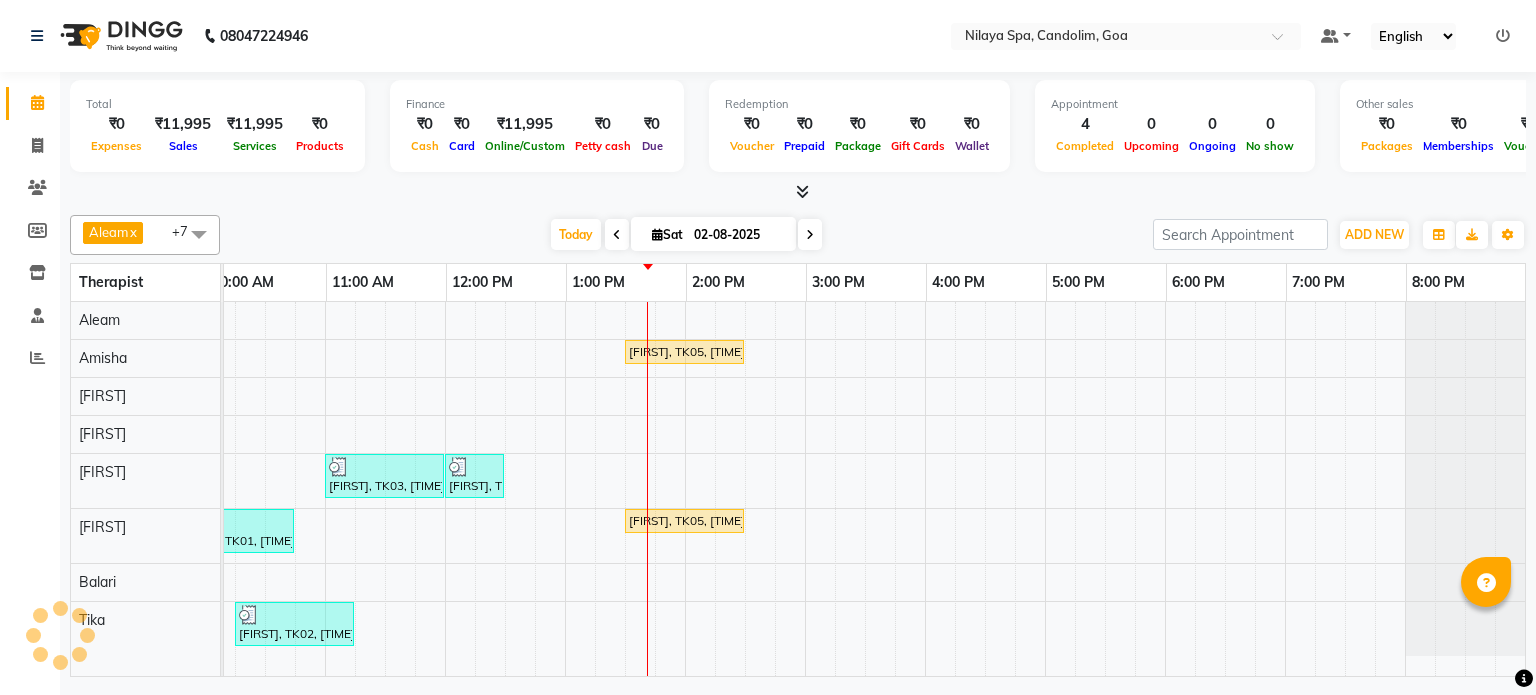 select on "8694" 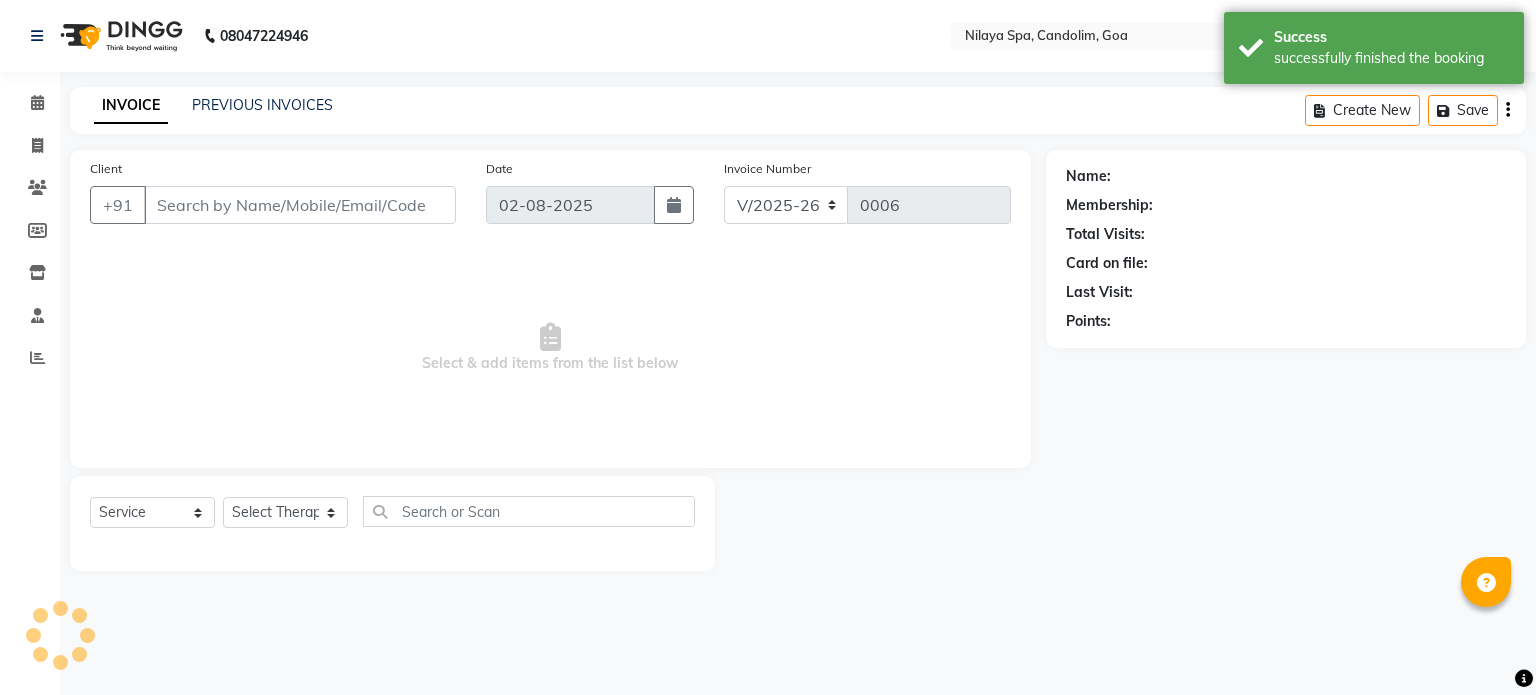 type on "99******40" 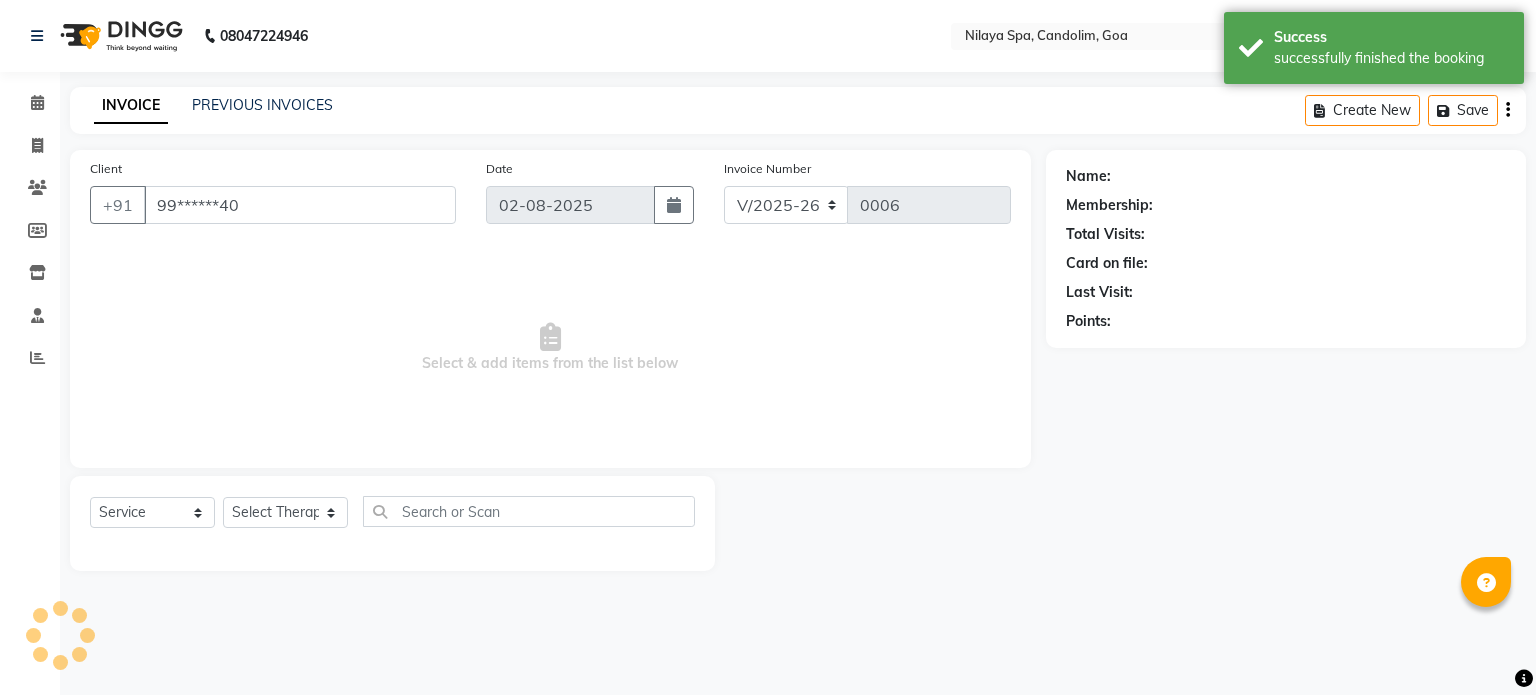 select on "[POSTAL_CODE]" 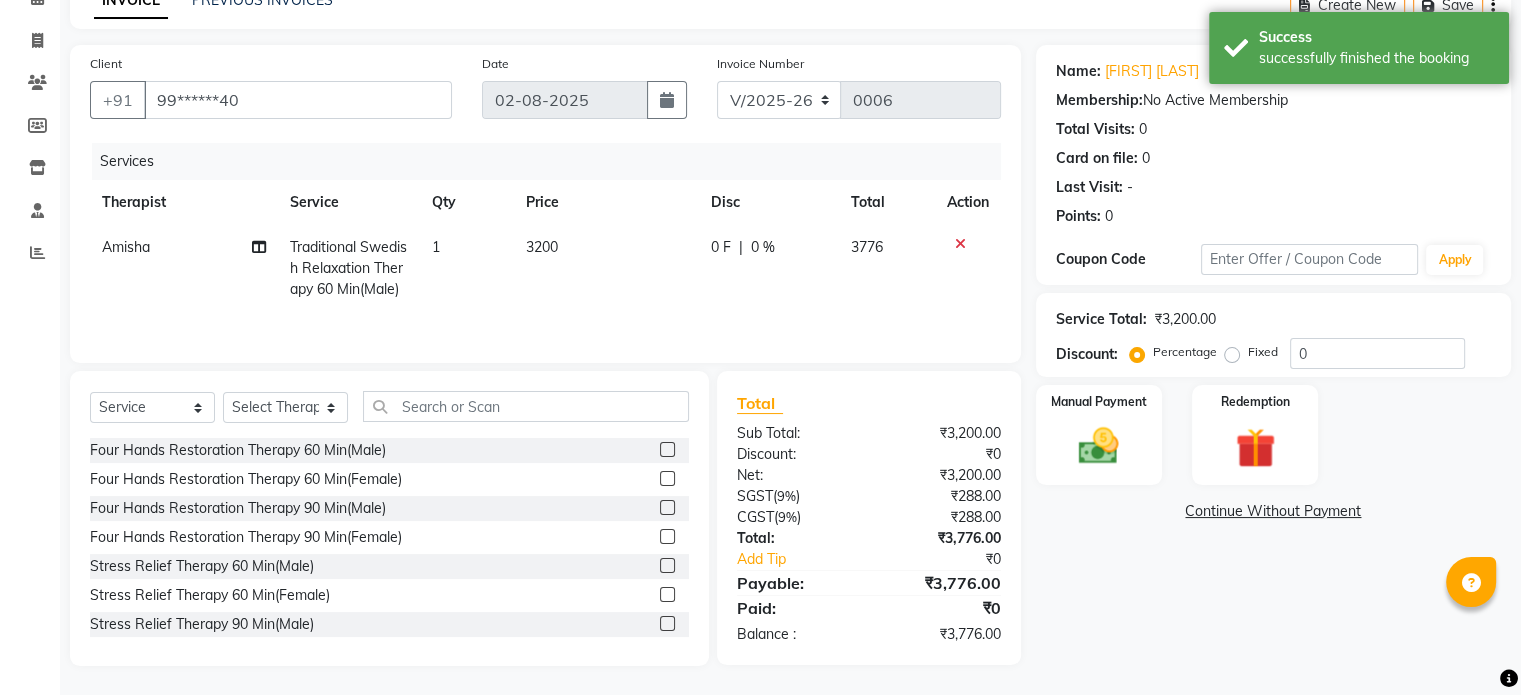 scroll, scrollTop: 107, scrollLeft: 0, axis: vertical 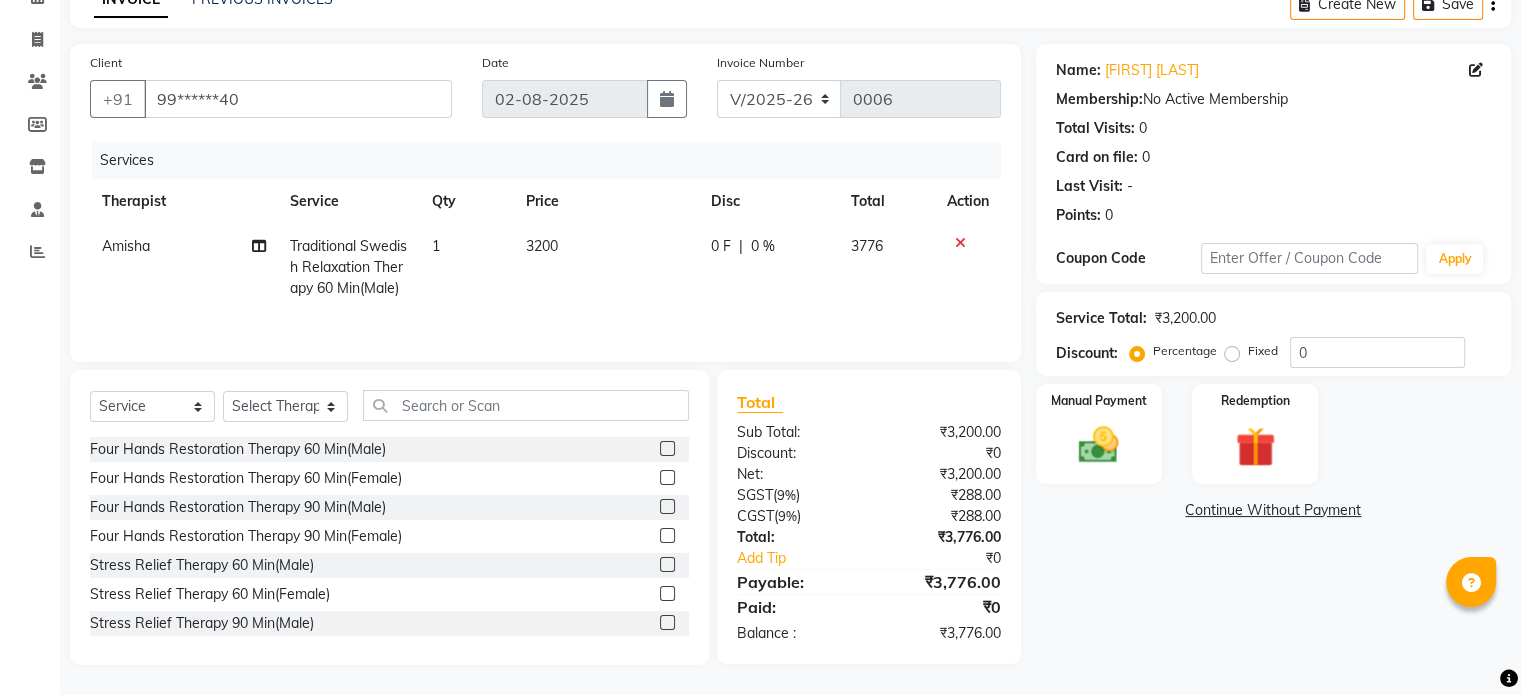 click on "0 %" 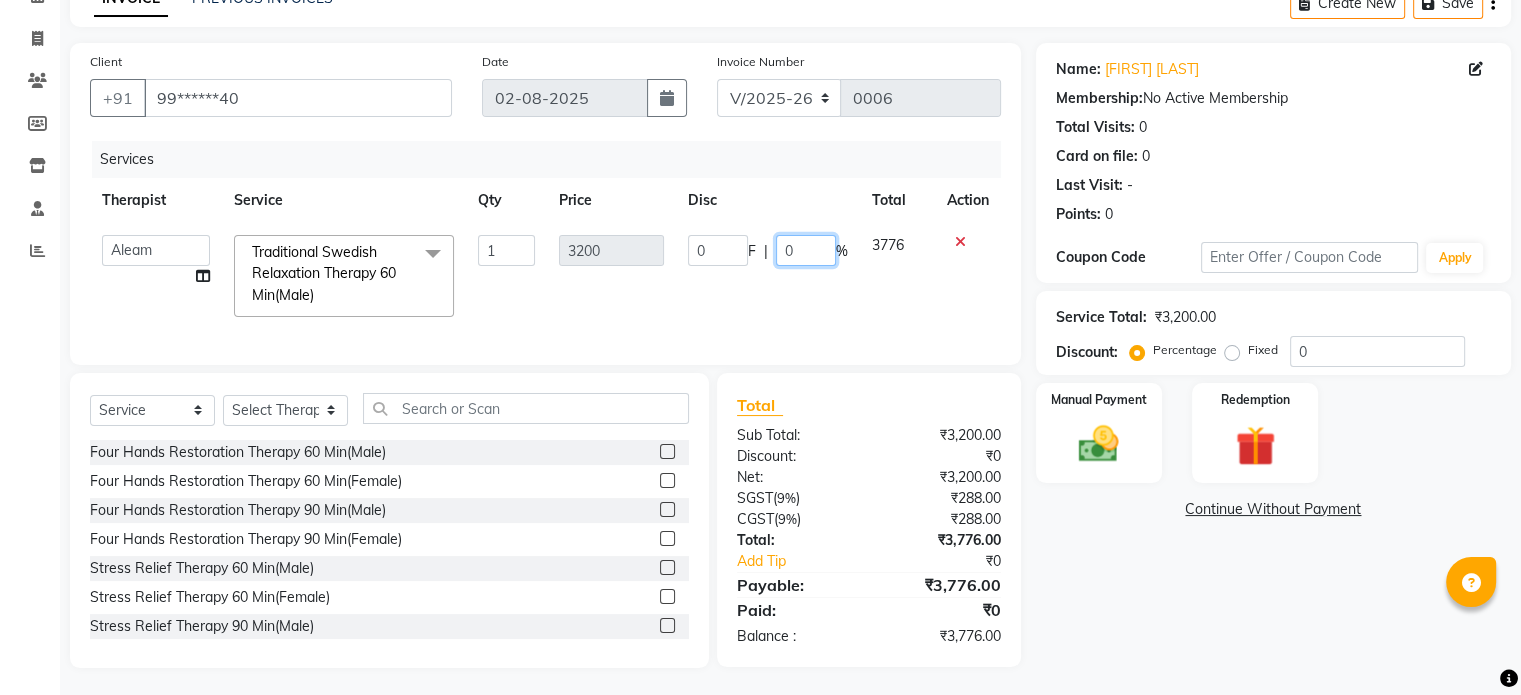click on "0" 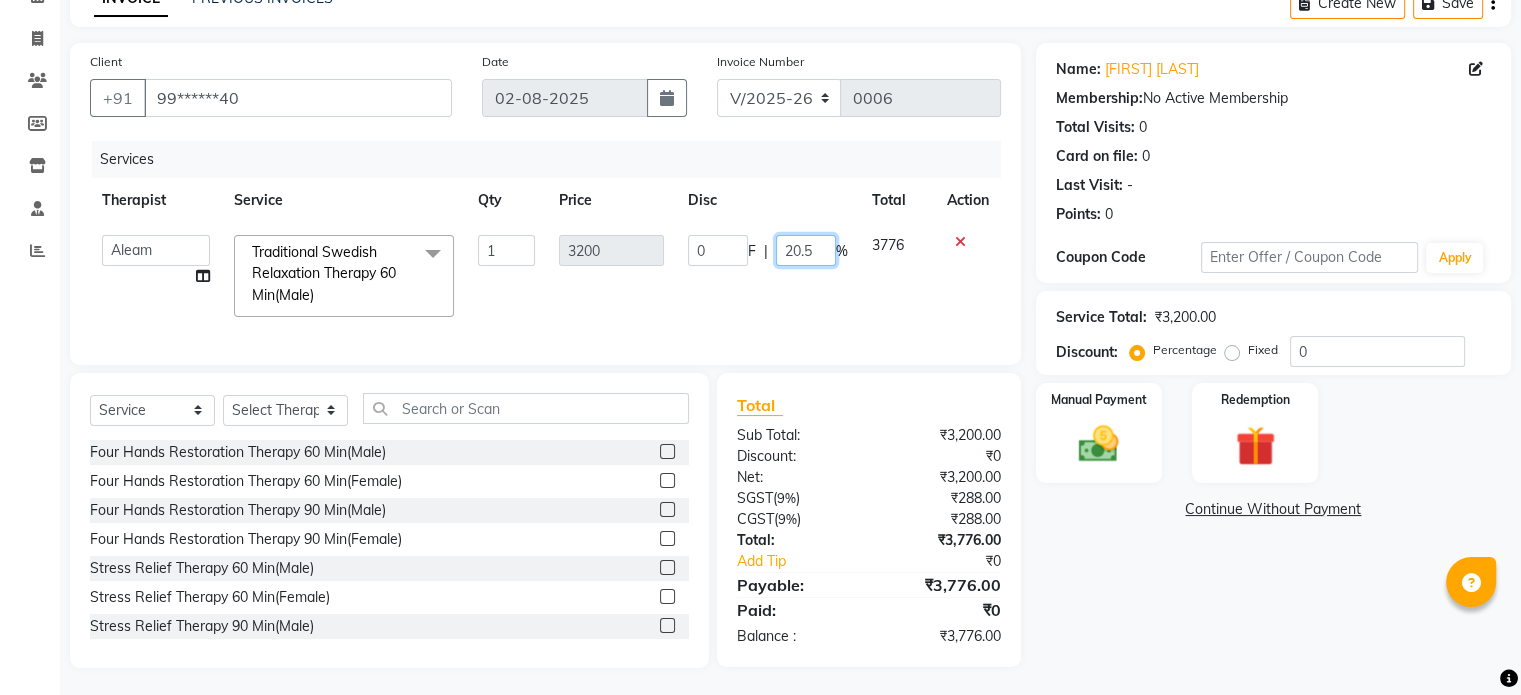 type on "20.55" 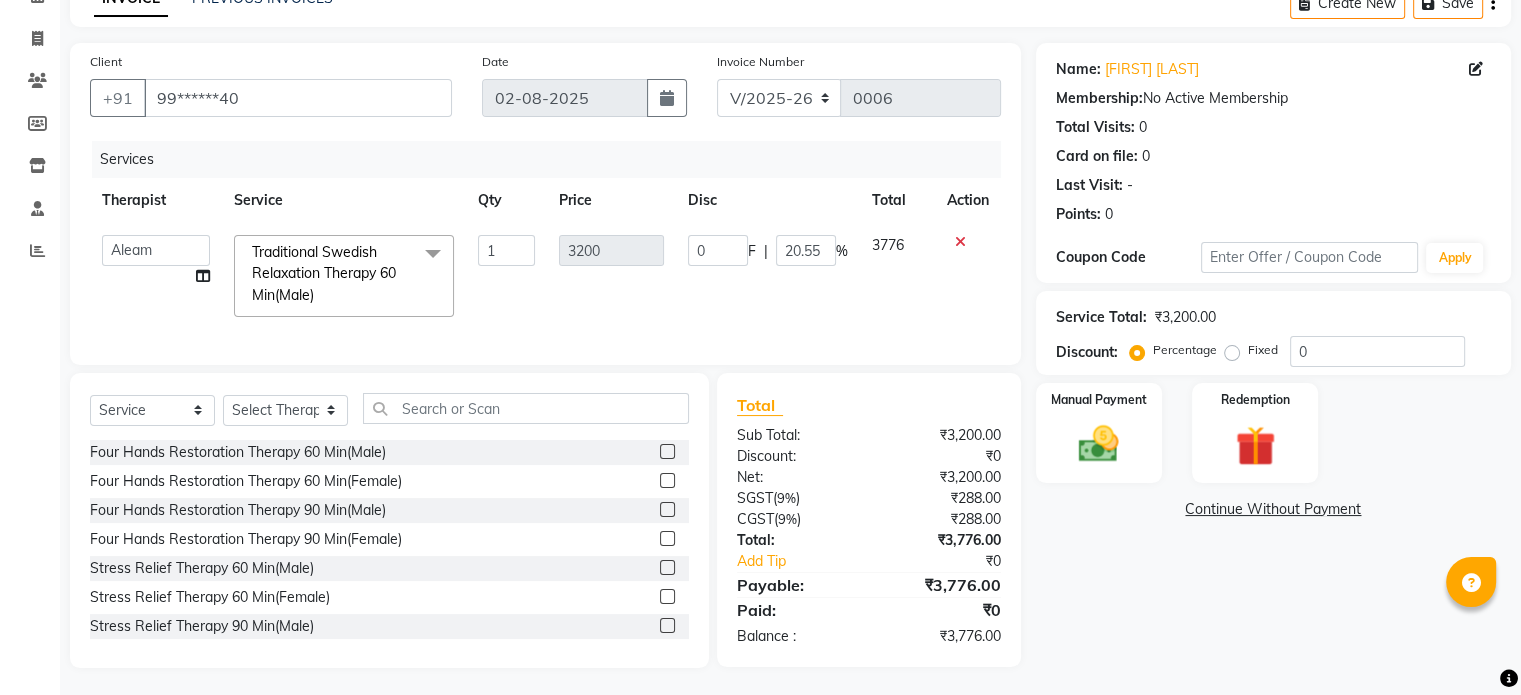 click on "3776" 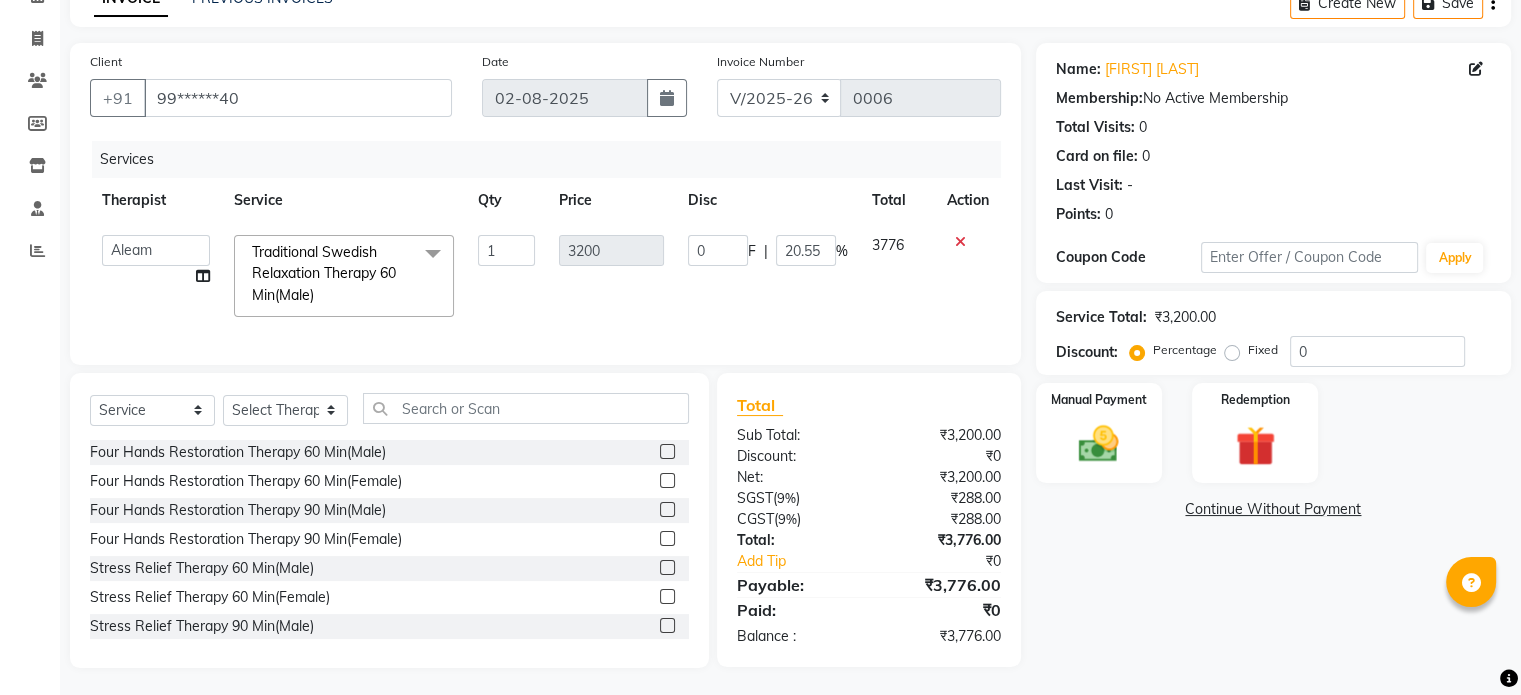 select on "[POSTAL_CODE]" 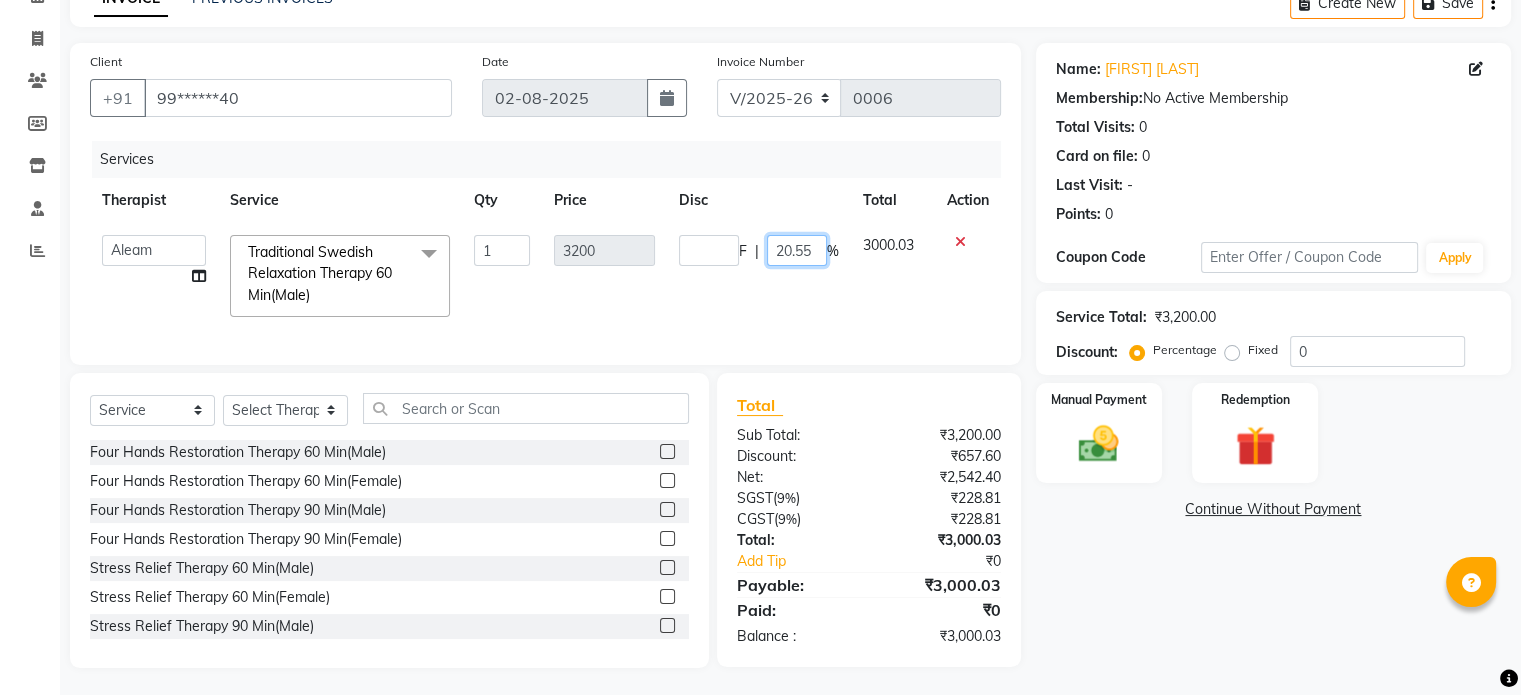click on "20.55" 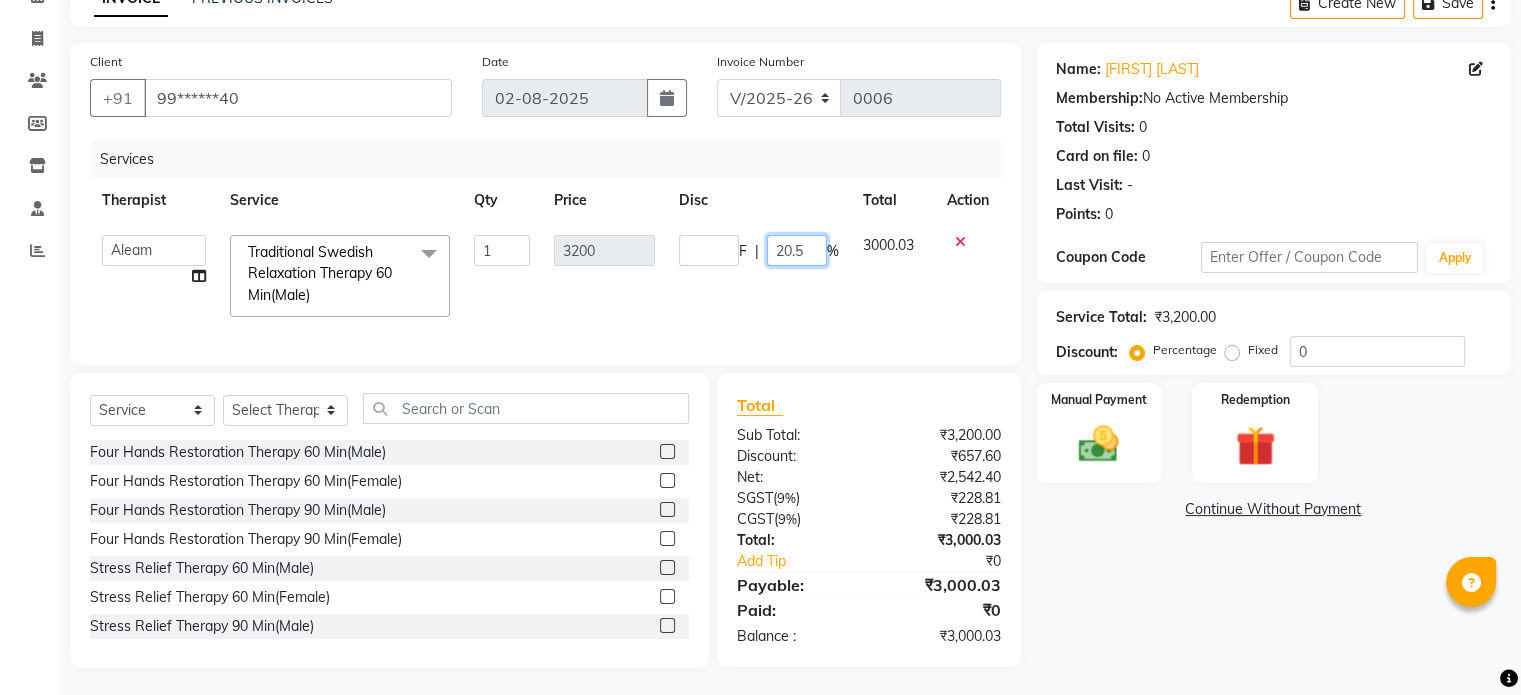 type on "[CURRENCY]20.56" 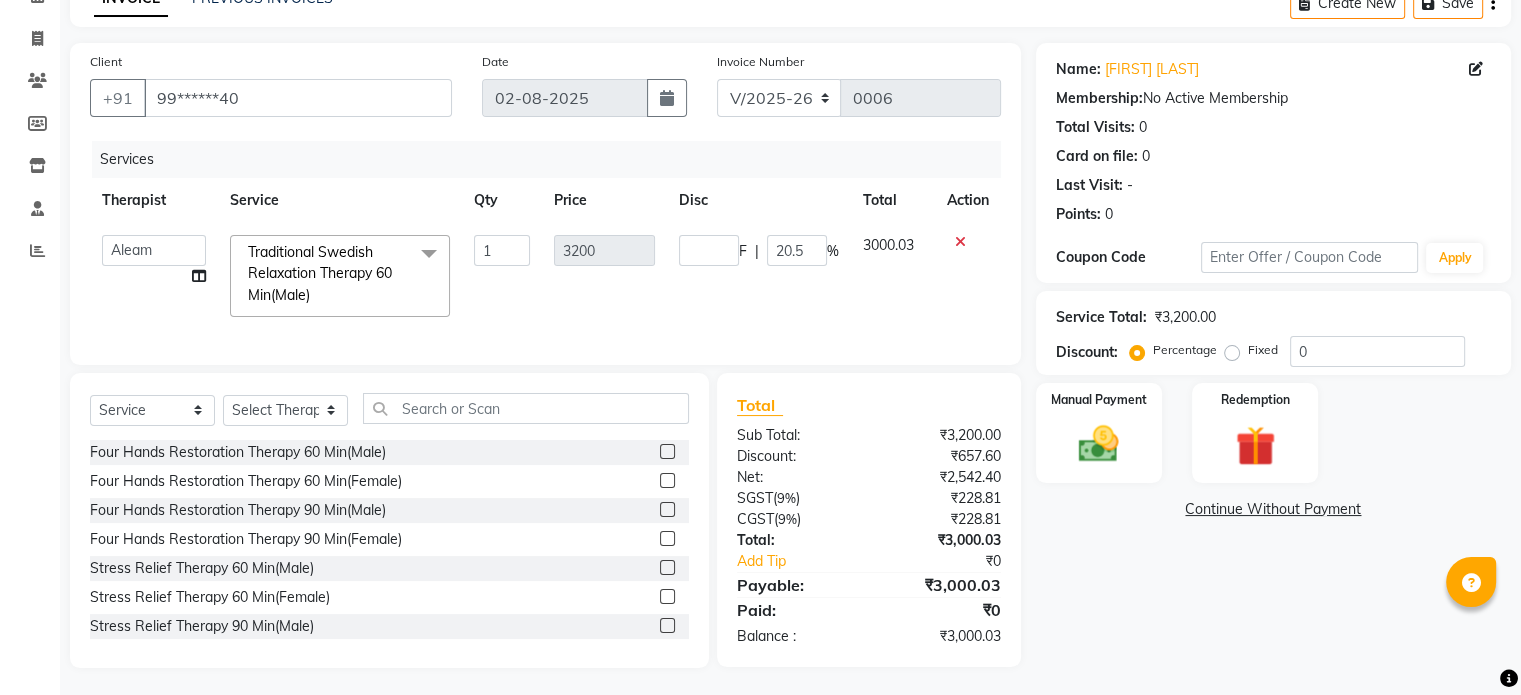 click on "3000.03" 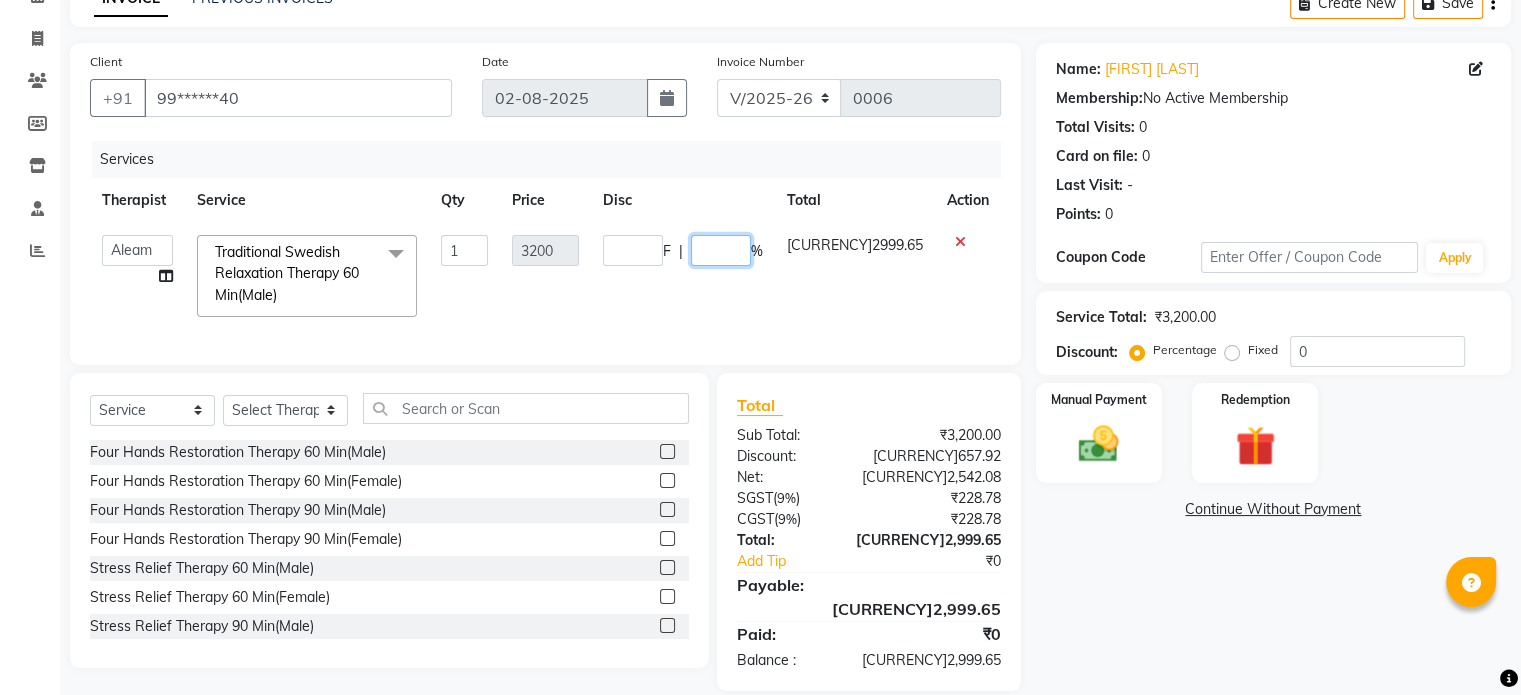 click on "[CURRENCY]20.56" 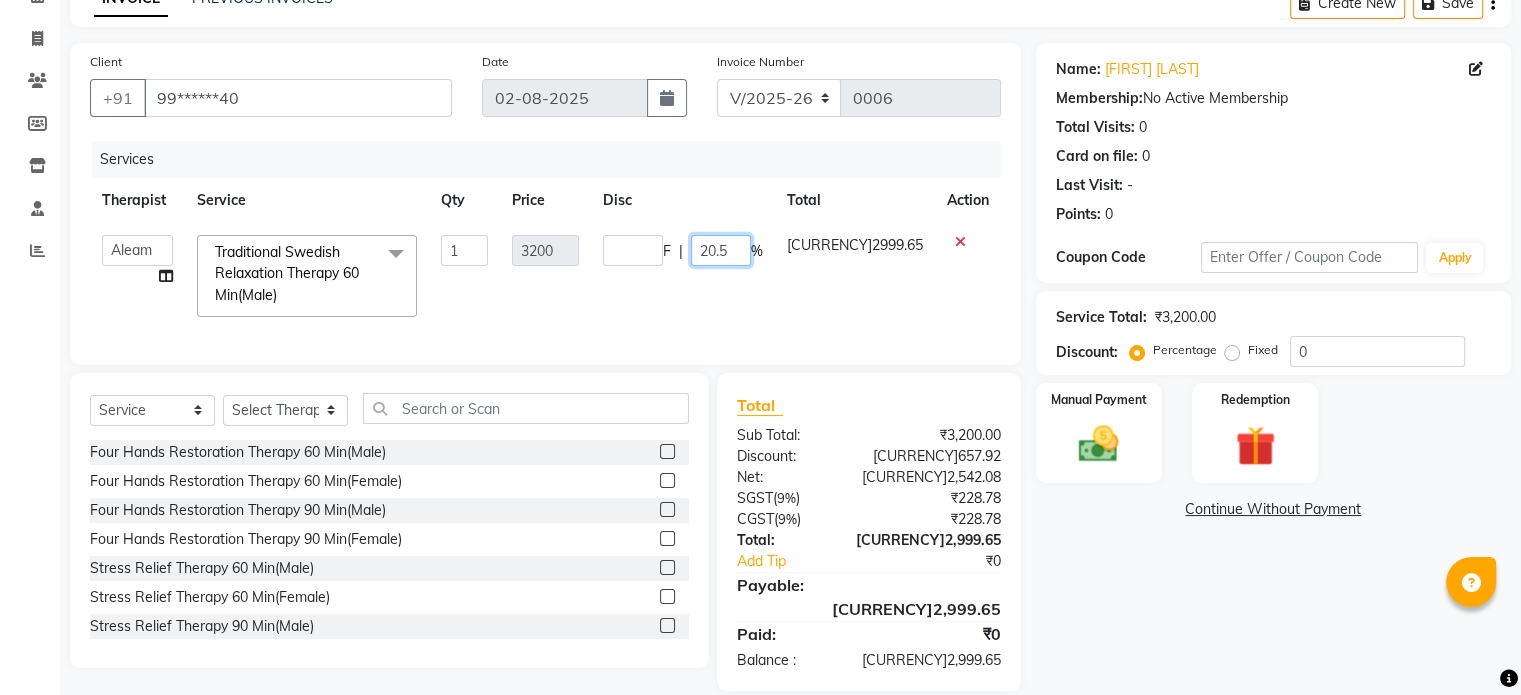 type on "[CURRENCY]20.54" 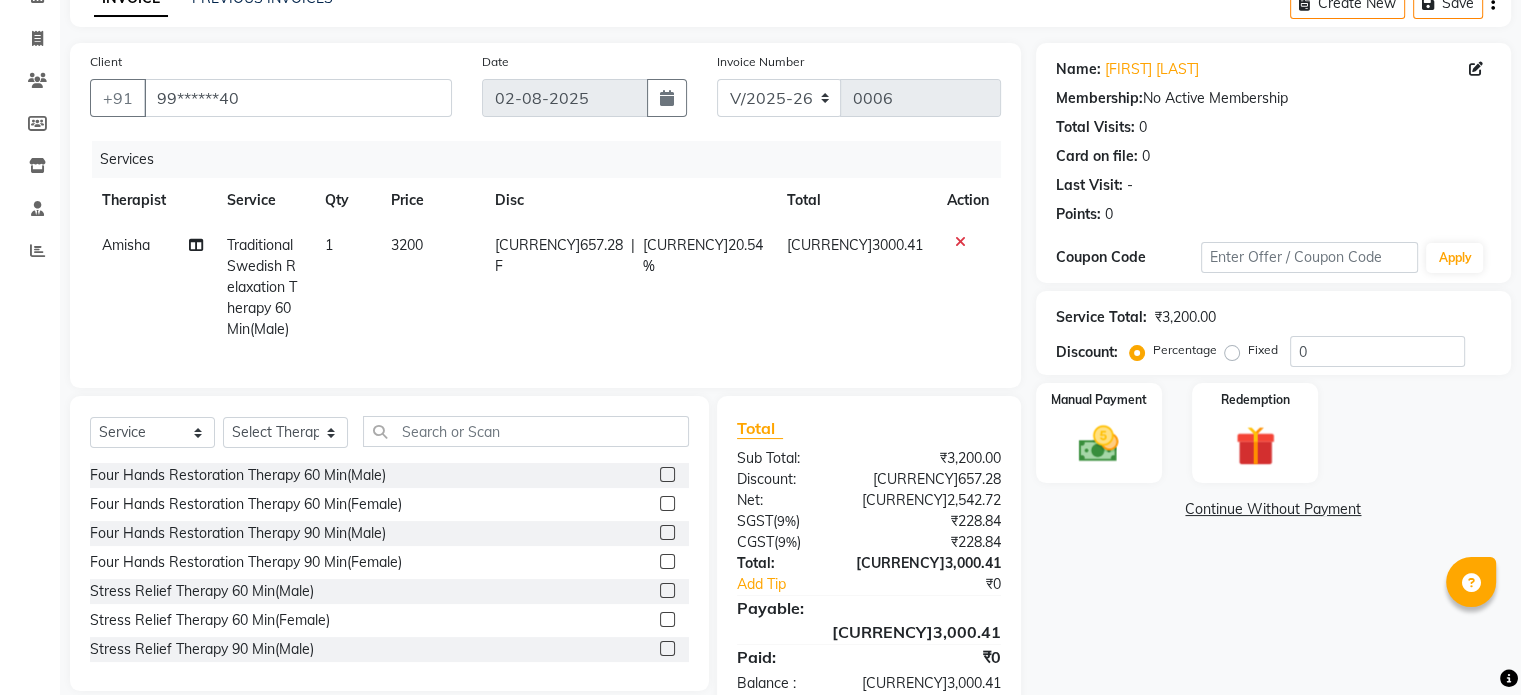 click on "[CURRENCY]657.28 F | [PERCENT]20.54 %" 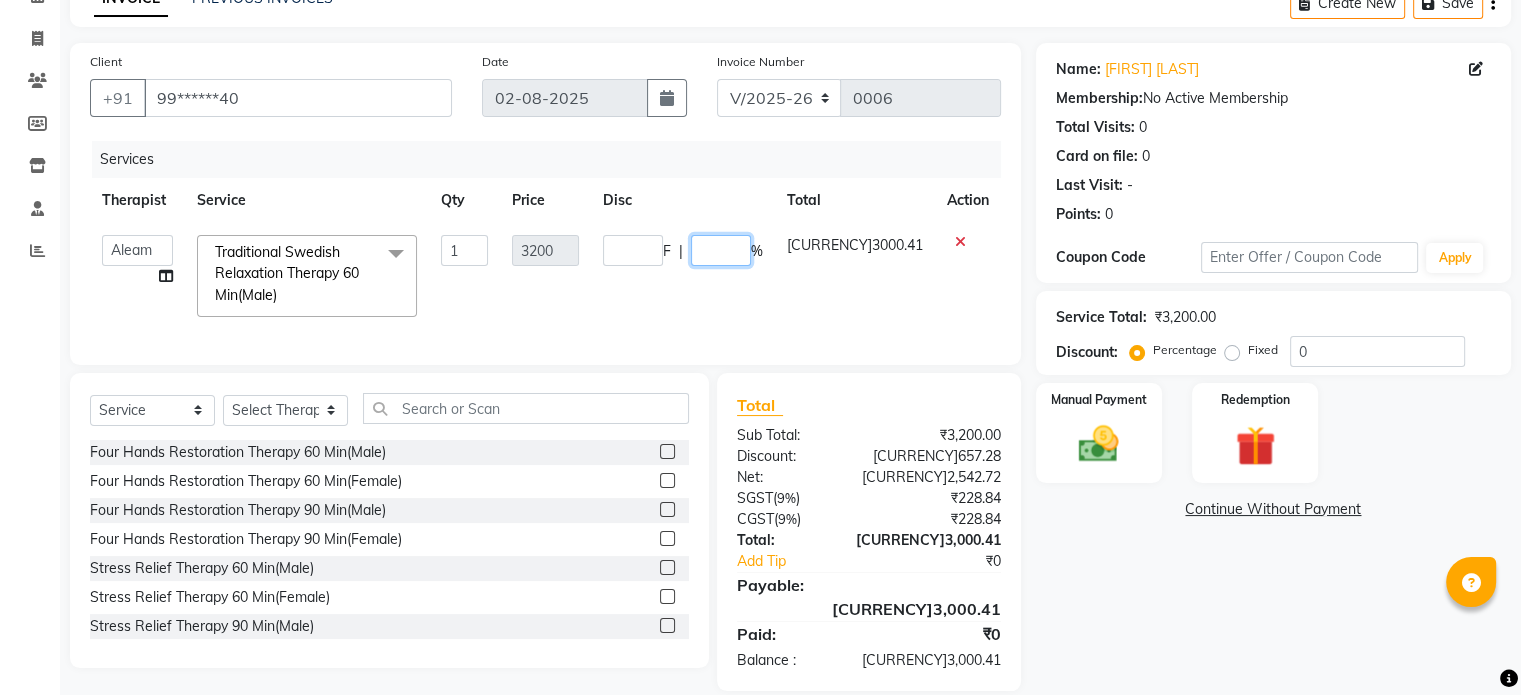 click on "[CURRENCY]20.54" 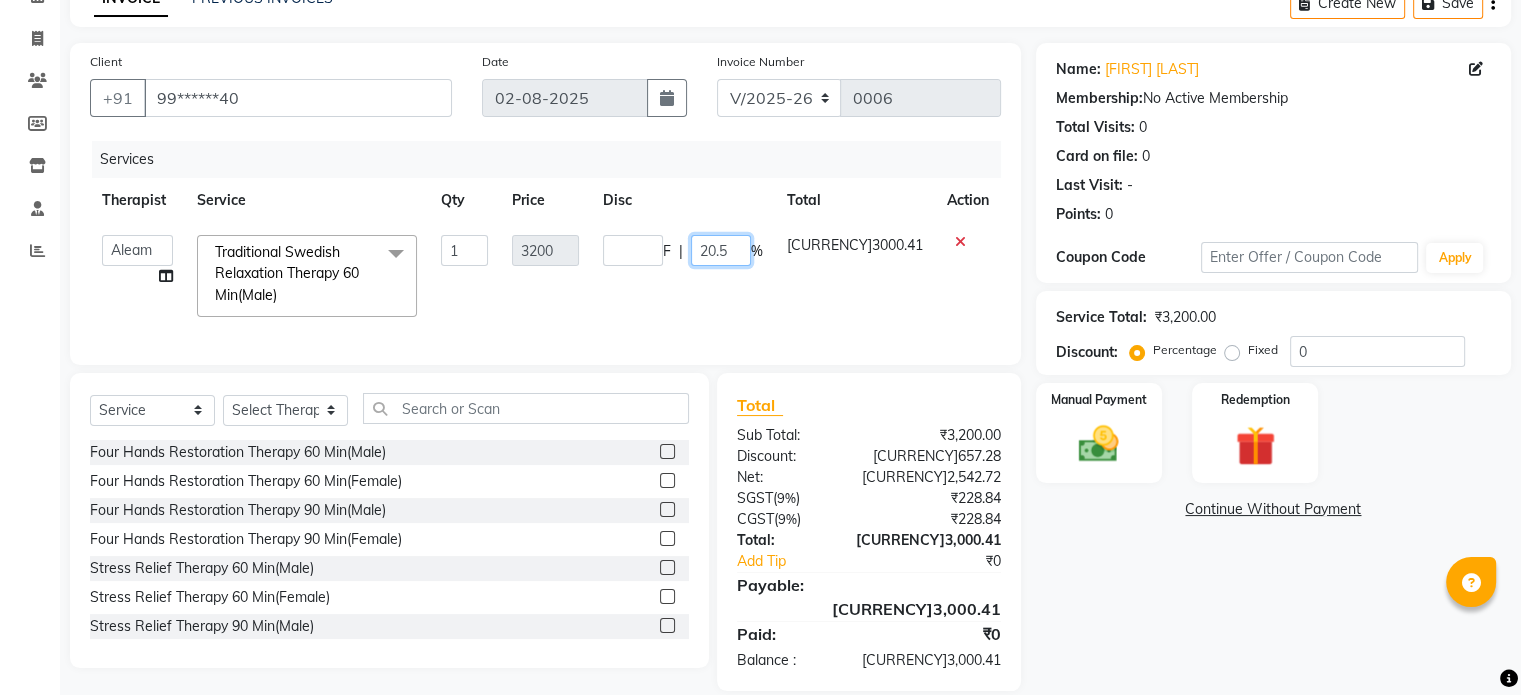 type on "20.55" 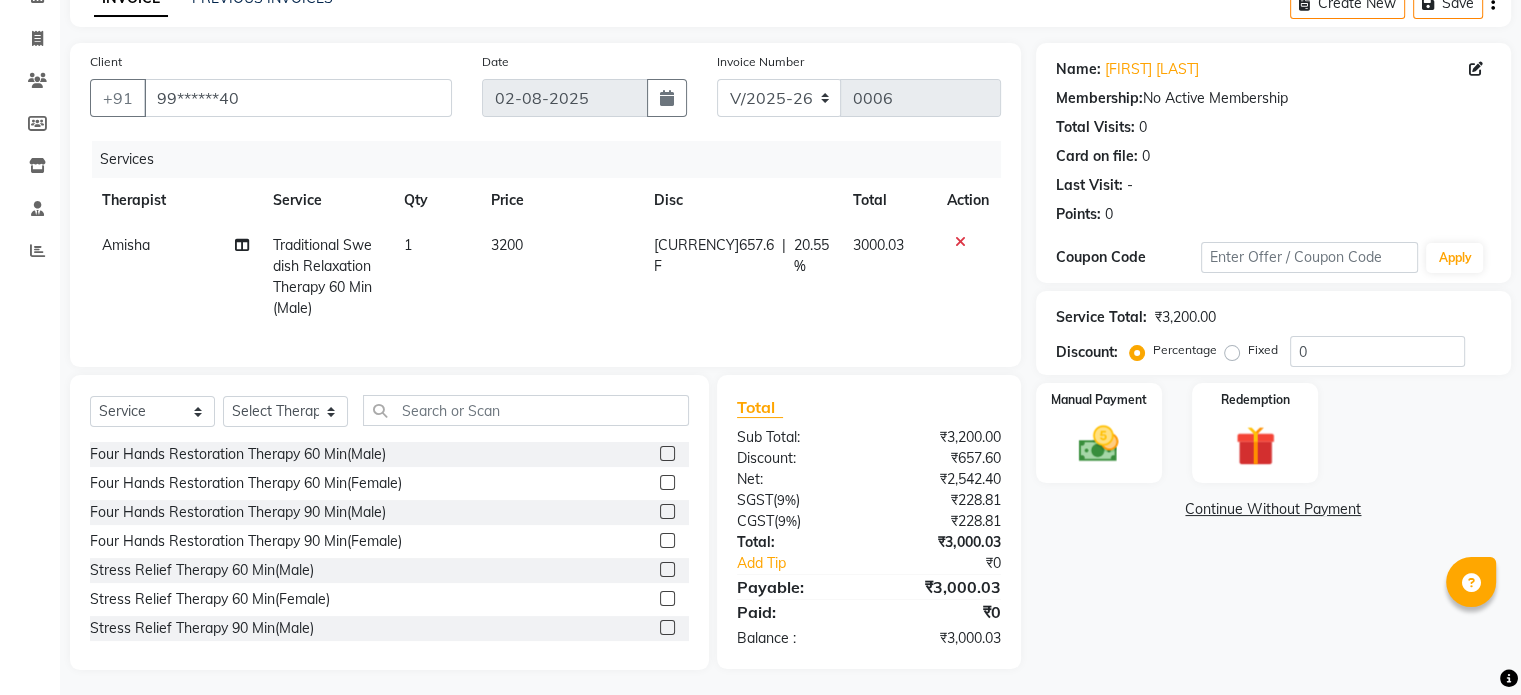 click on "[CURRENCY]657.6 F | [PERCENT]20.55 %" 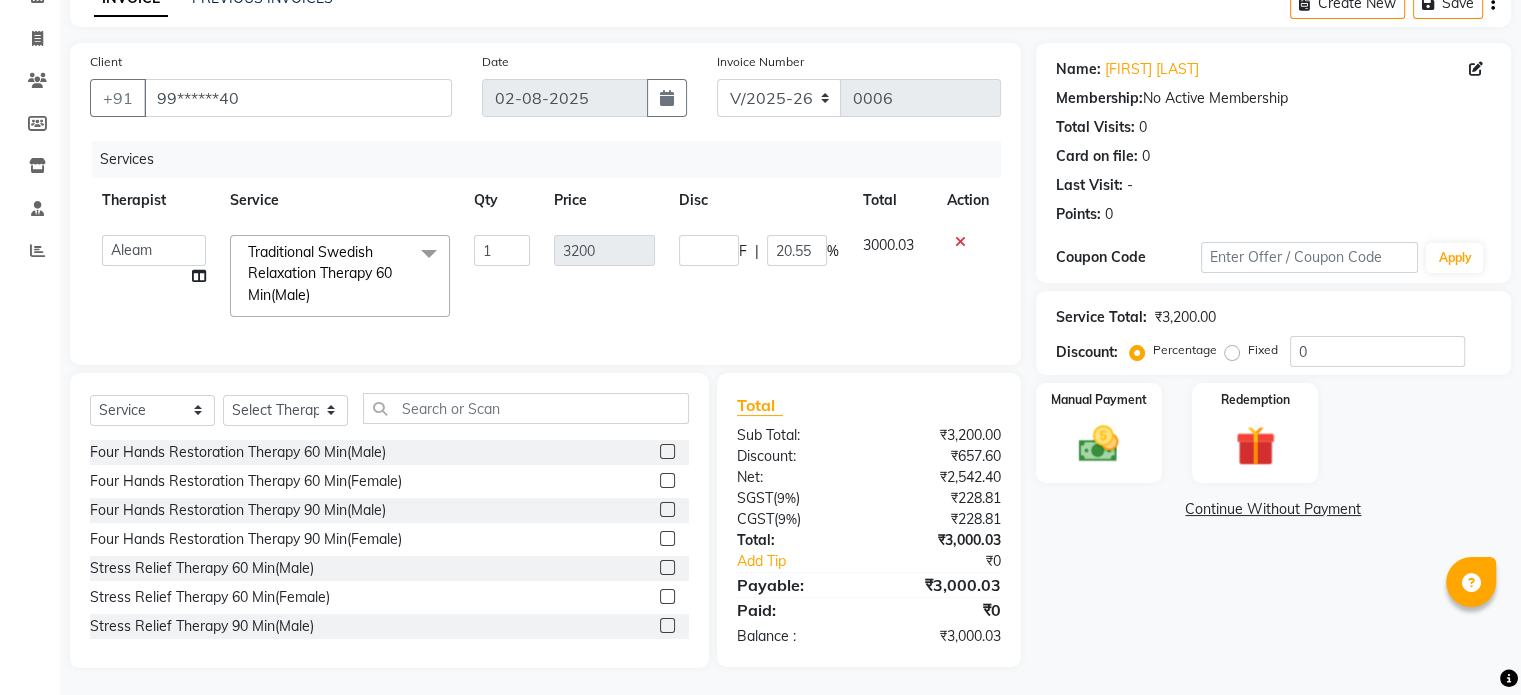 click 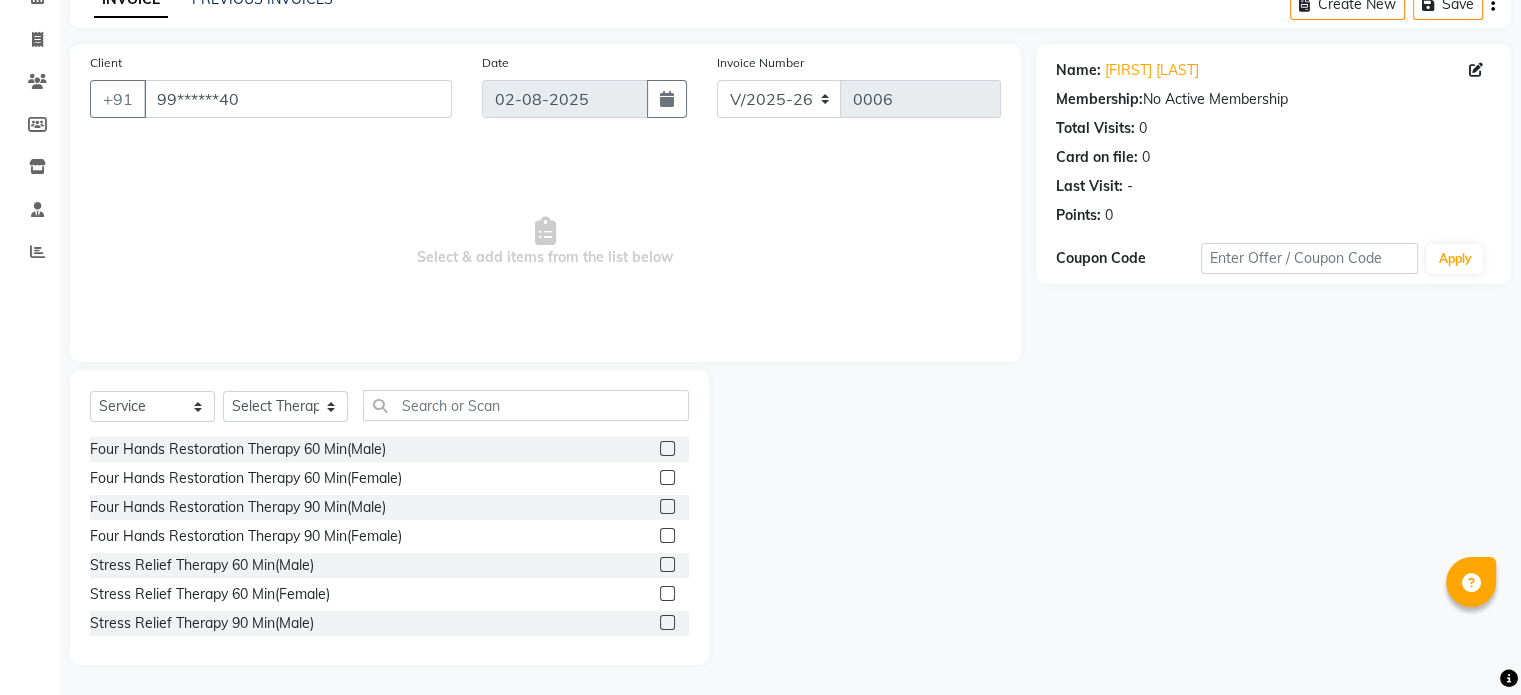 scroll, scrollTop: 106, scrollLeft: 0, axis: vertical 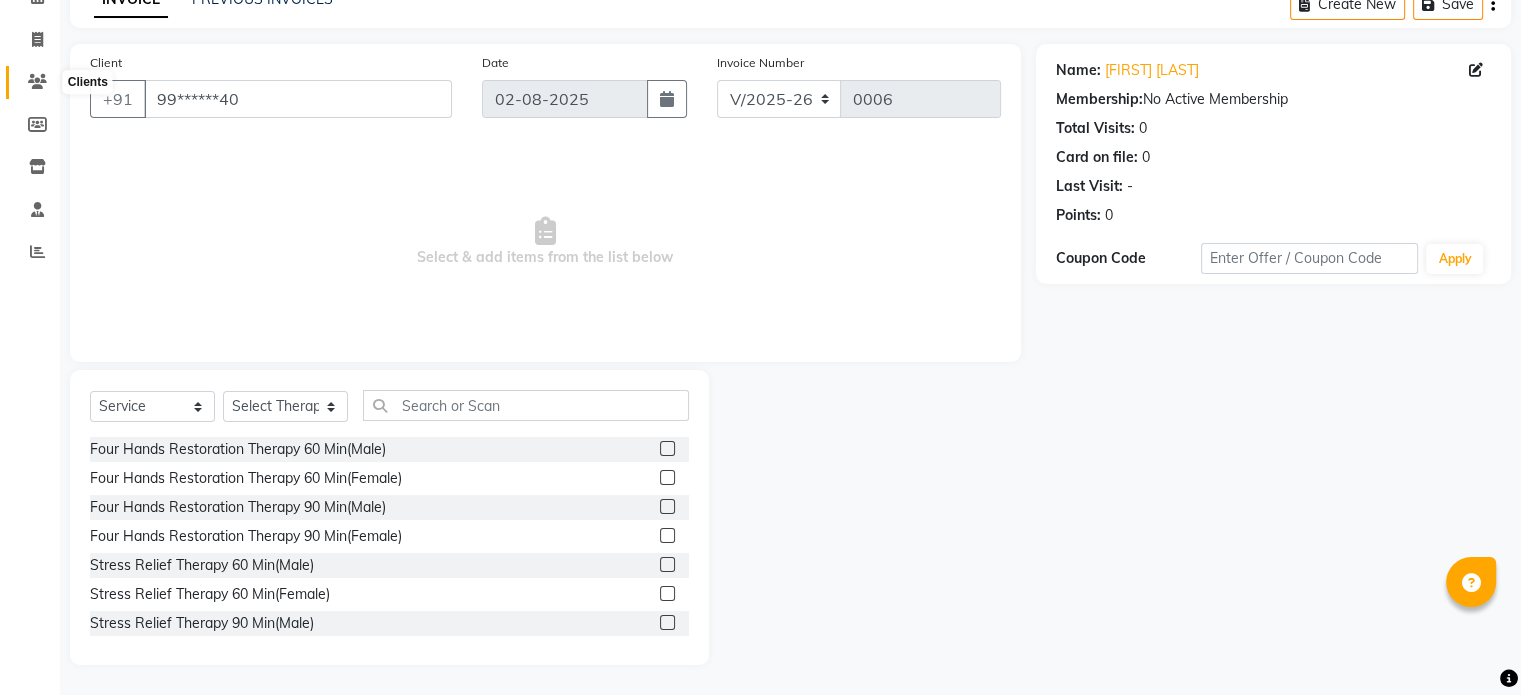 click 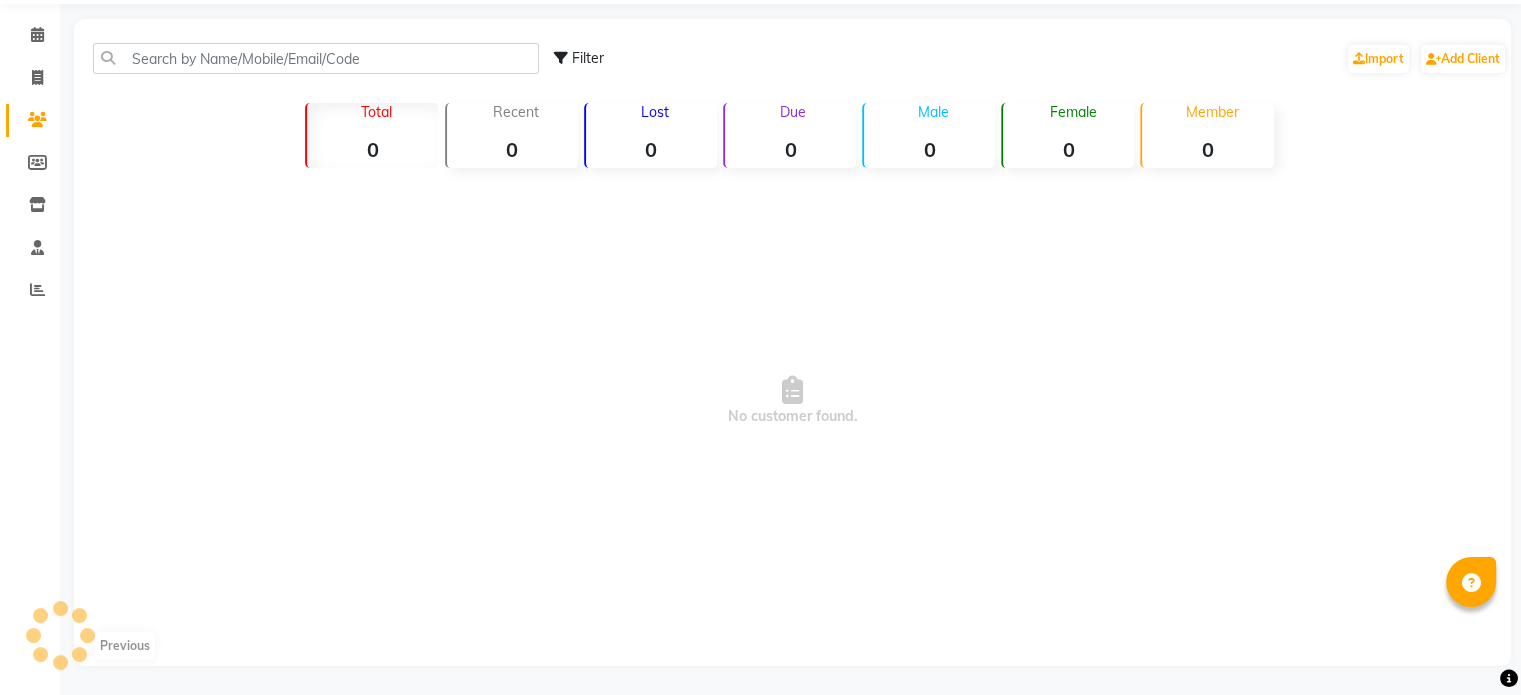 scroll, scrollTop: 21, scrollLeft: 0, axis: vertical 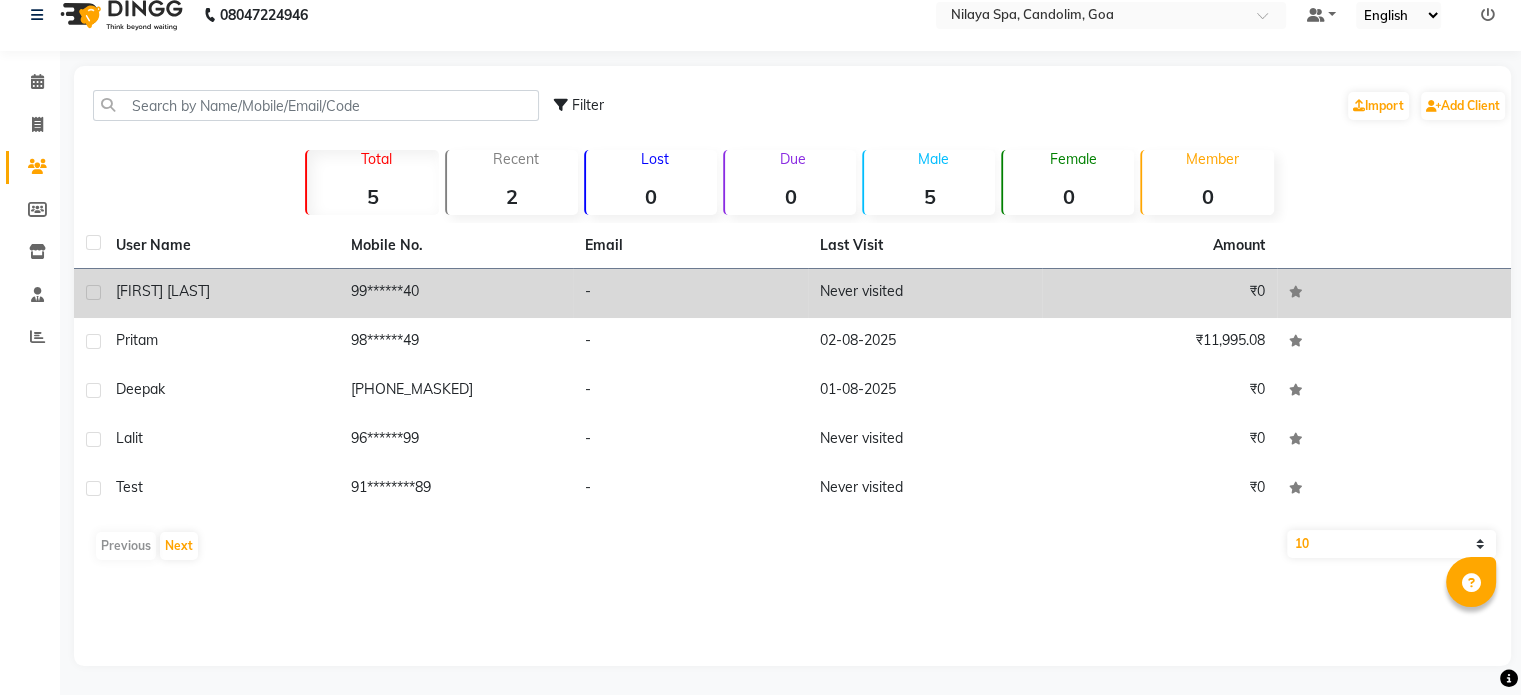 click on "[FIRST] [LAST]" 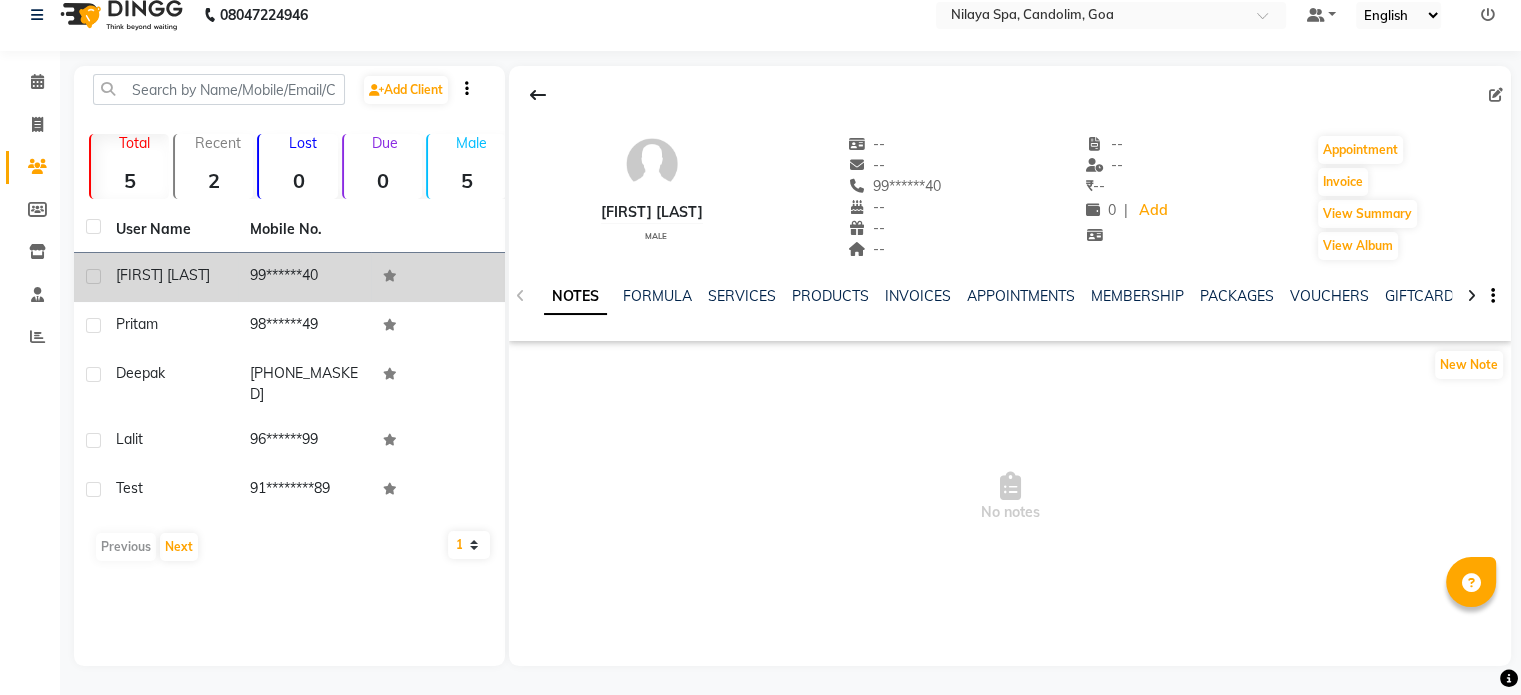 click on "[FIRST] [LAST]" 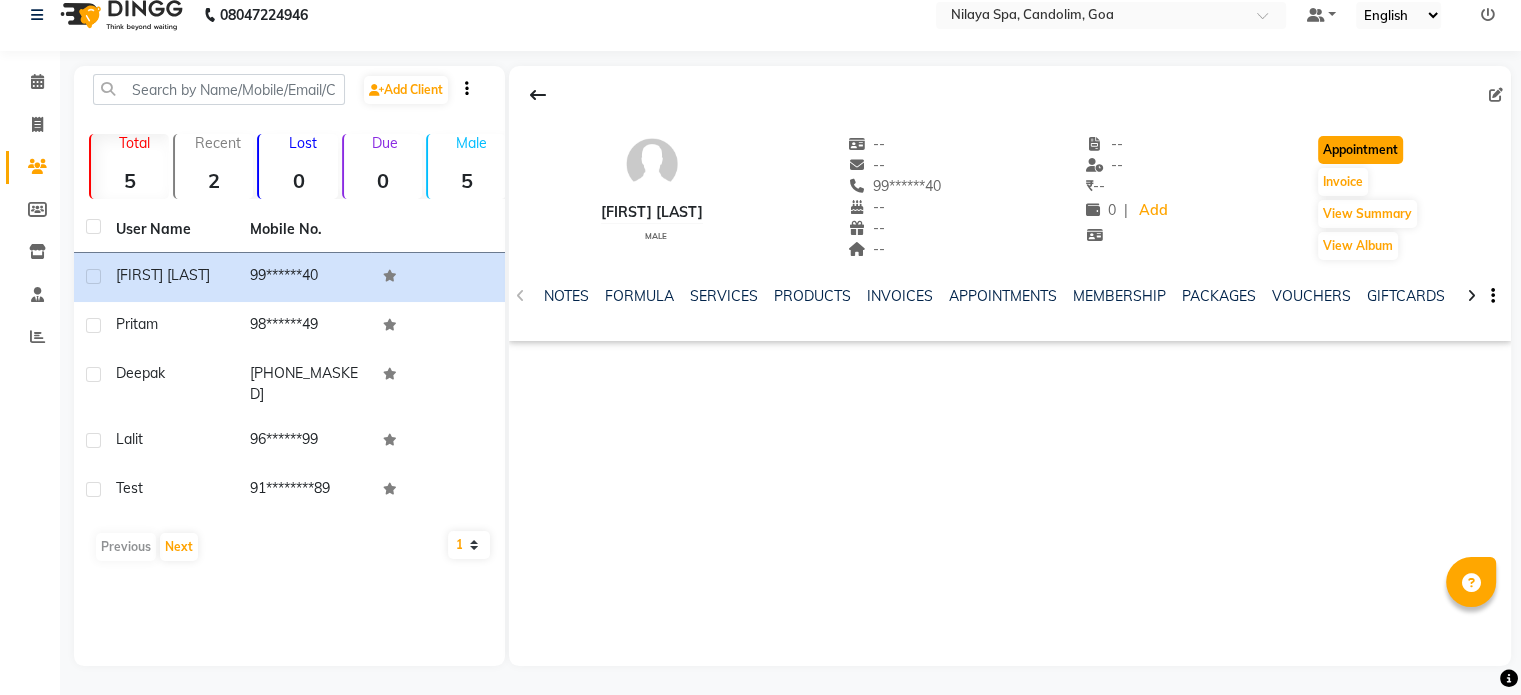 click on "Appointment" 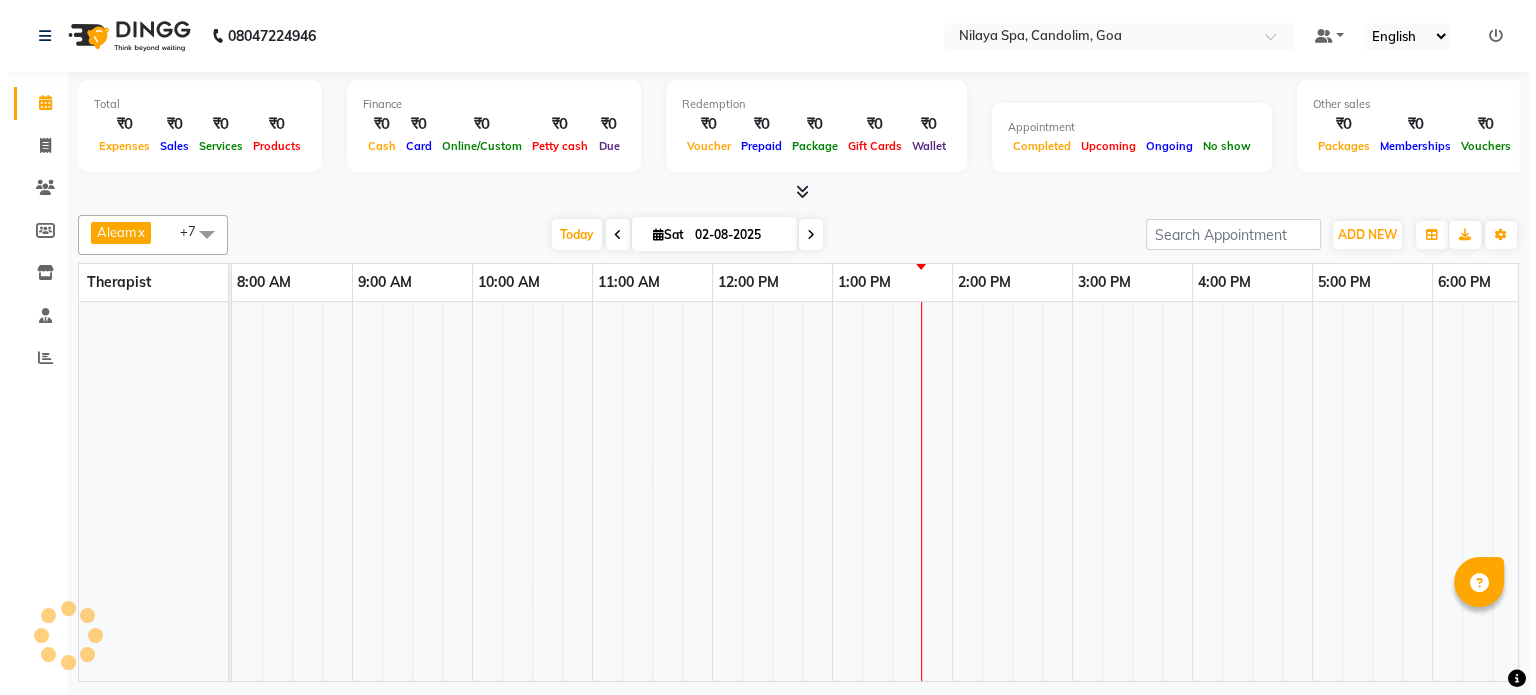 scroll, scrollTop: 0, scrollLeft: 0, axis: both 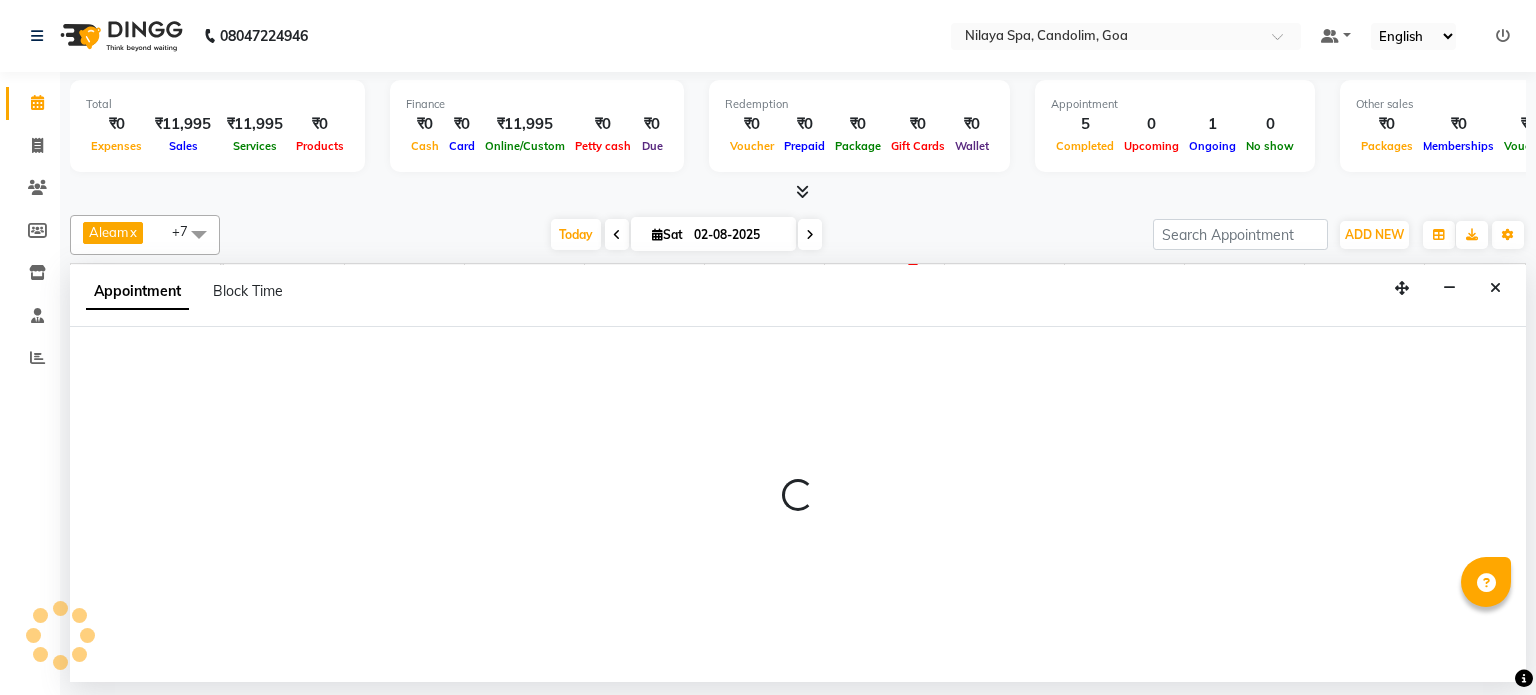 select on "540" 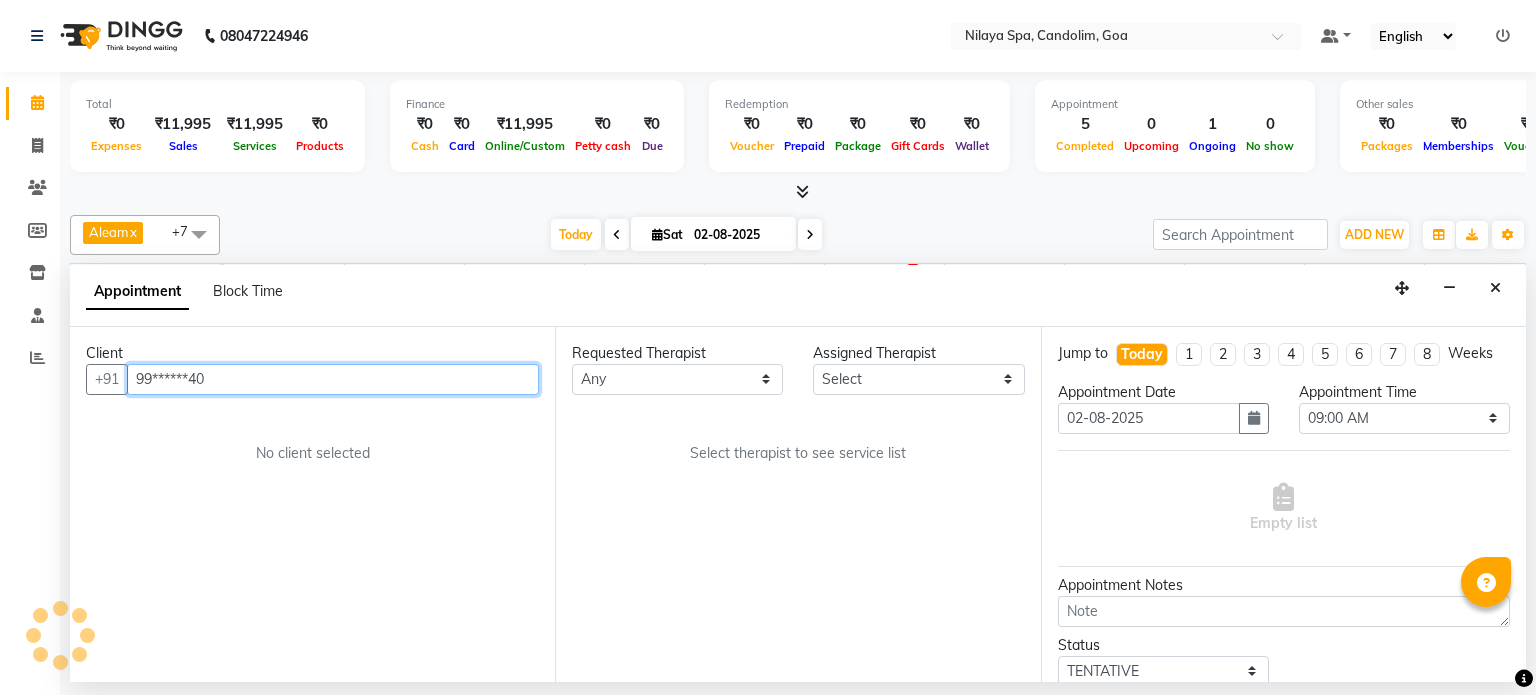 scroll, scrollTop: 0, scrollLeft: 258, axis: horizontal 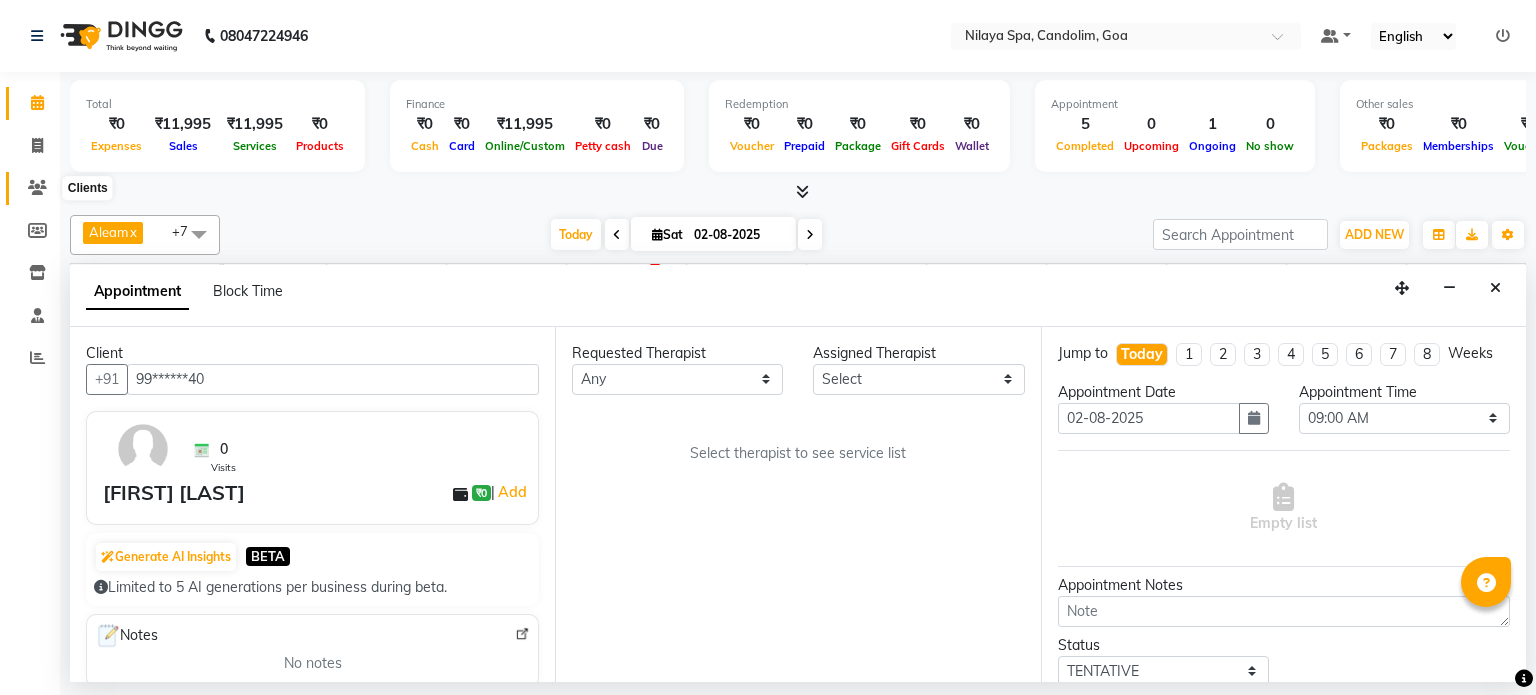 click 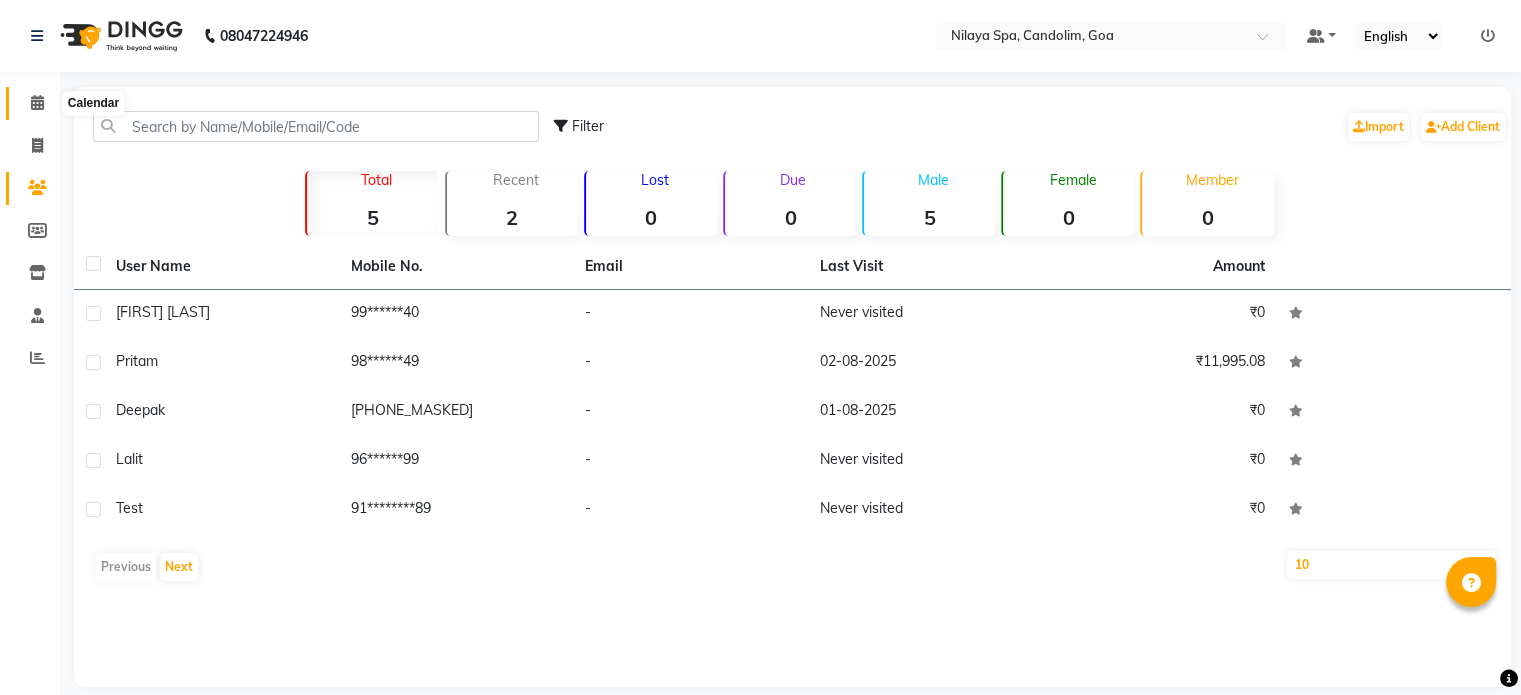 click 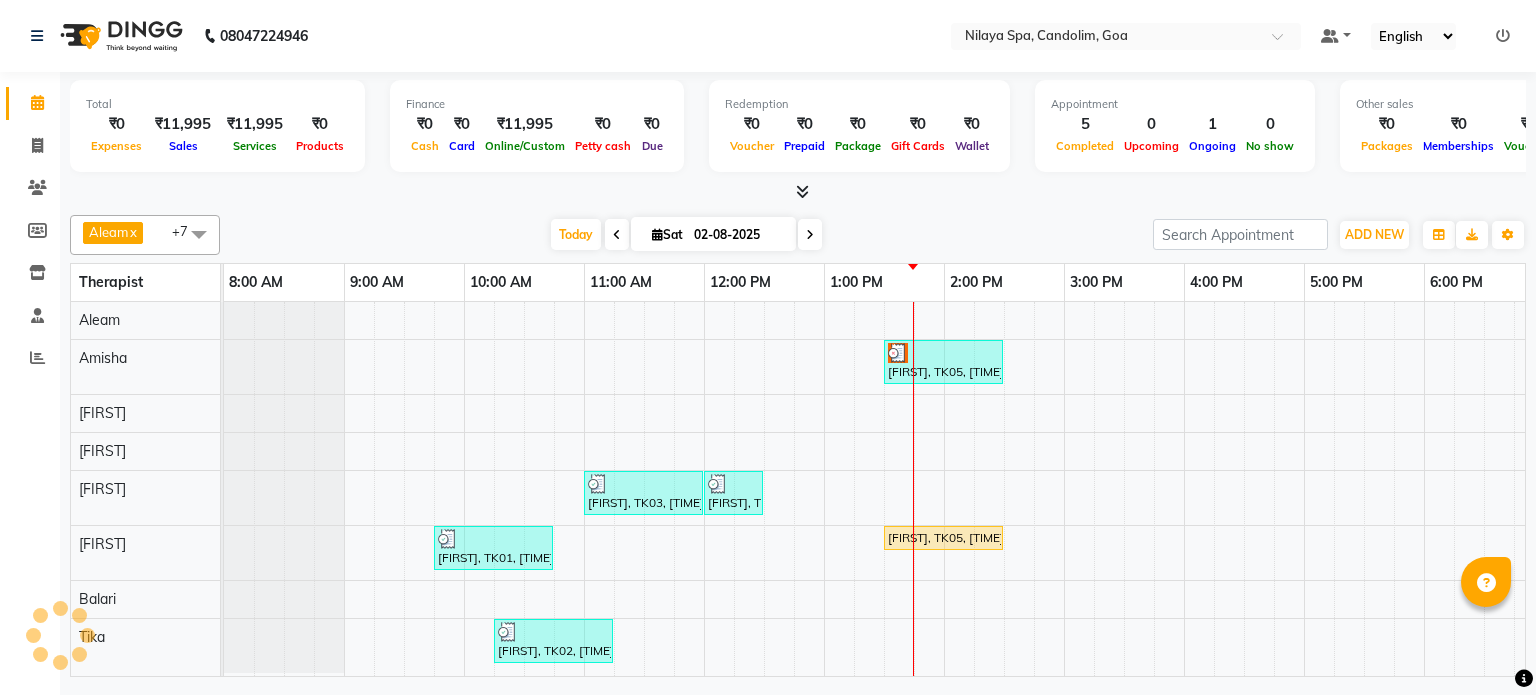 scroll, scrollTop: 0, scrollLeft: 258, axis: horizontal 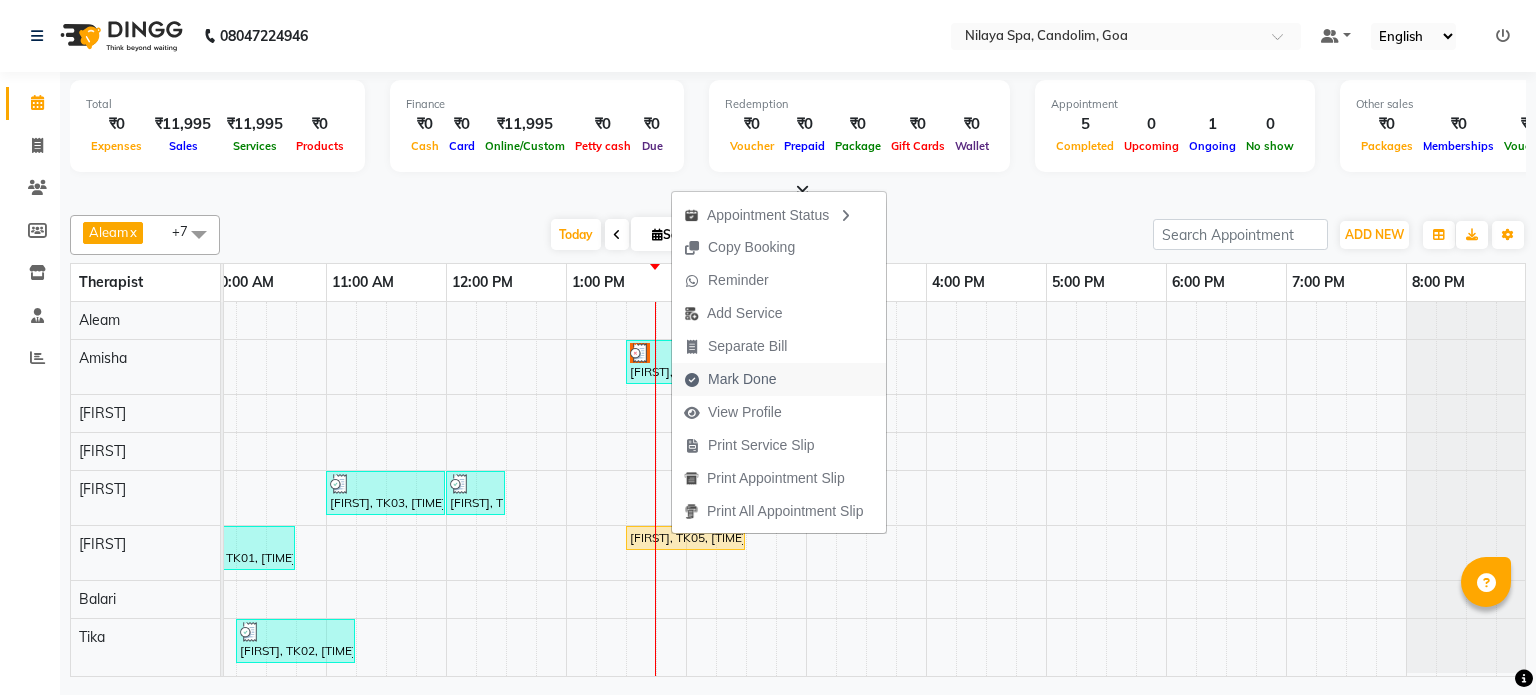 click on "Mark Done" at bounding box center (742, 379) 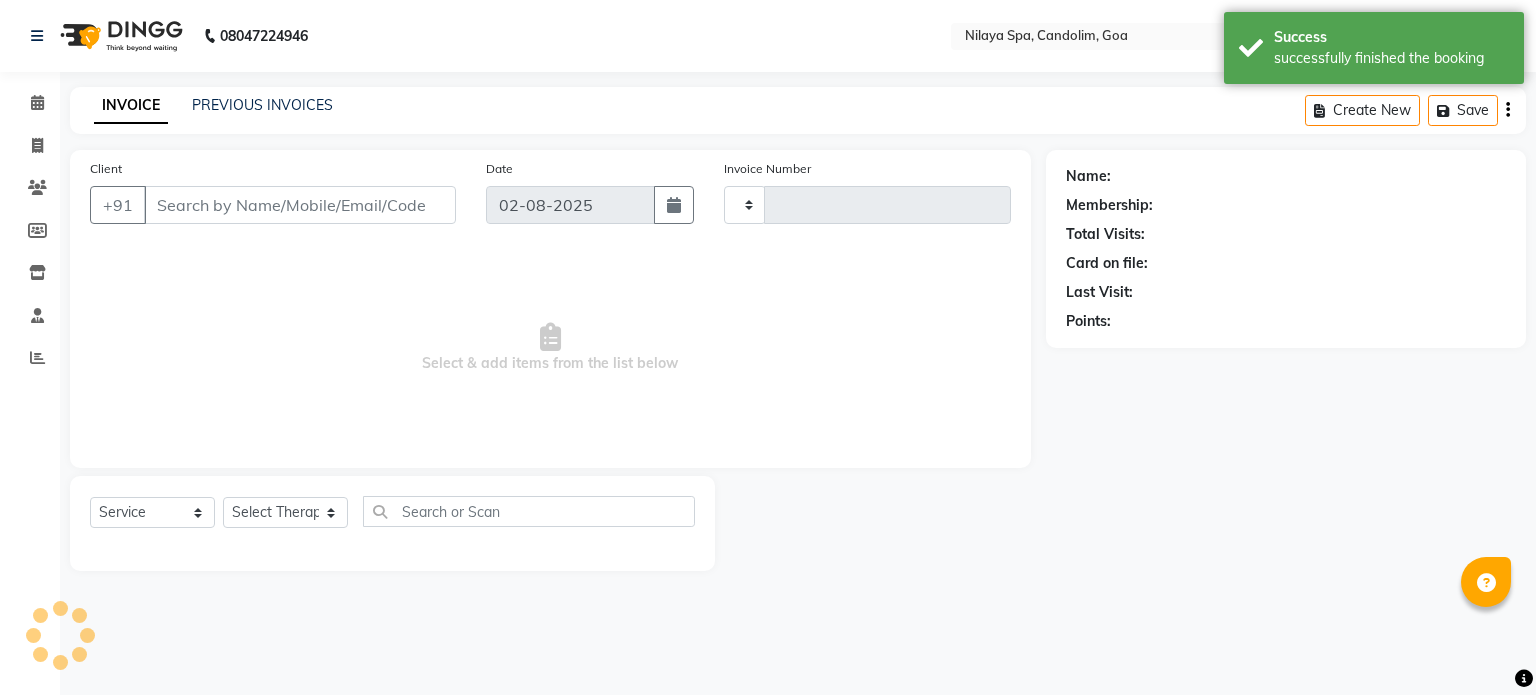 type on "0006" 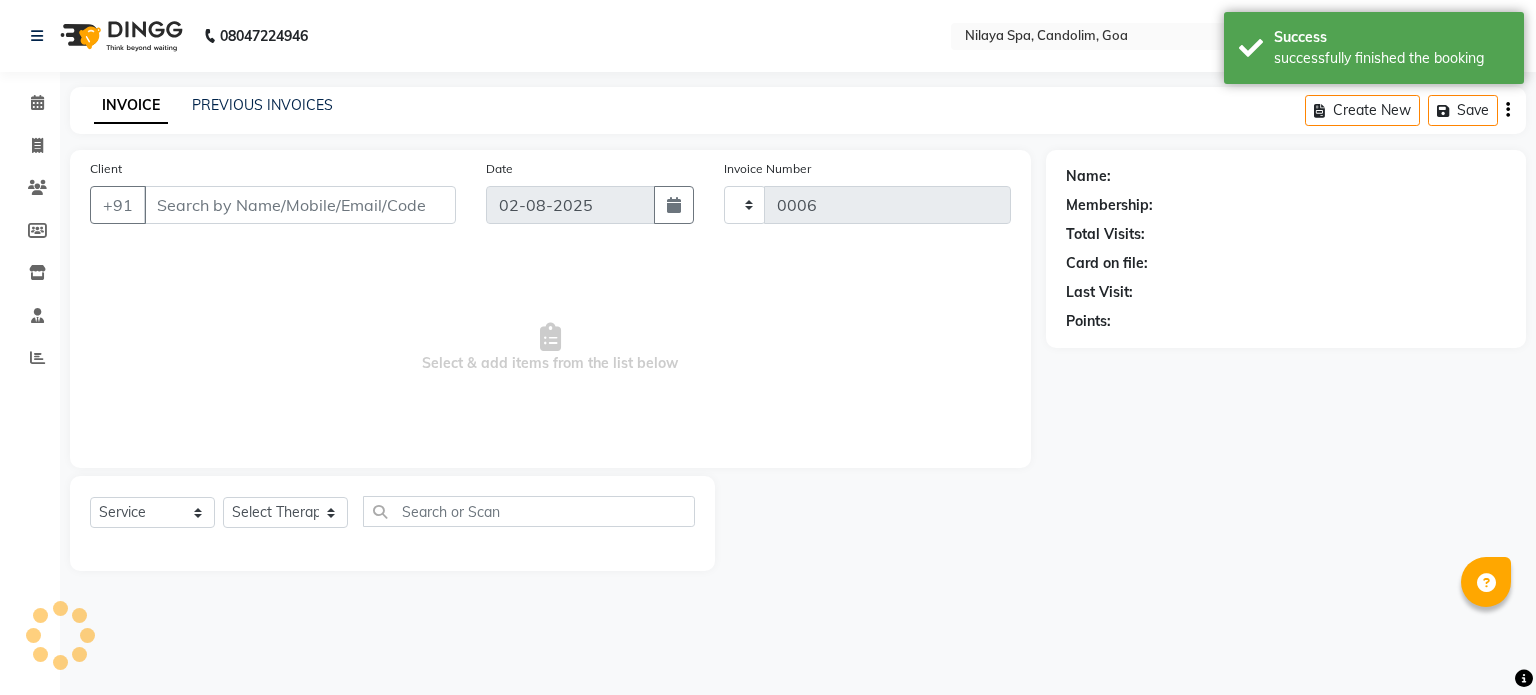 select on "8694" 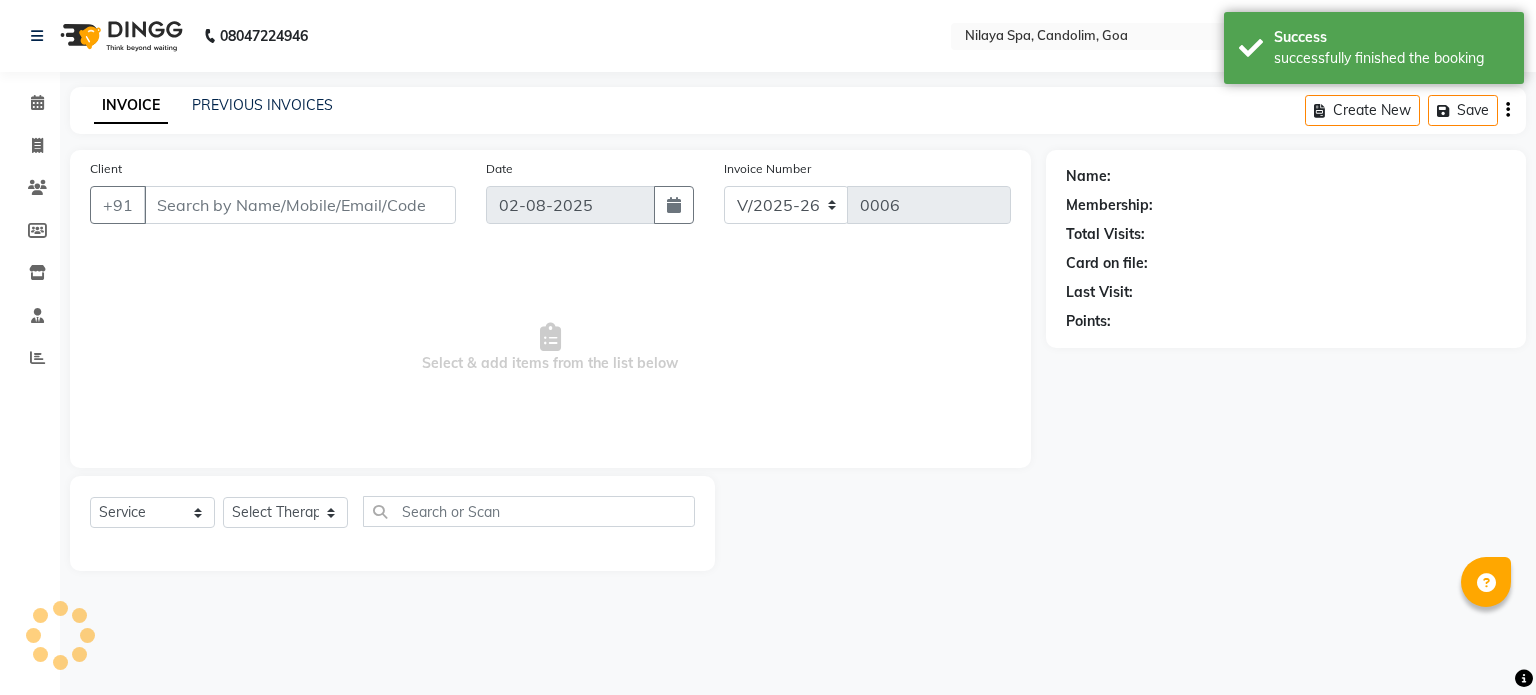 type on "99******40" 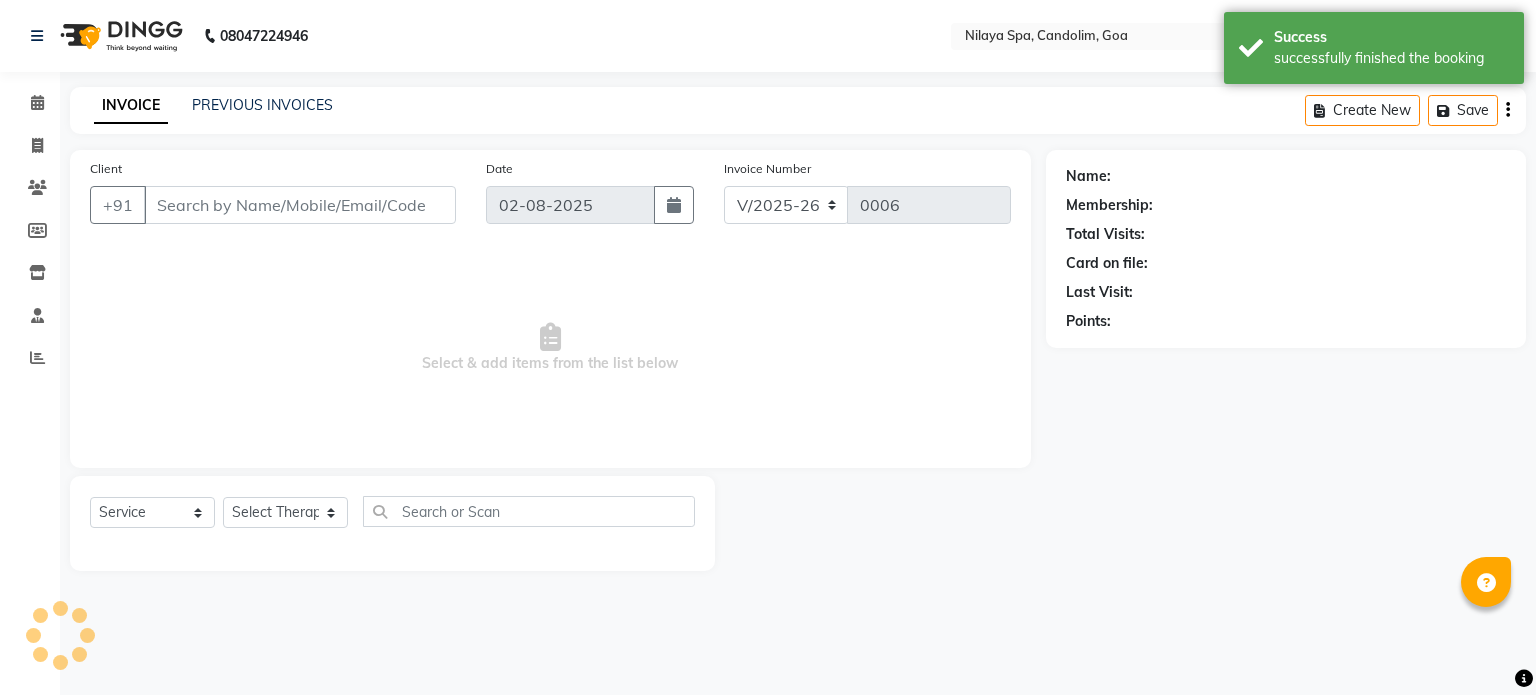 select on "[POSTAL_CODE]" 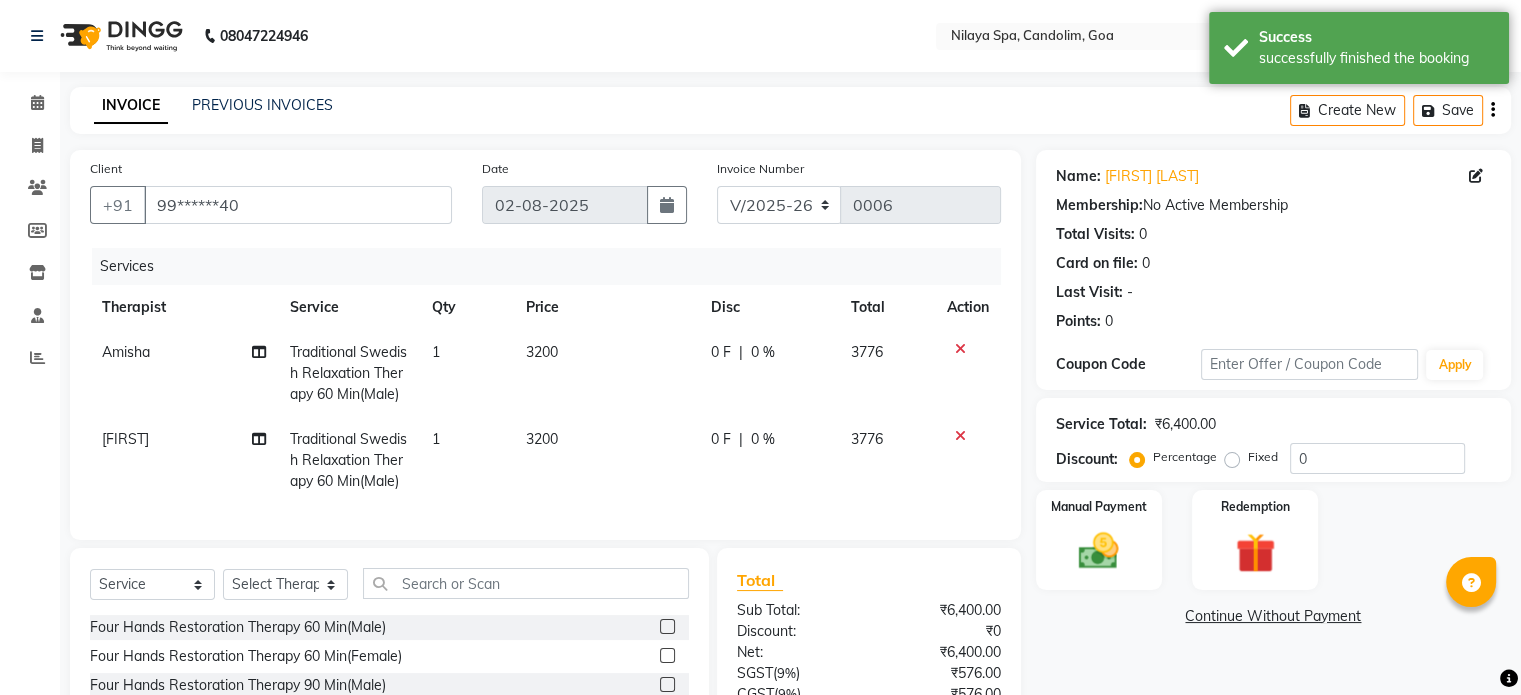 scroll, scrollTop: 193, scrollLeft: 0, axis: vertical 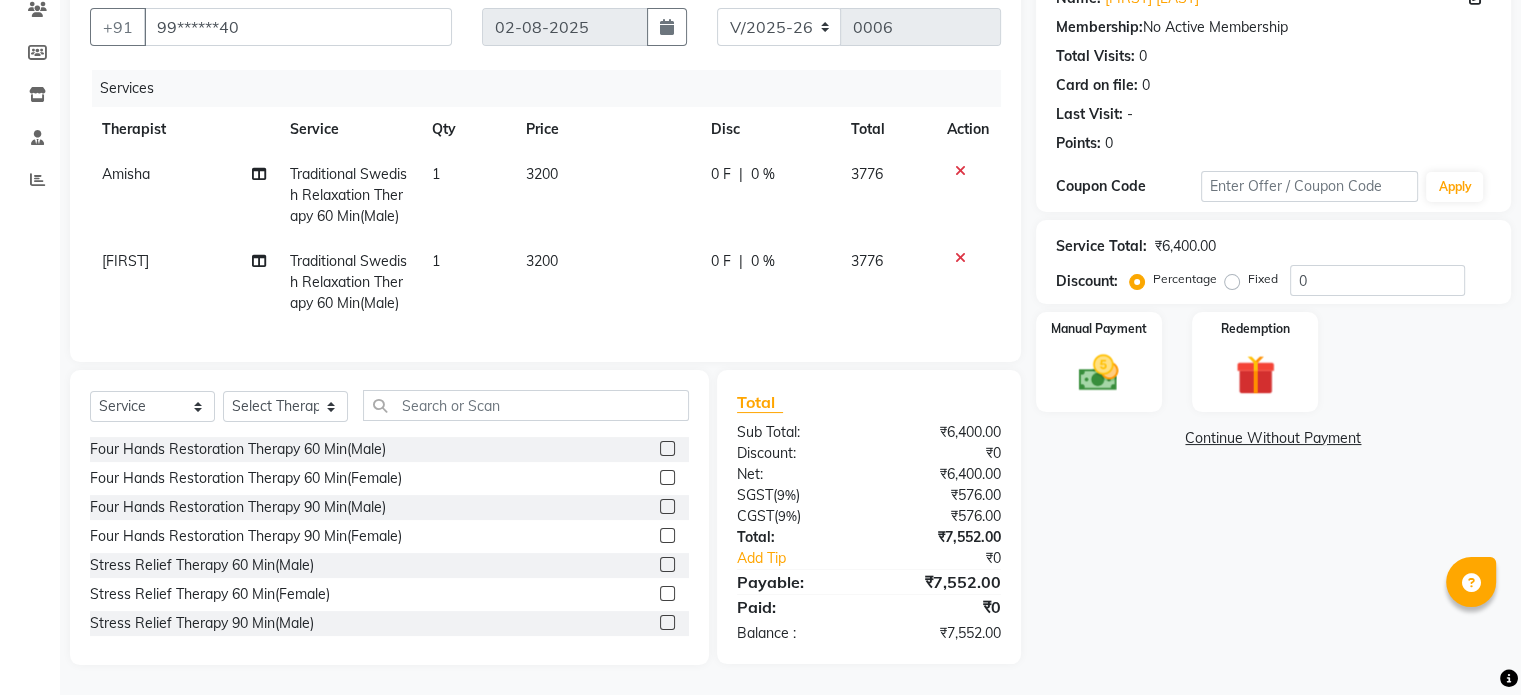 click on "0 %" 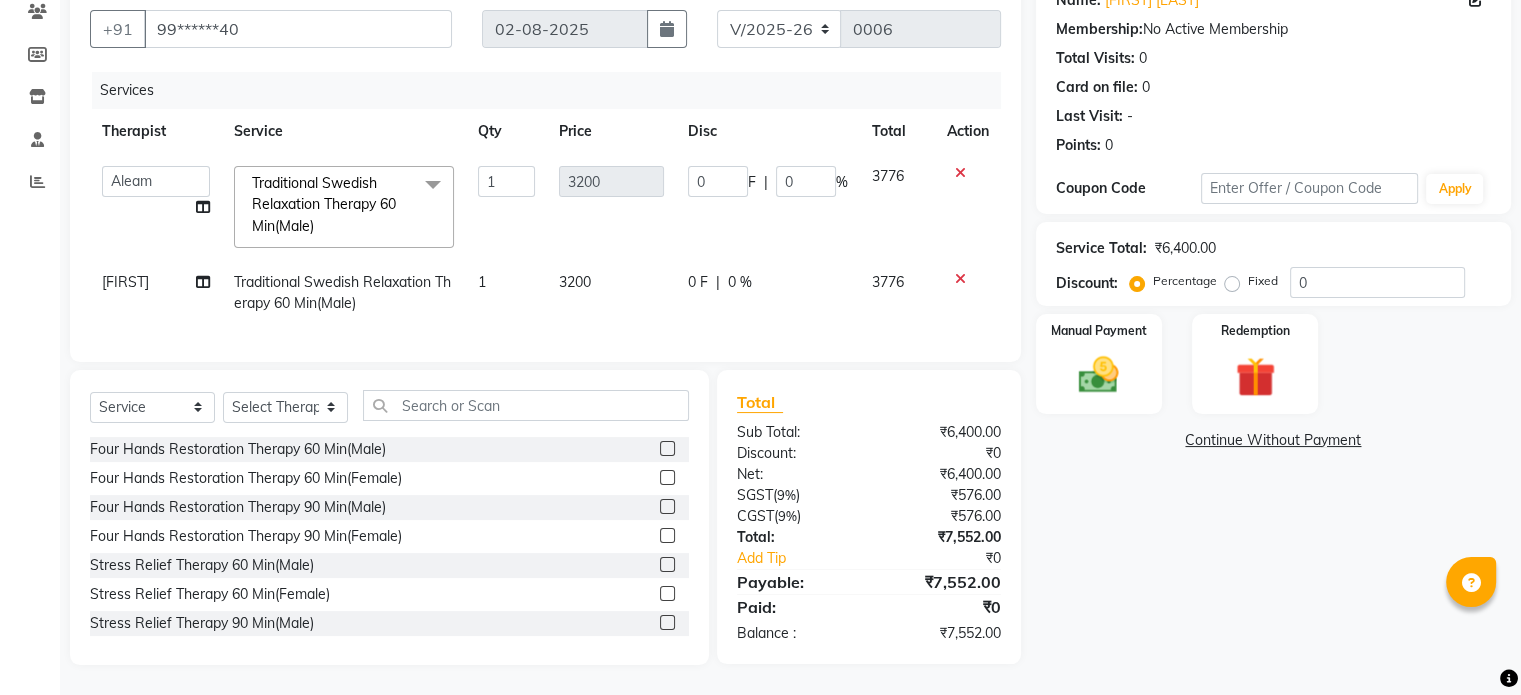 scroll, scrollTop: 192, scrollLeft: 0, axis: vertical 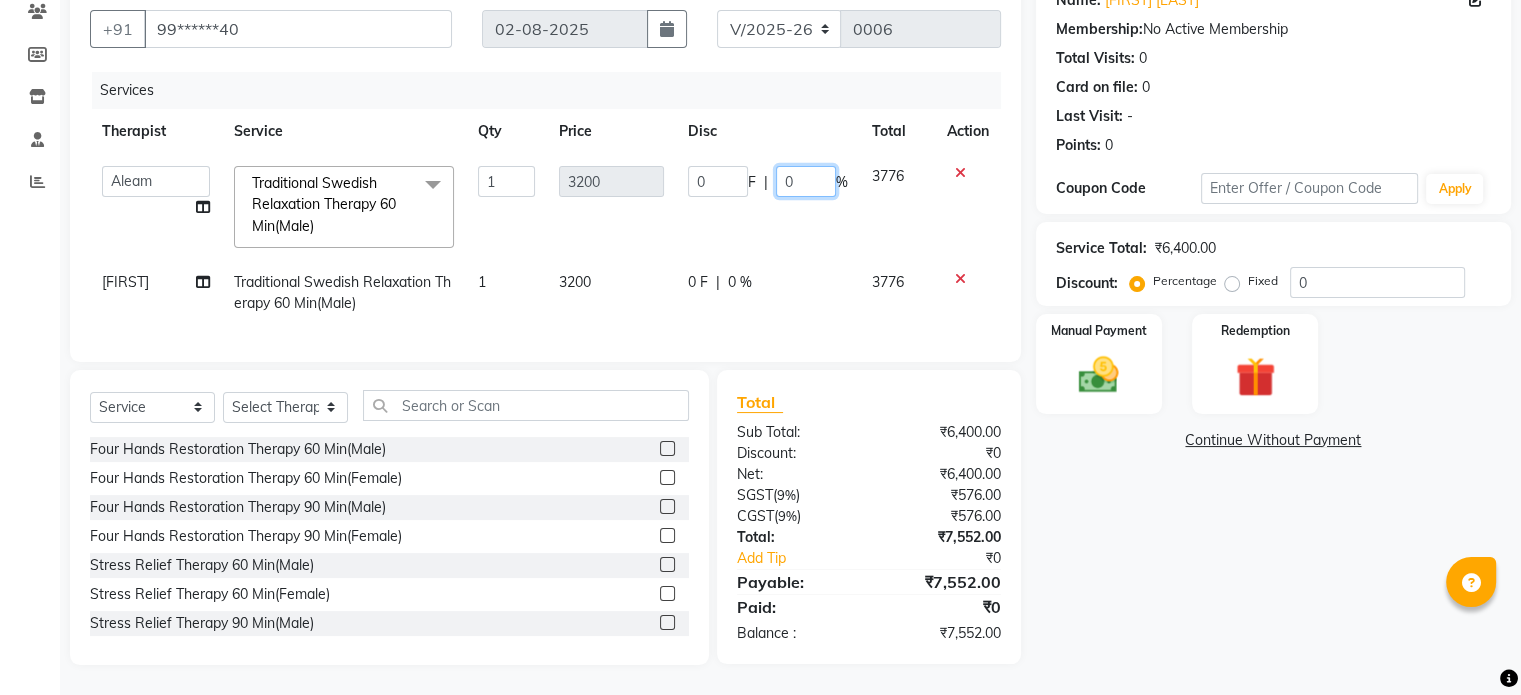 click on "0" 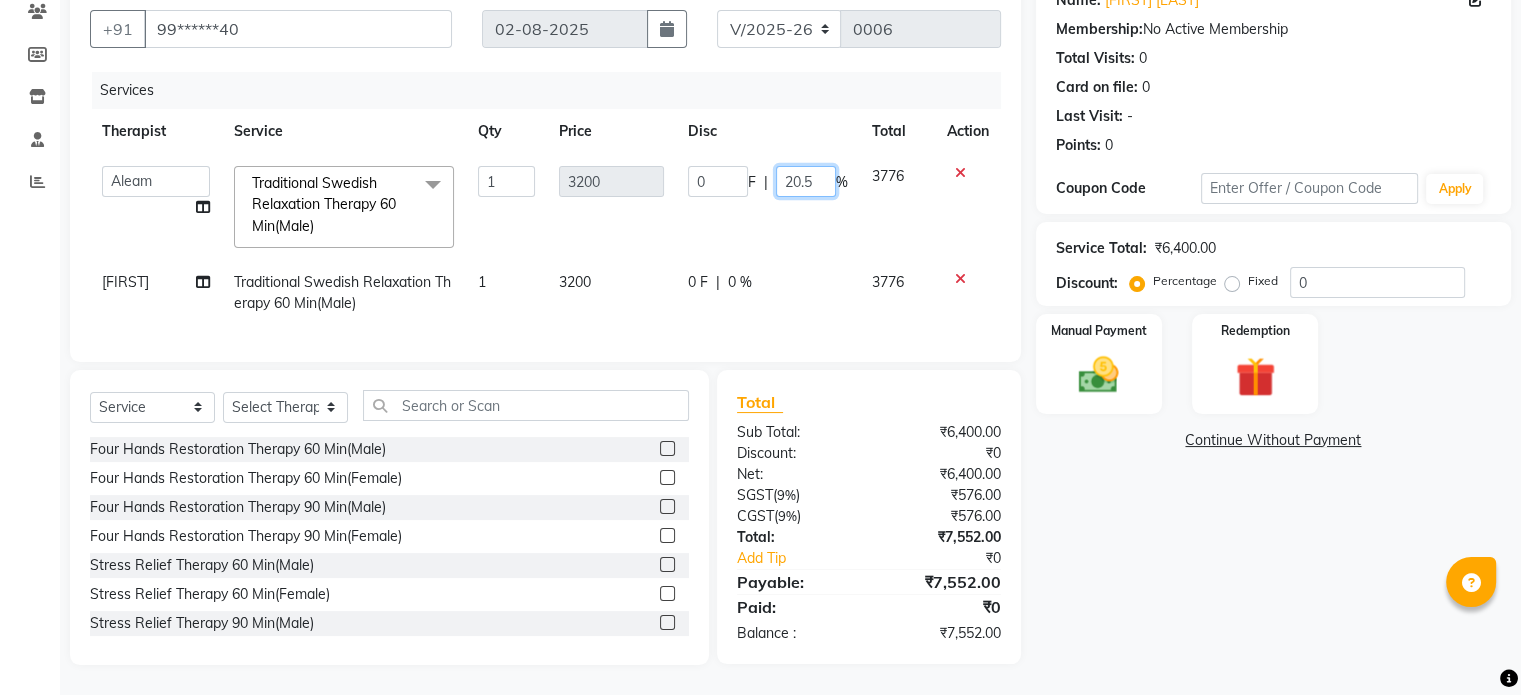 type on "20.55" 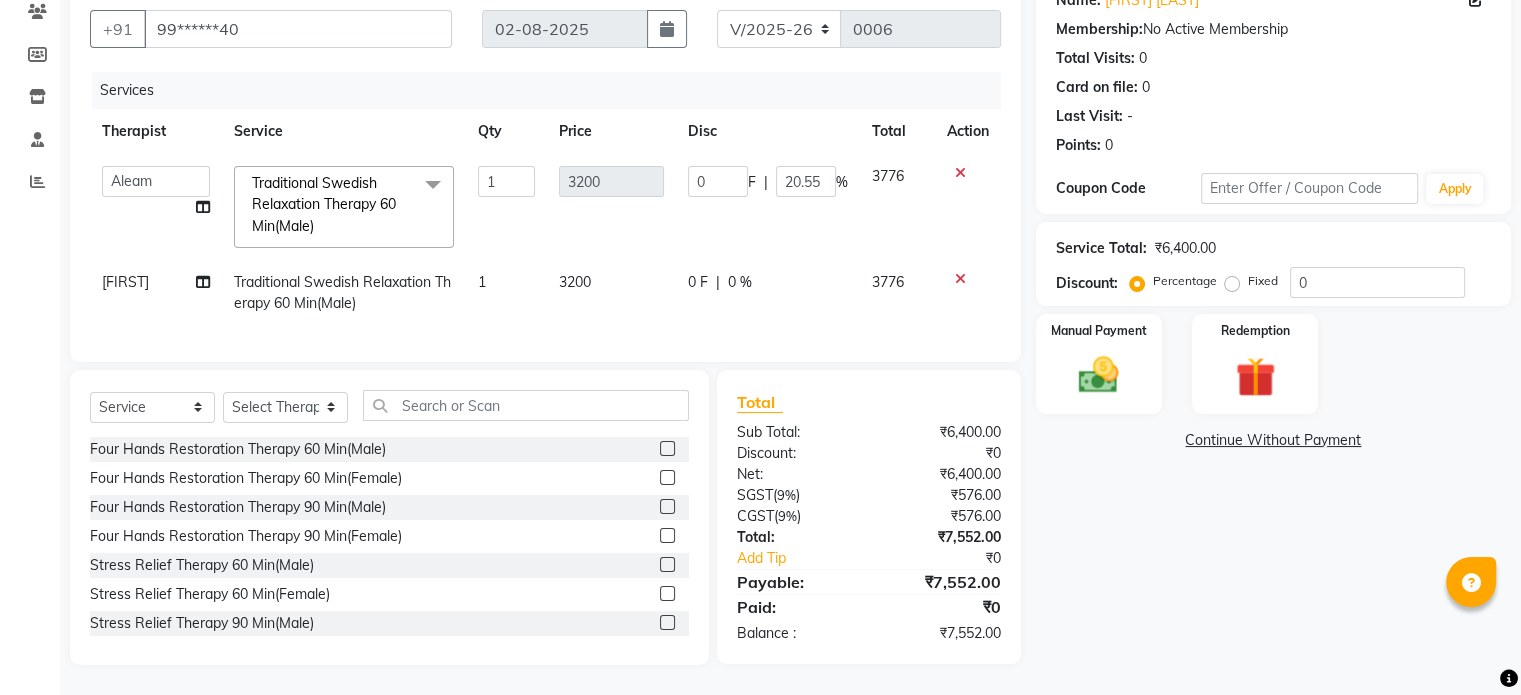 click on "0 F | 0 %" 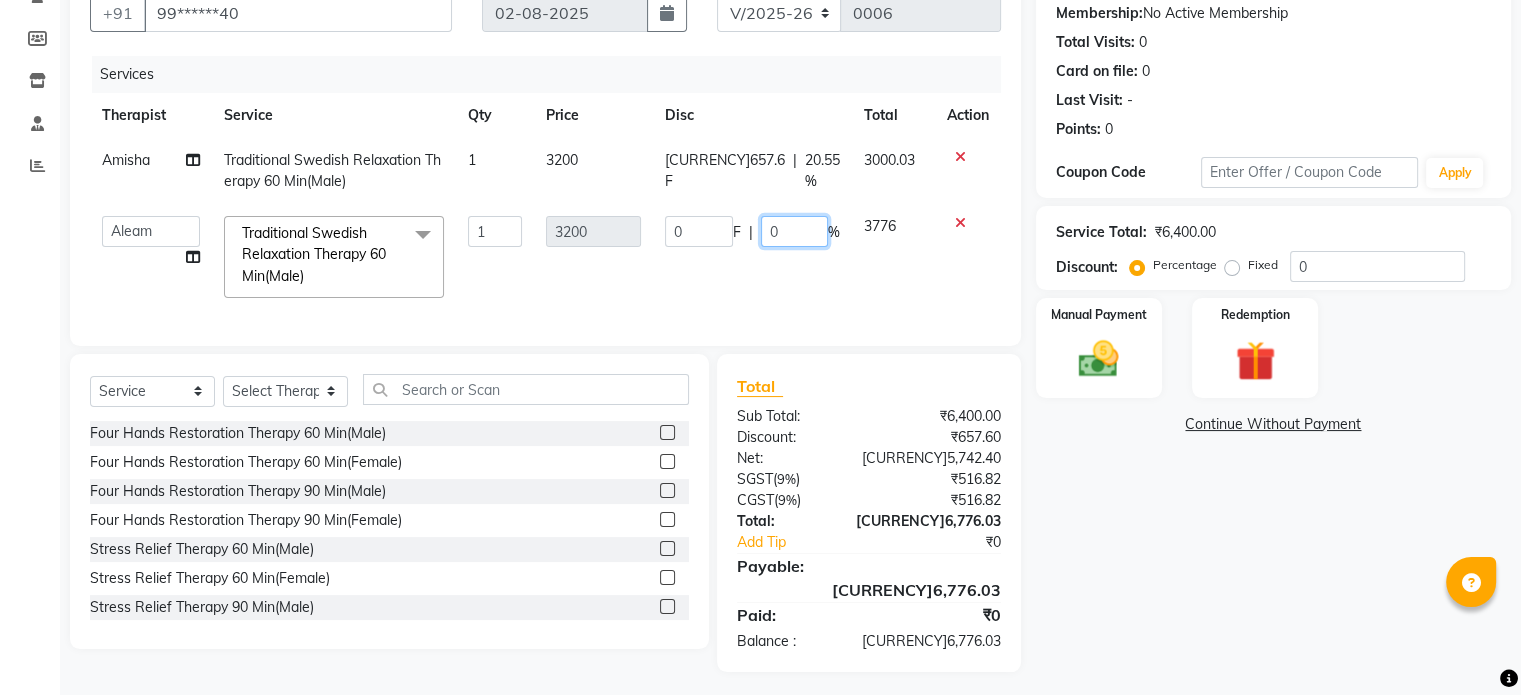 click on "0" 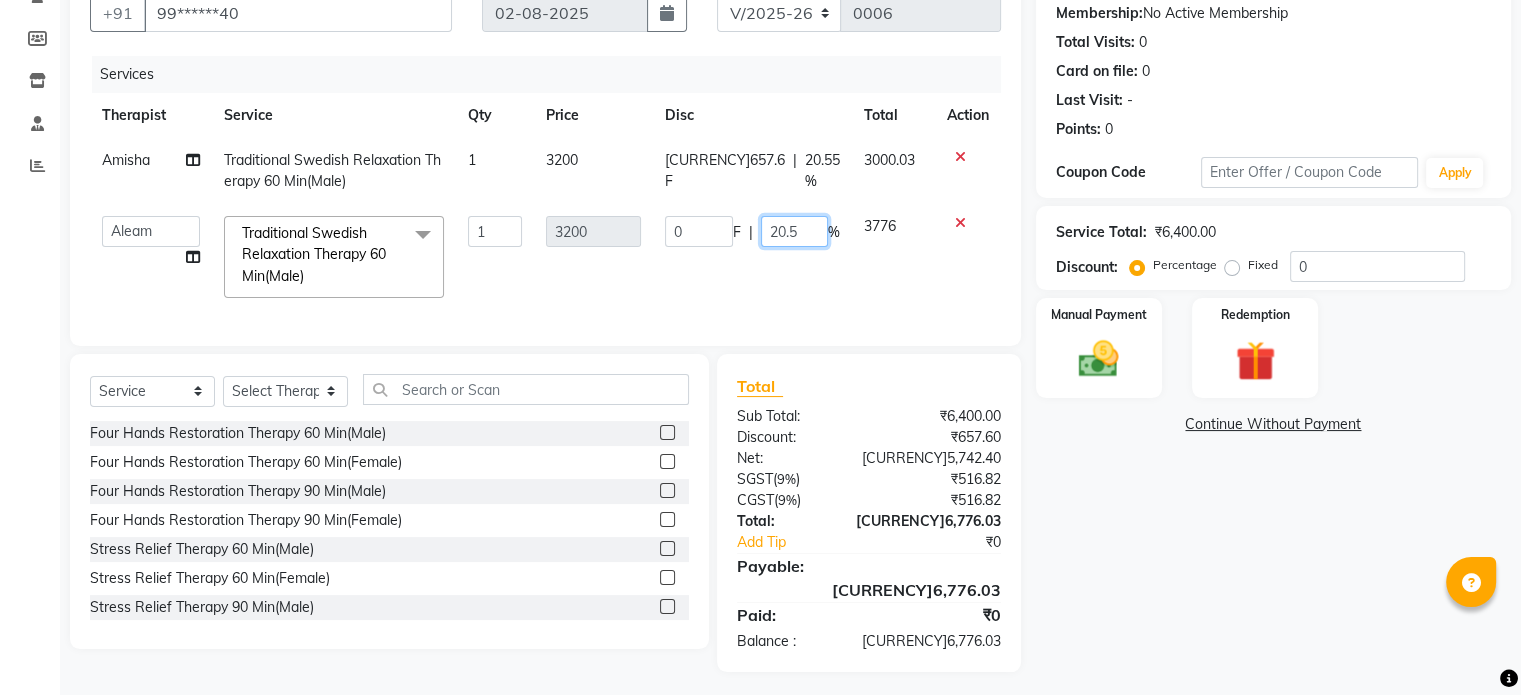 type on "20.55" 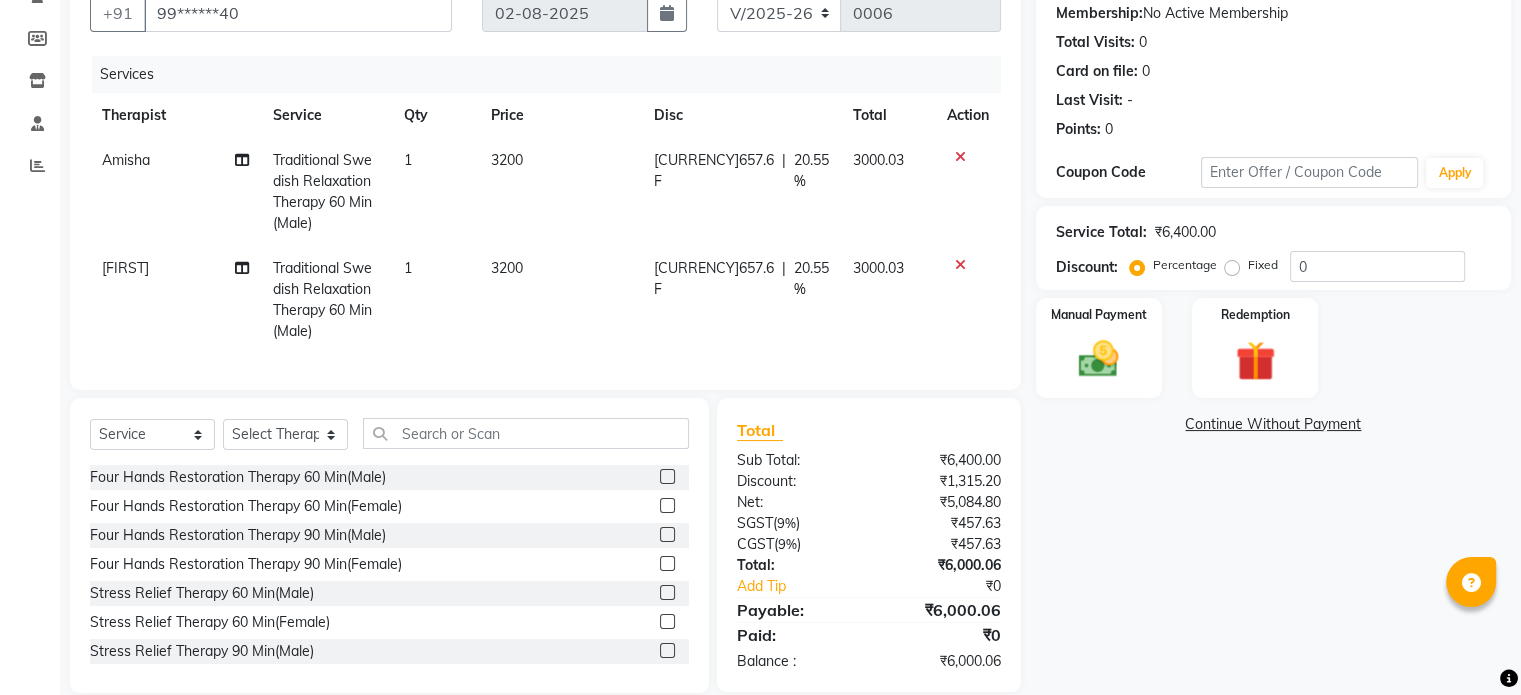click on "[FIRST] [SERVICE] 60 Min(Male) ([CURRENCY][AMOUNT]) [NUMBER] [CURRENCY][AMOUNT] [CURRENCY][PERCENT]" 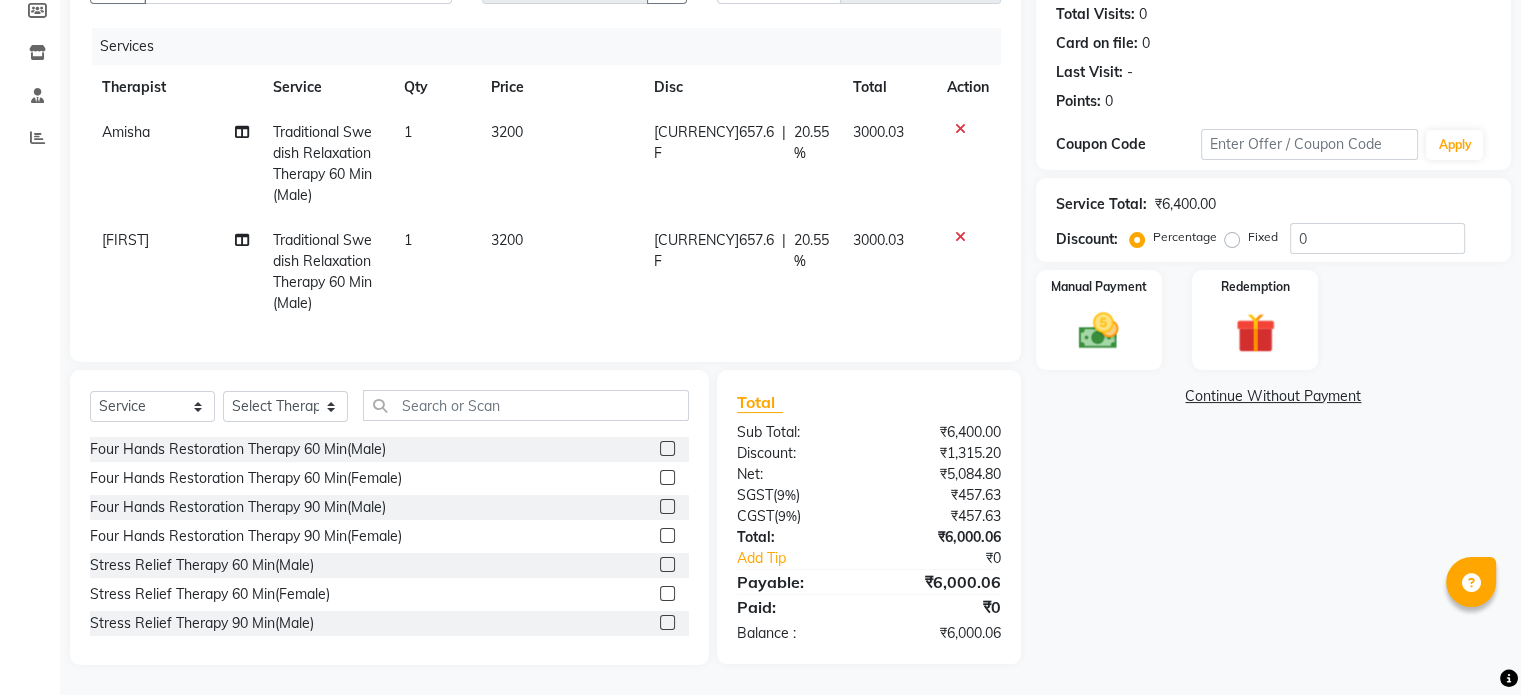 scroll, scrollTop: 236, scrollLeft: 0, axis: vertical 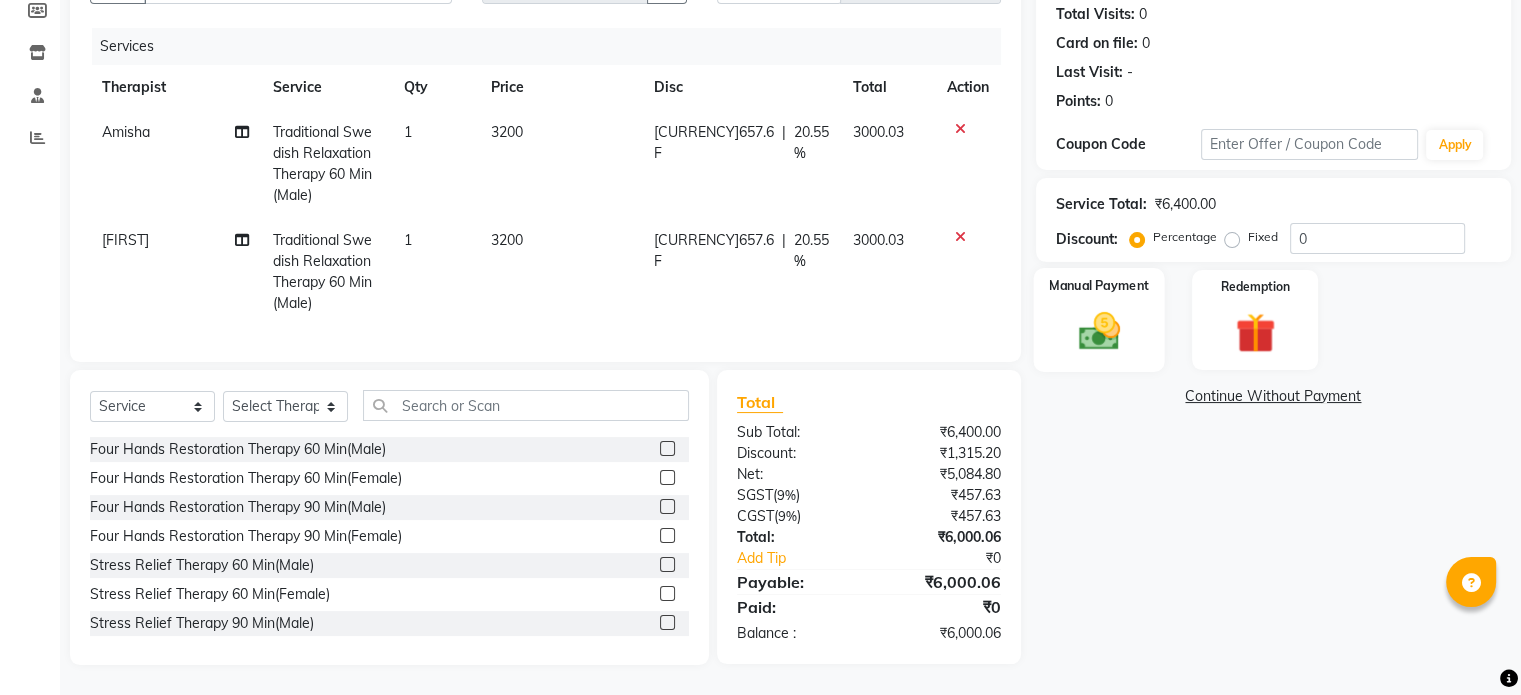 click 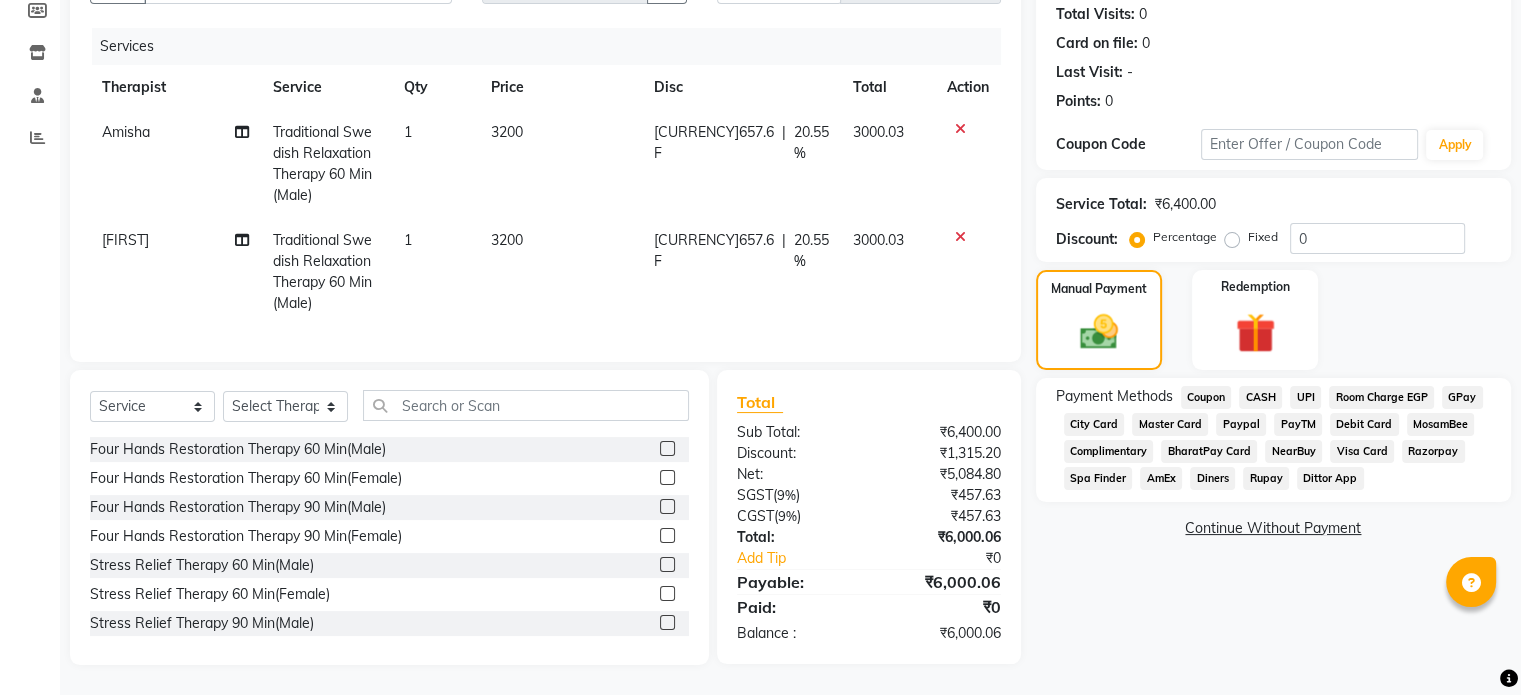 click on "CASH" 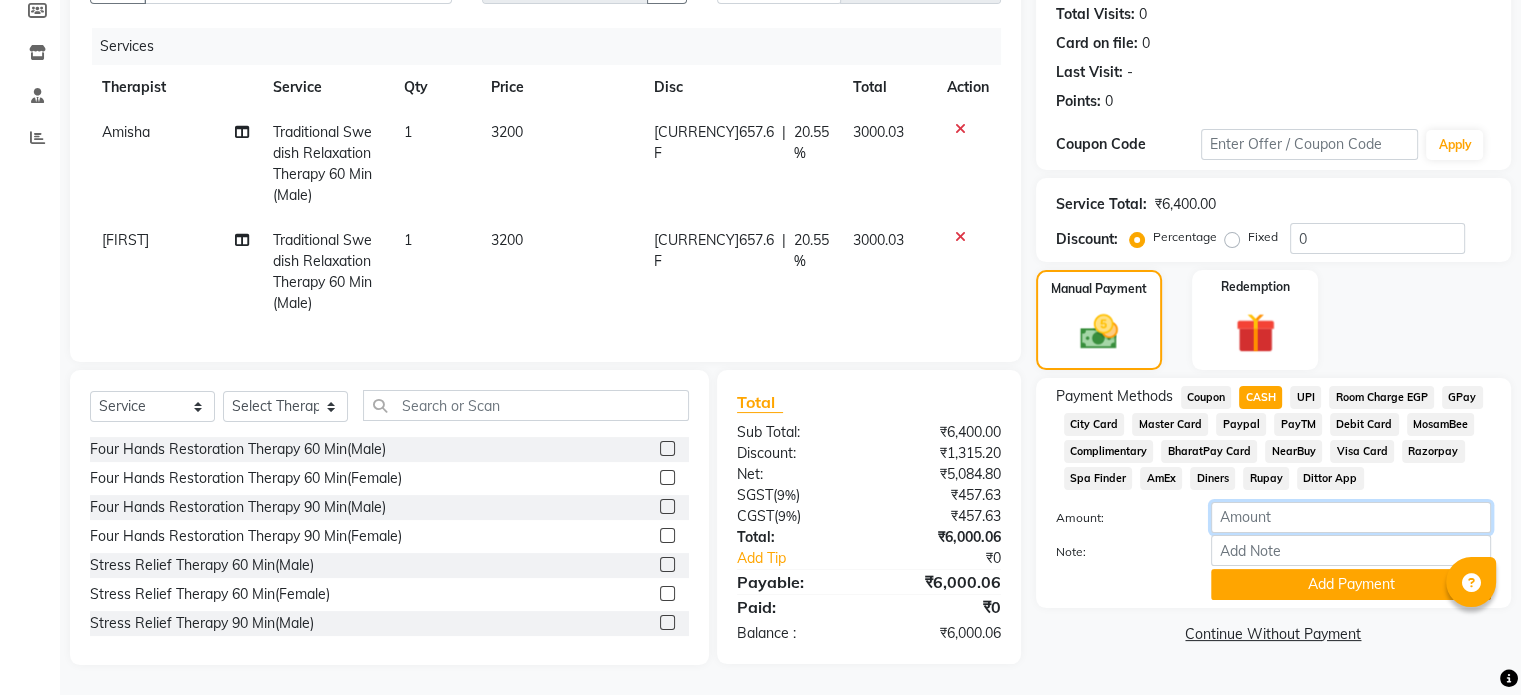 click on "[CURRENCY]6000.06" 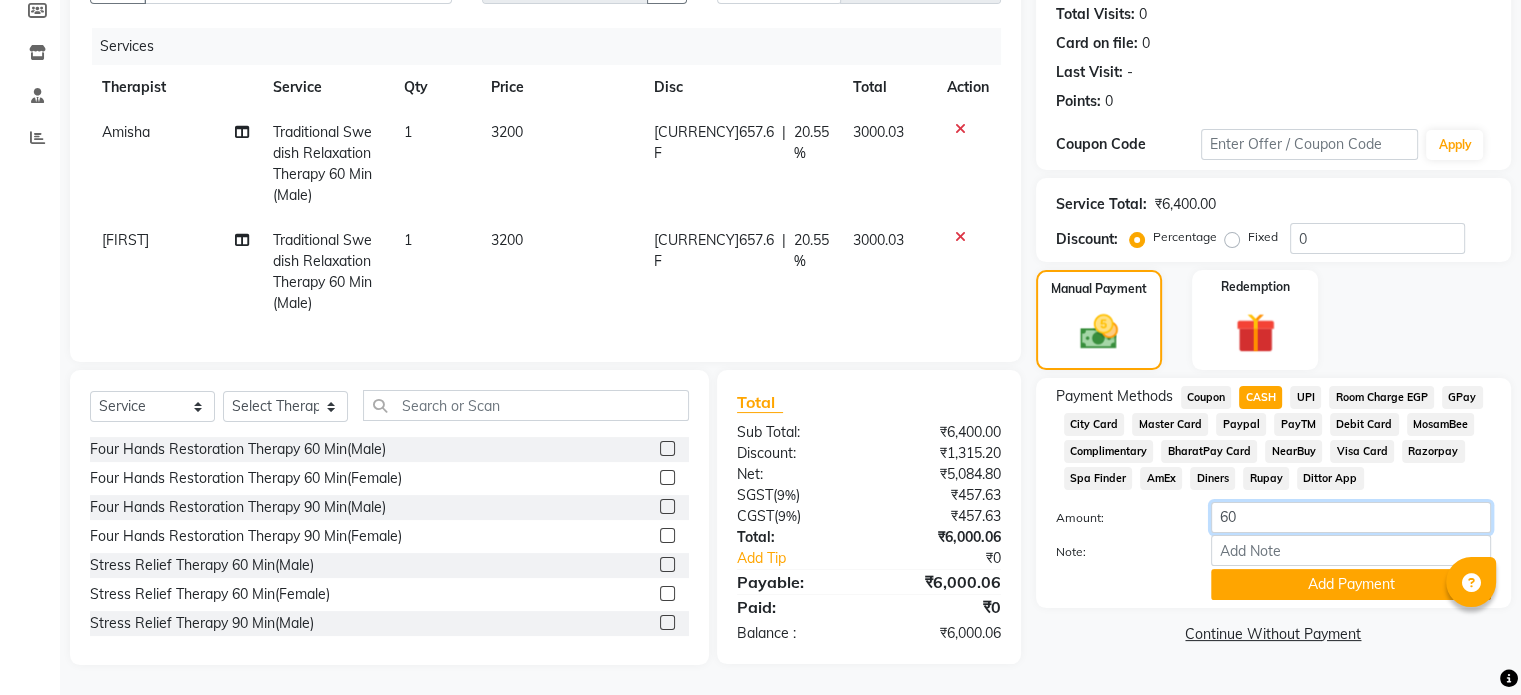 type on "6" 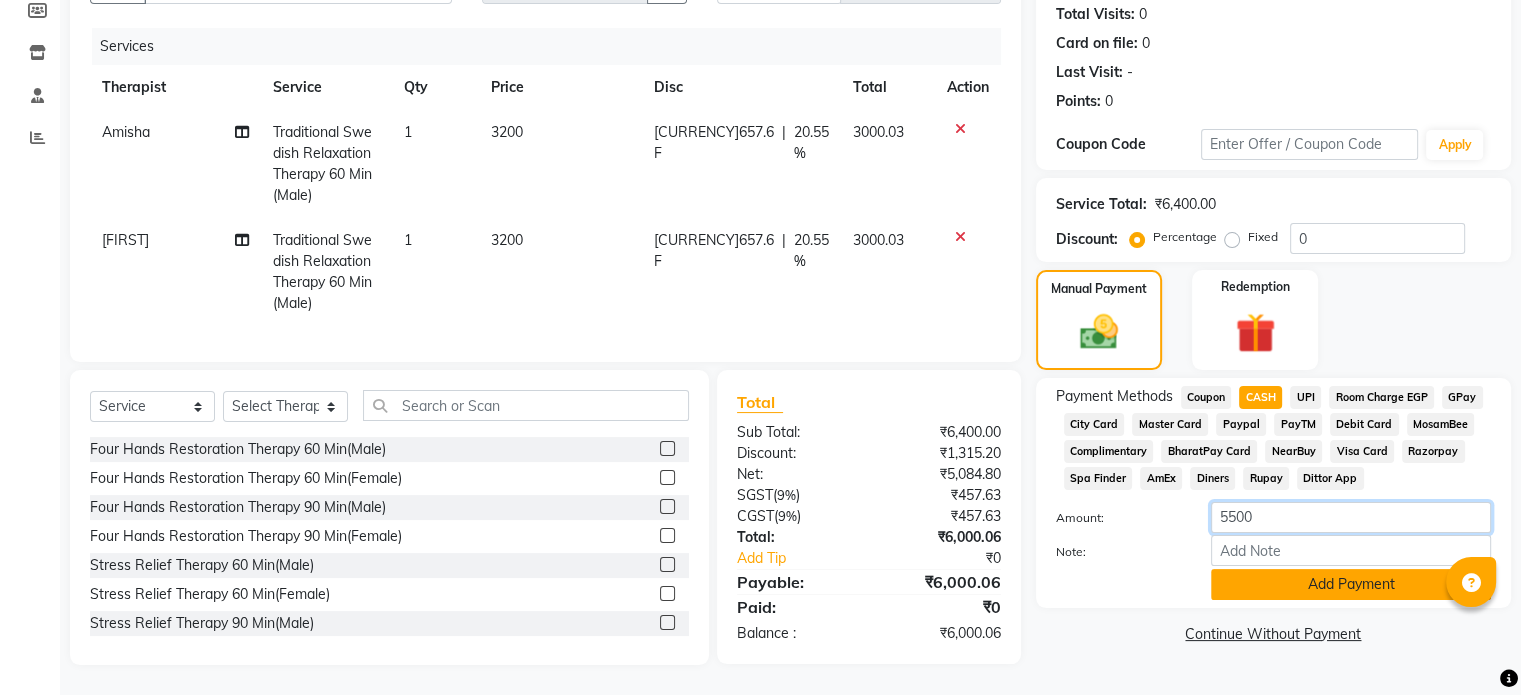 type on "5500" 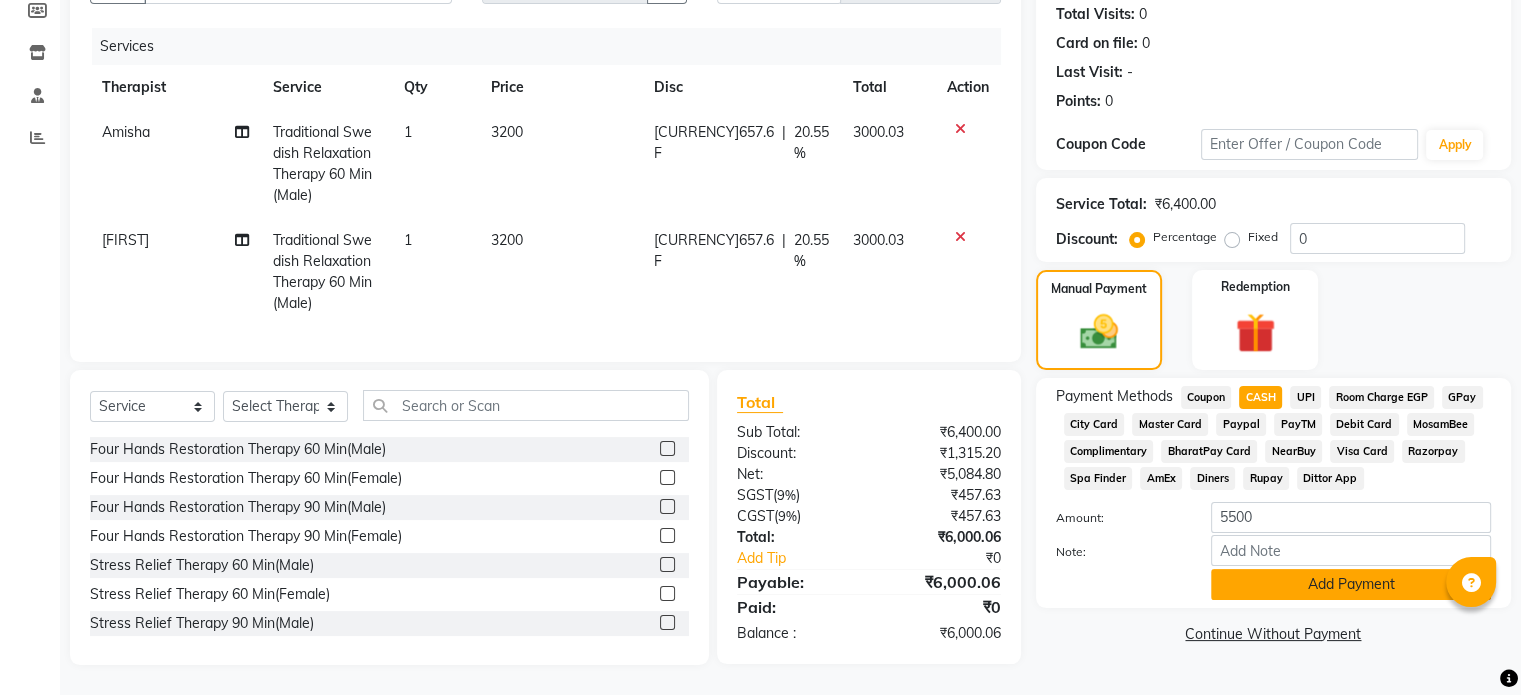 click on "Add Payment" 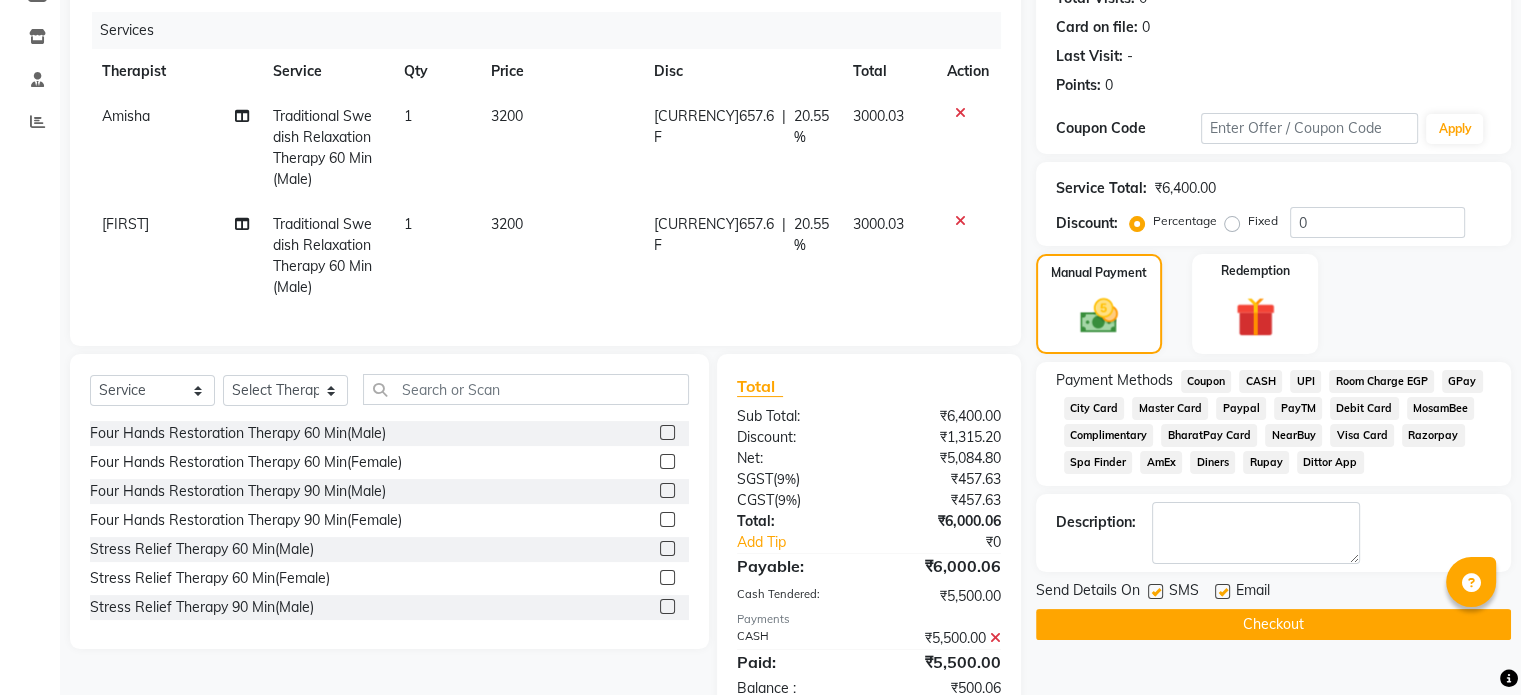 scroll, scrollTop: 305, scrollLeft: 0, axis: vertical 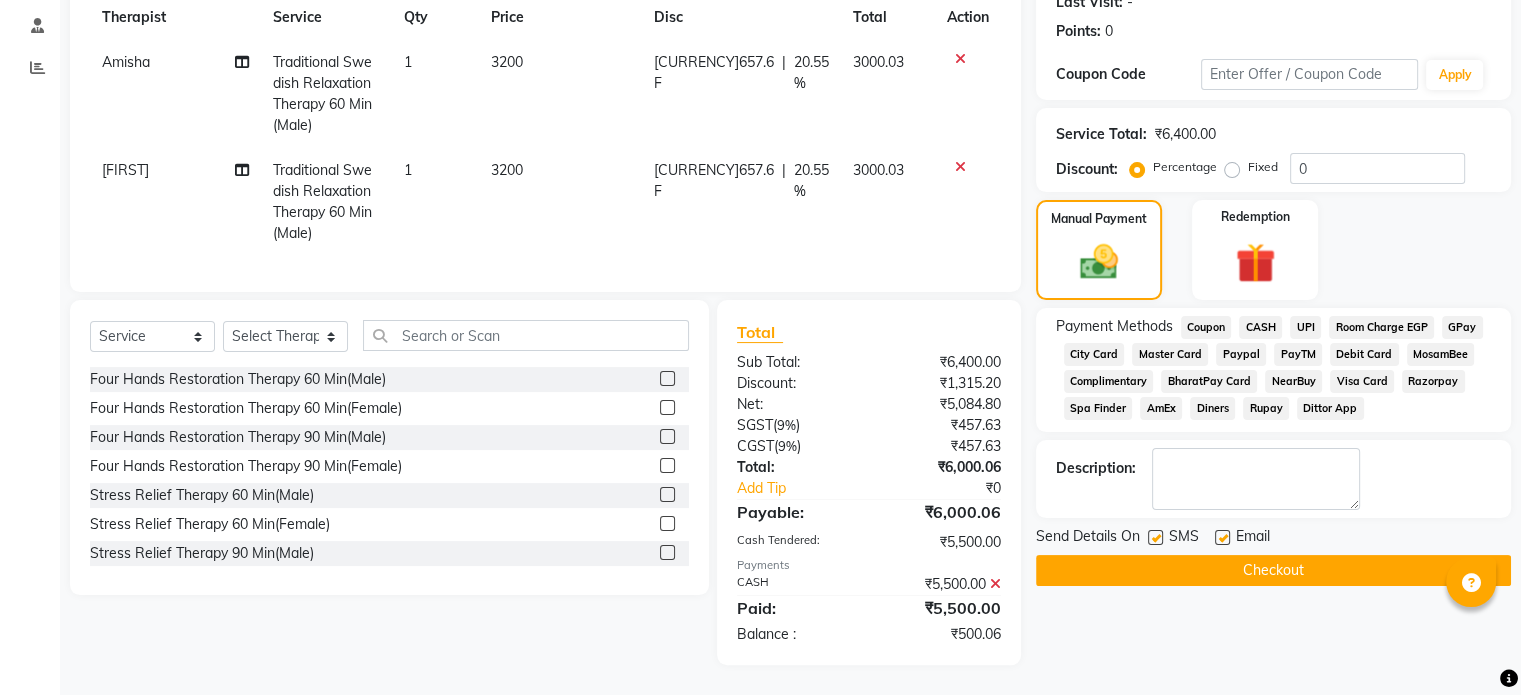 click on "UPI" 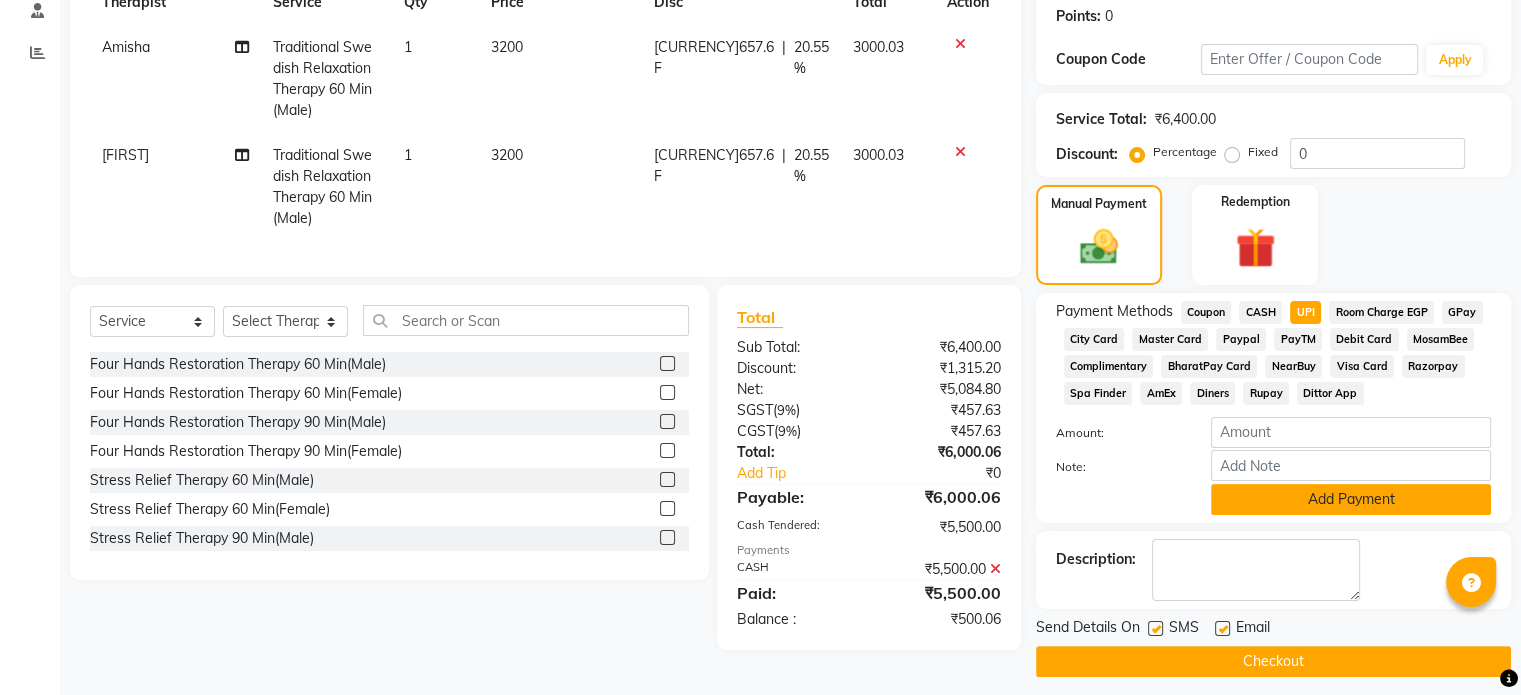 click on "Add Payment" 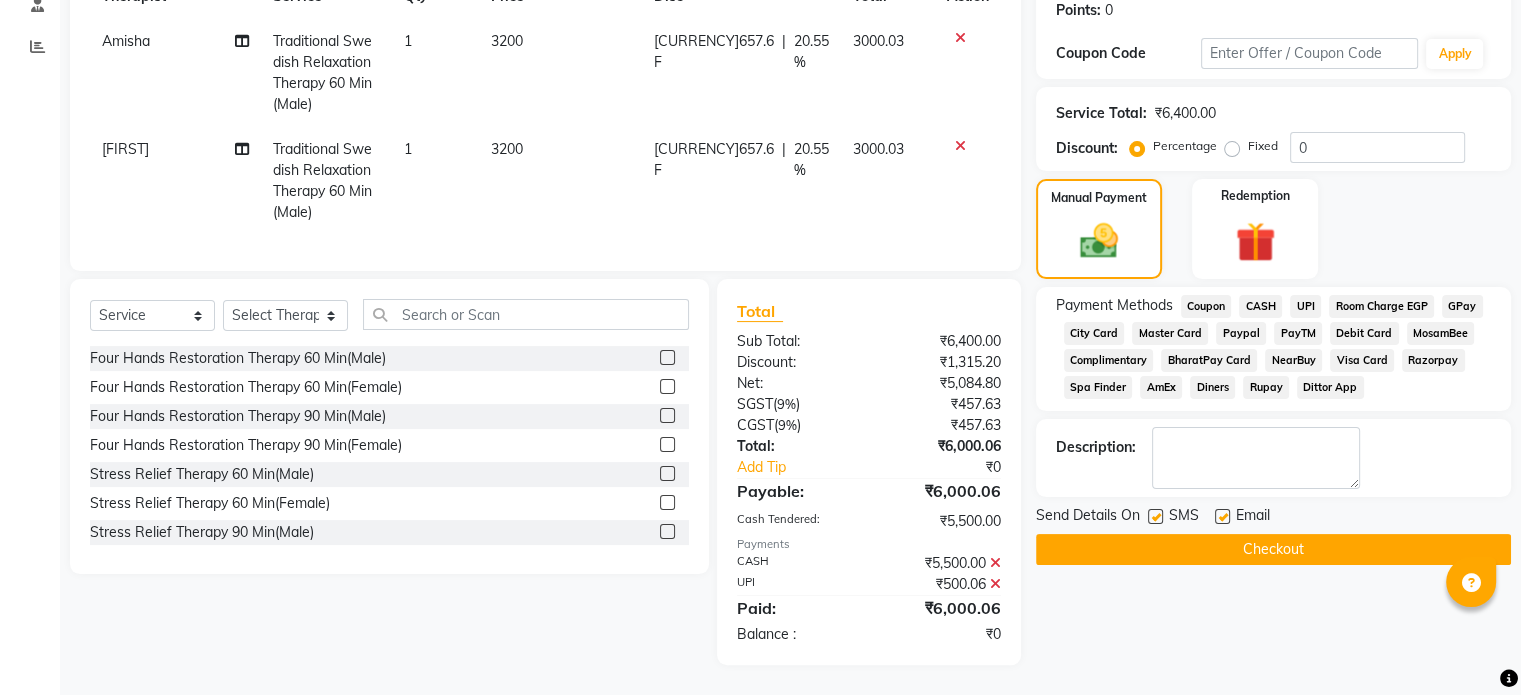 scroll, scrollTop: 326, scrollLeft: 0, axis: vertical 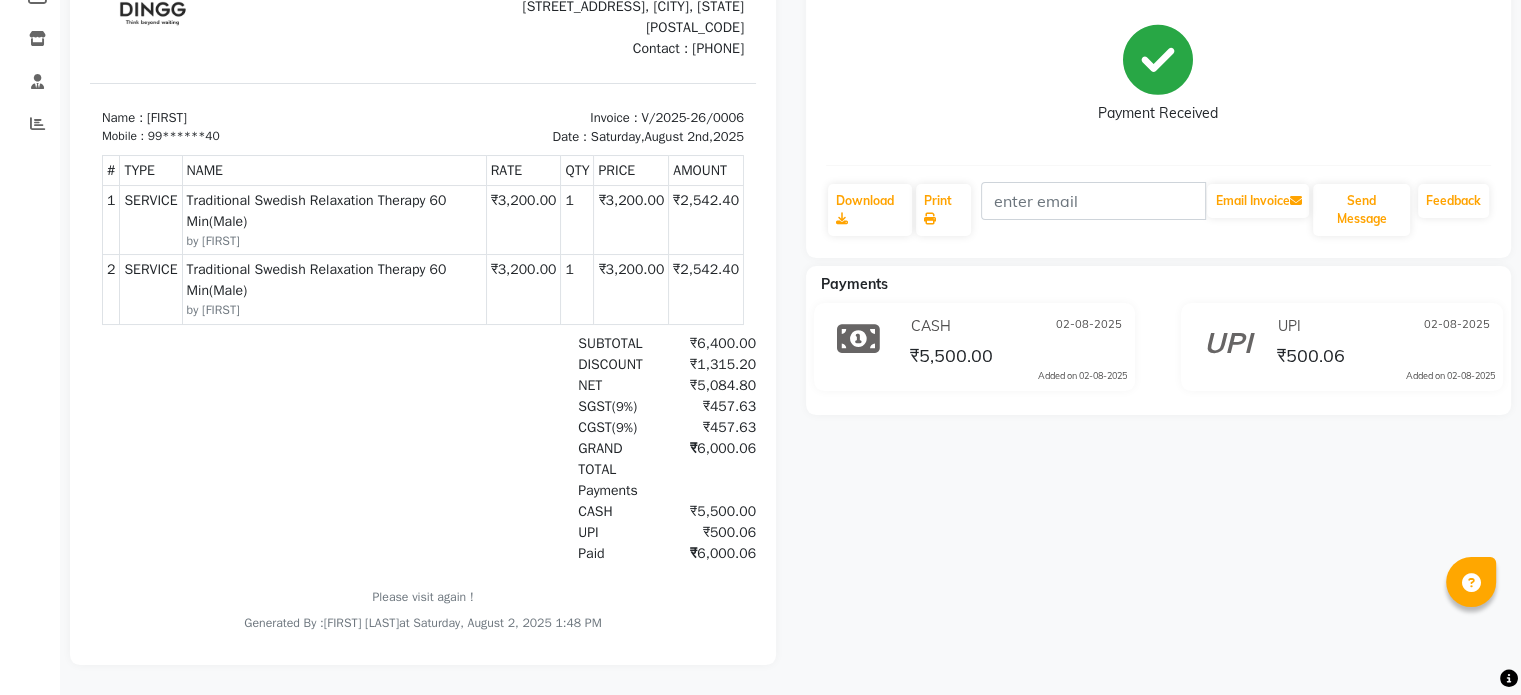 click on "₹457.63" at bounding box center [708, 406] 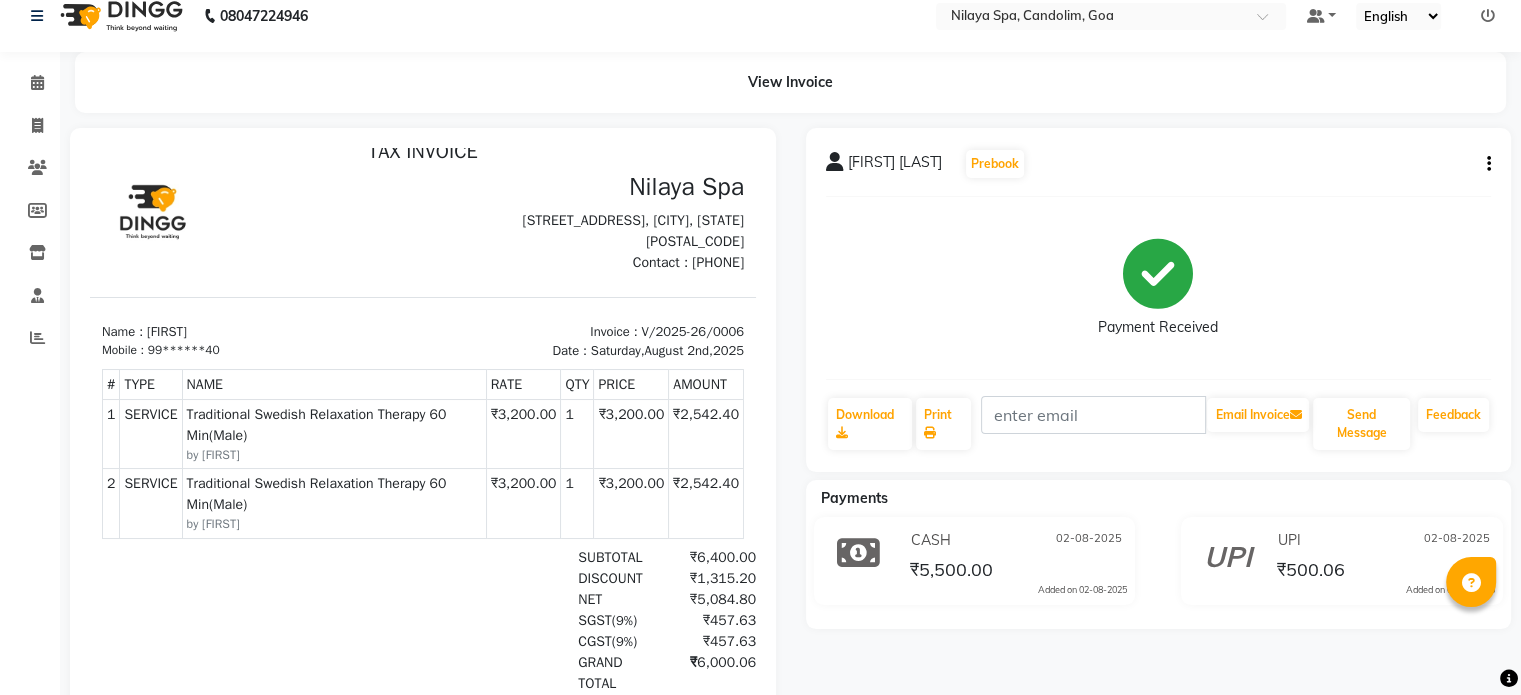 scroll, scrollTop: 0, scrollLeft: 0, axis: both 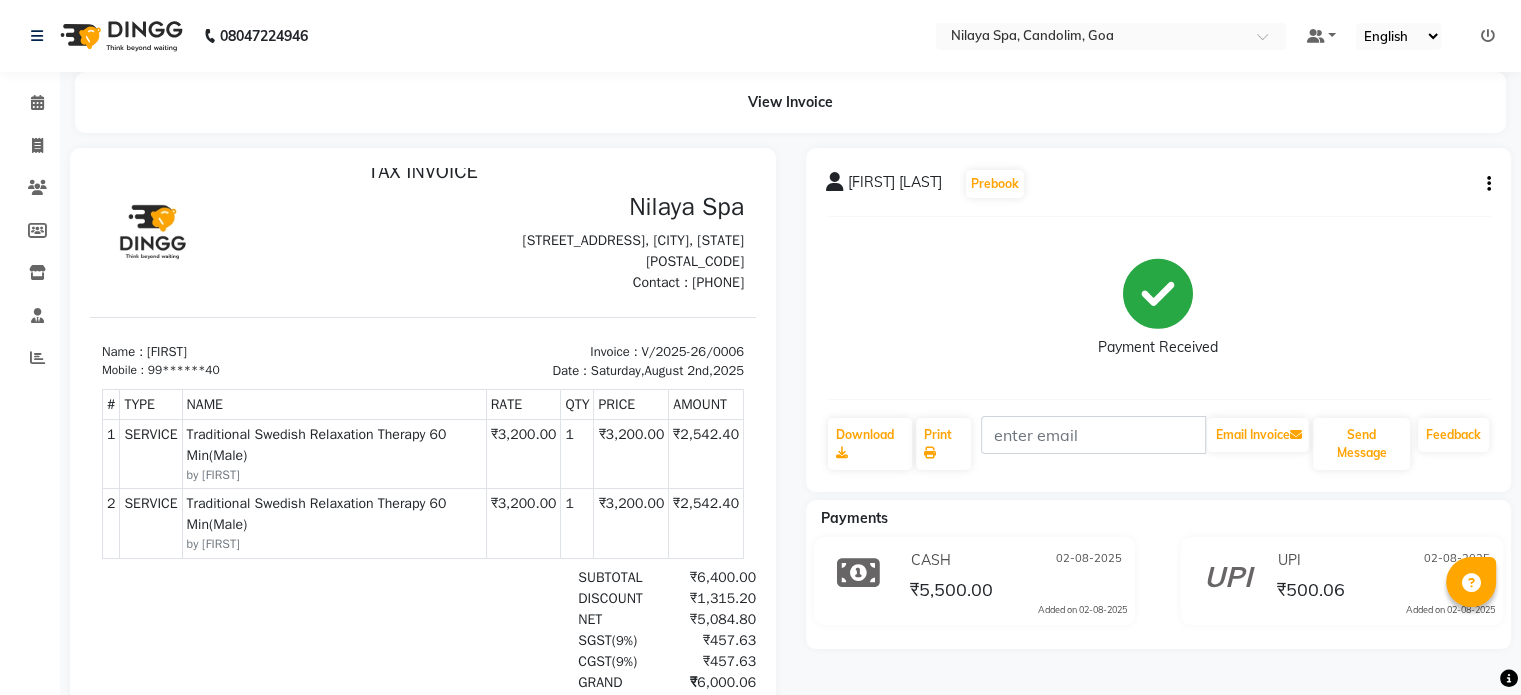 click on "TAX INVOICE
Nilaya Spa
[STREET_ADDRESS], [CITY], [STATE] [POSTAL_CODE]
Contact : [PHONE]
#" at bounding box center (423, 513) 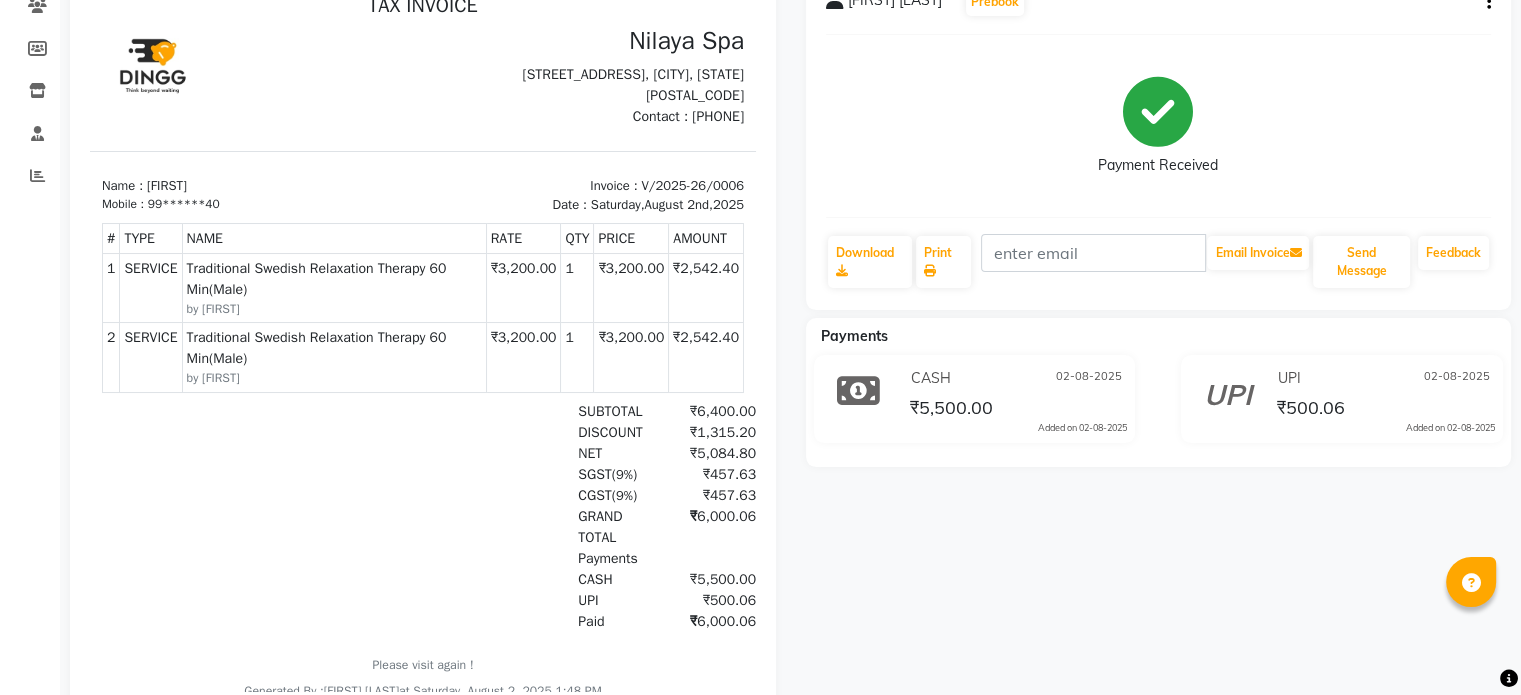 scroll, scrollTop: 148, scrollLeft: 0, axis: vertical 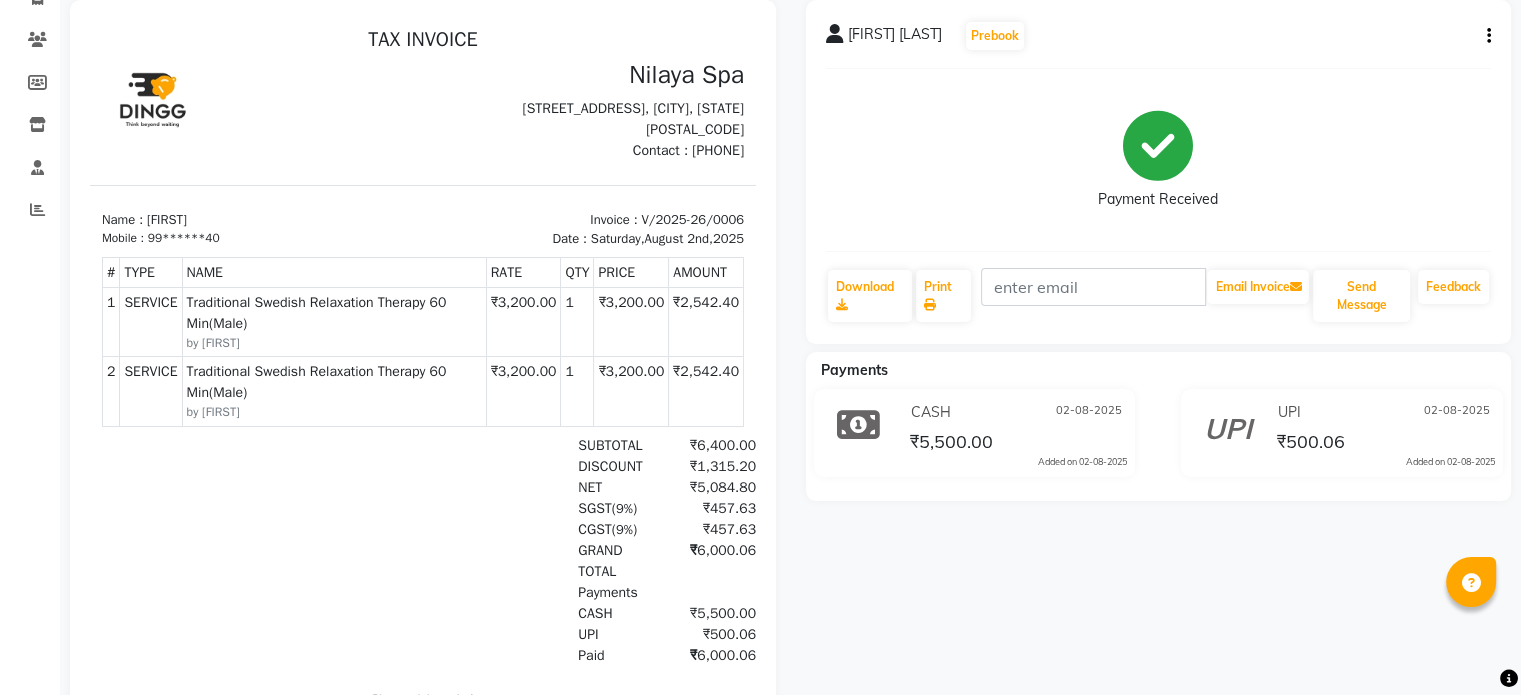 click on "₹6,000.06" at bounding box center [708, 561] 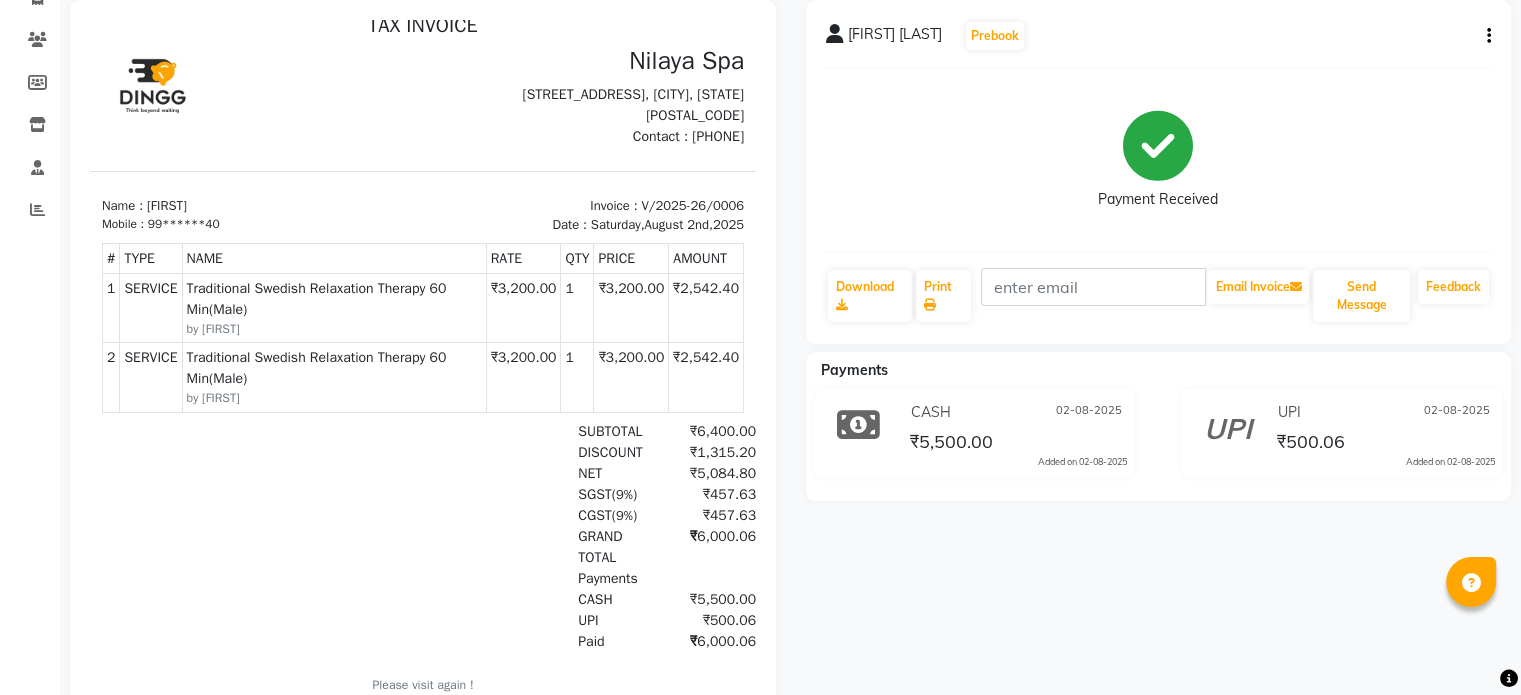 scroll, scrollTop: 16, scrollLeft: 0, axis: vertical 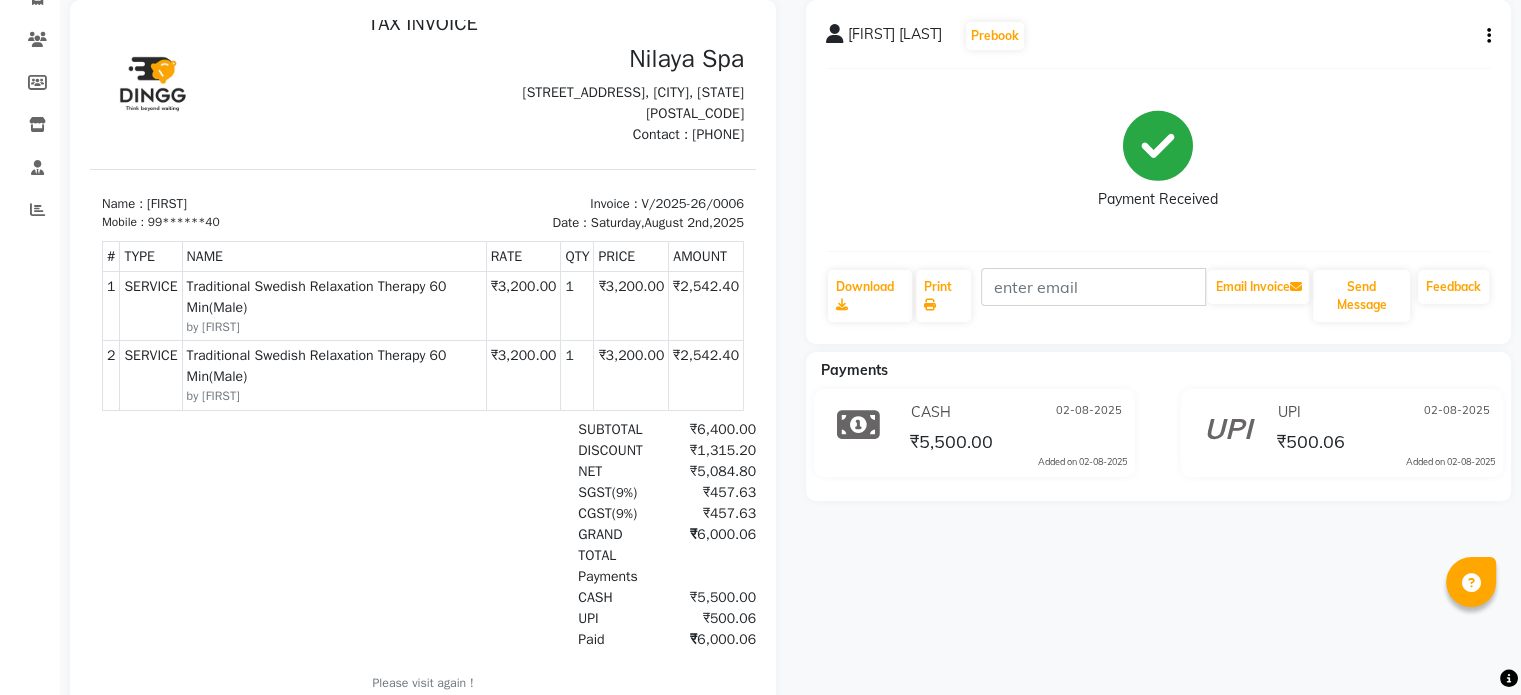 click on "SGST  ( 9% )" at bounding box center [613, 492] 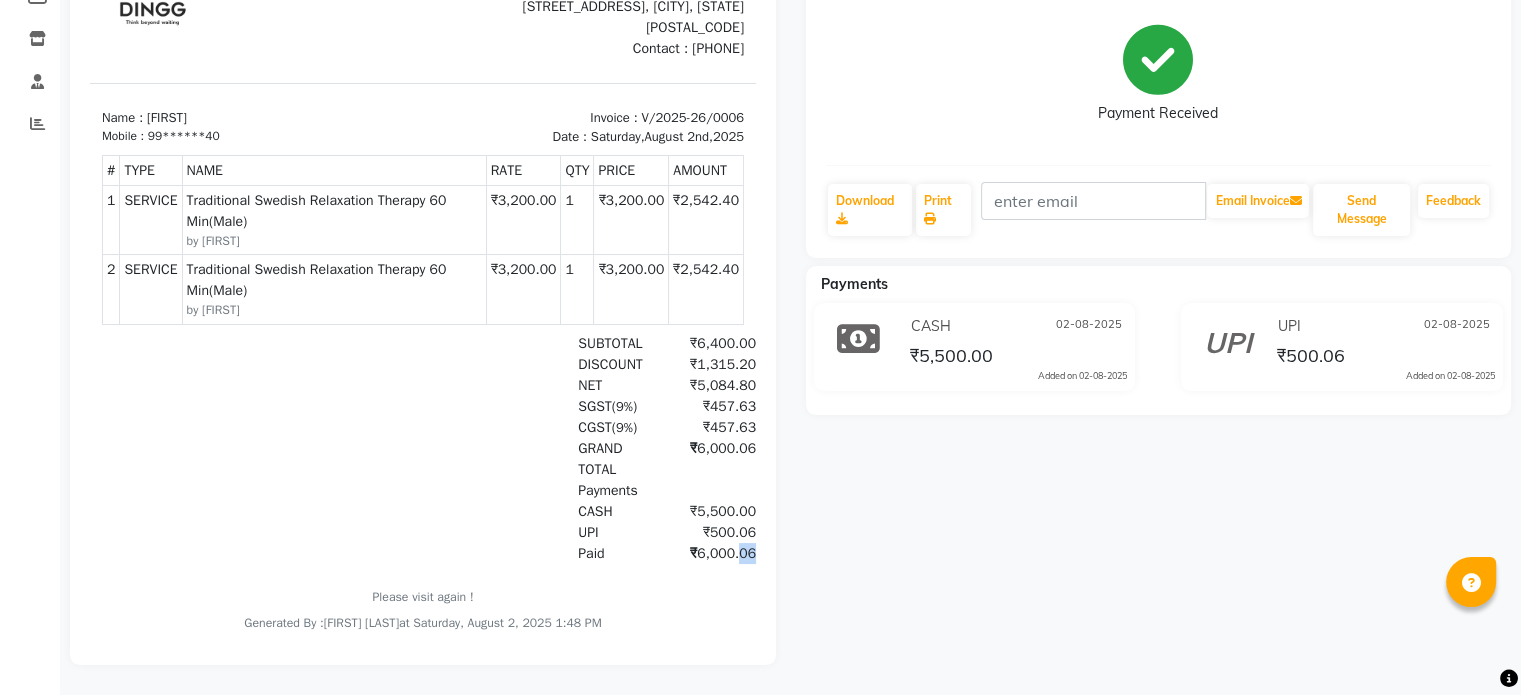 drag, startPoint x: 704, startPoint y: 550, endPoint x: 720, endPoint y: 550, distance: 16 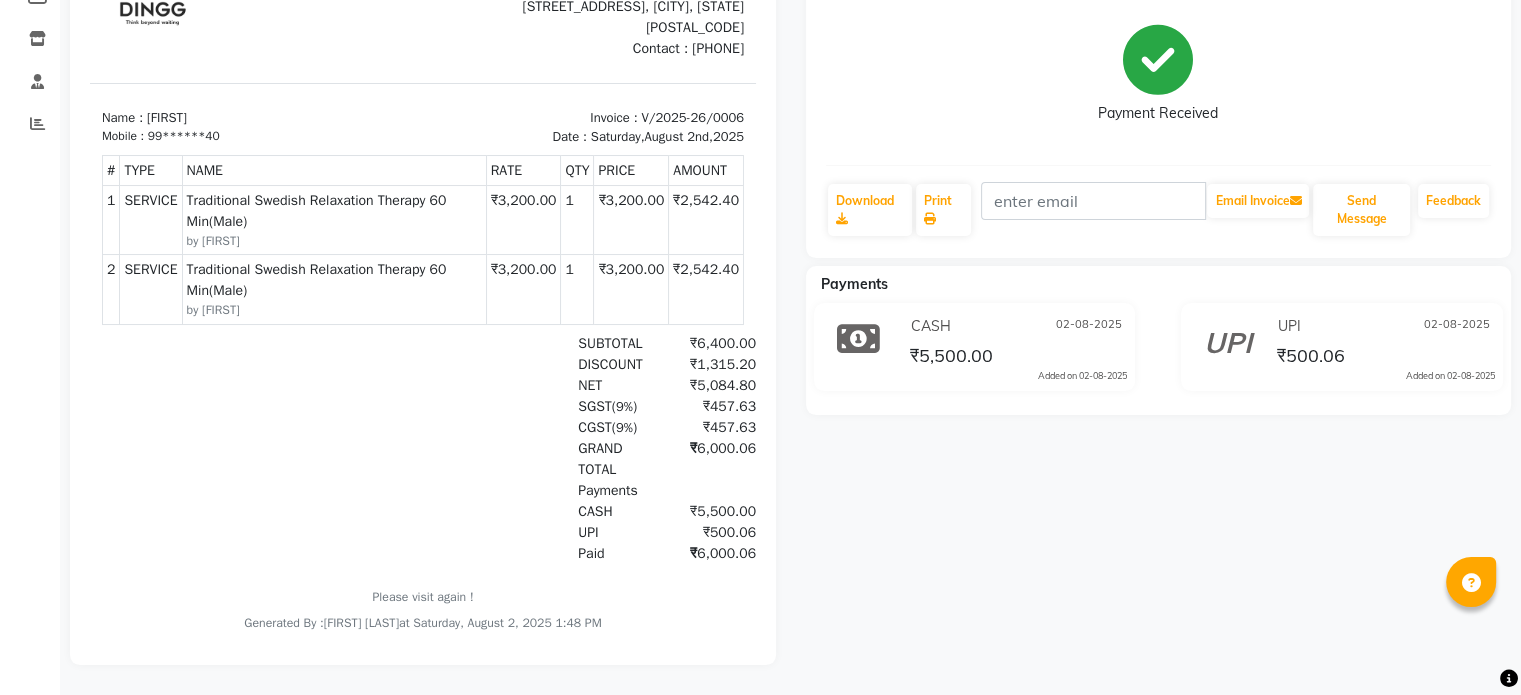 click on "TAX INVOICE
Nilaya Spa
[STREET_ADDRESS], [CITY], [STATE] [POSTAL_CODE]
Contact : [PHONE]
#" at bounding box center (423, 279) 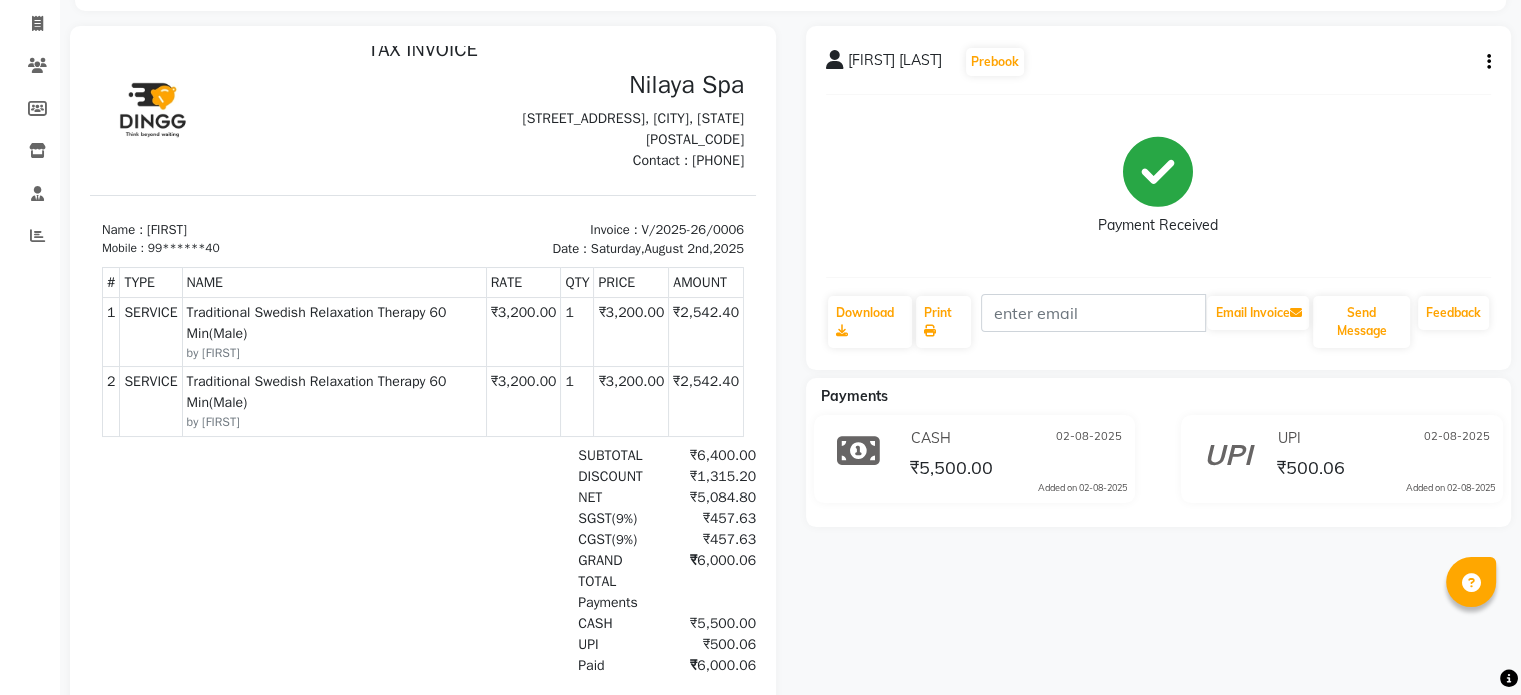 scroll, scrollTop: 248, scrollLeft: 0, axis: vertical 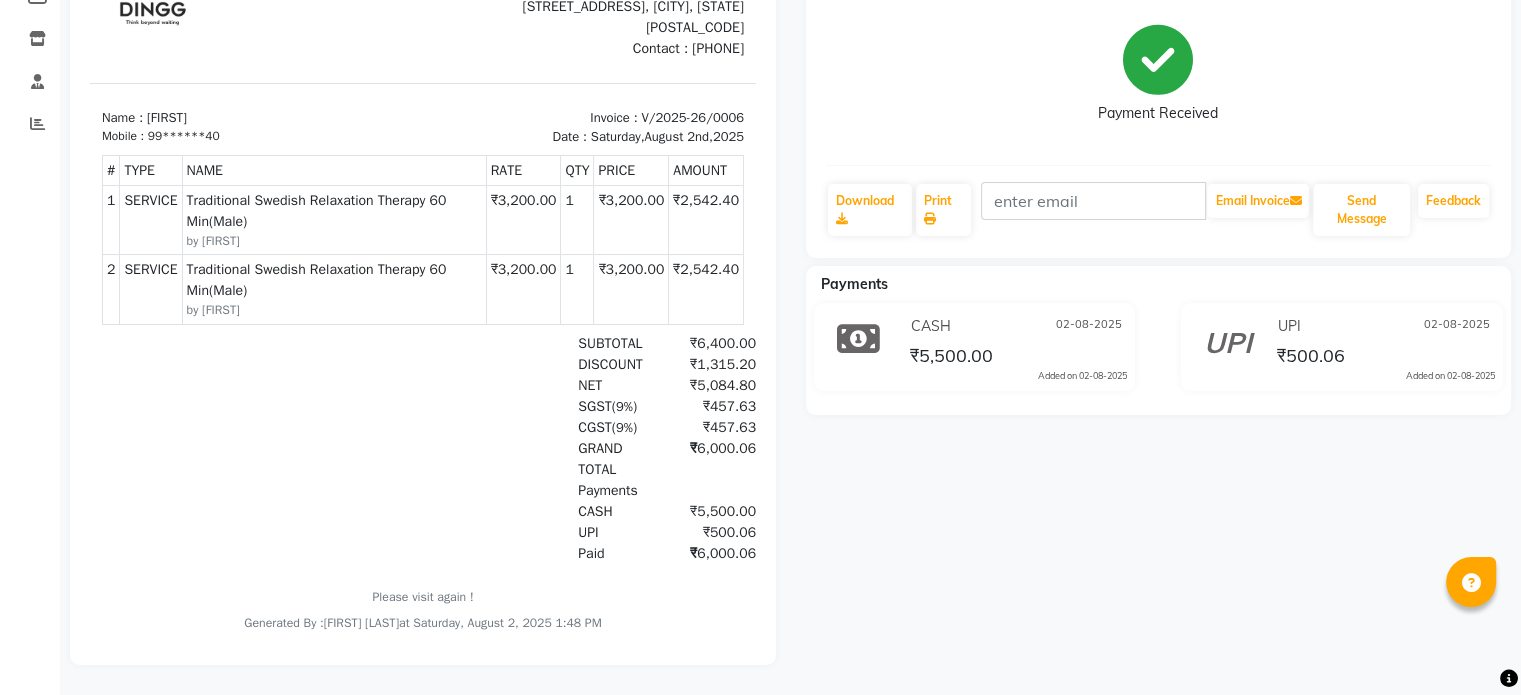 click on "₹6,000.06" at bounding box center [708, 553] 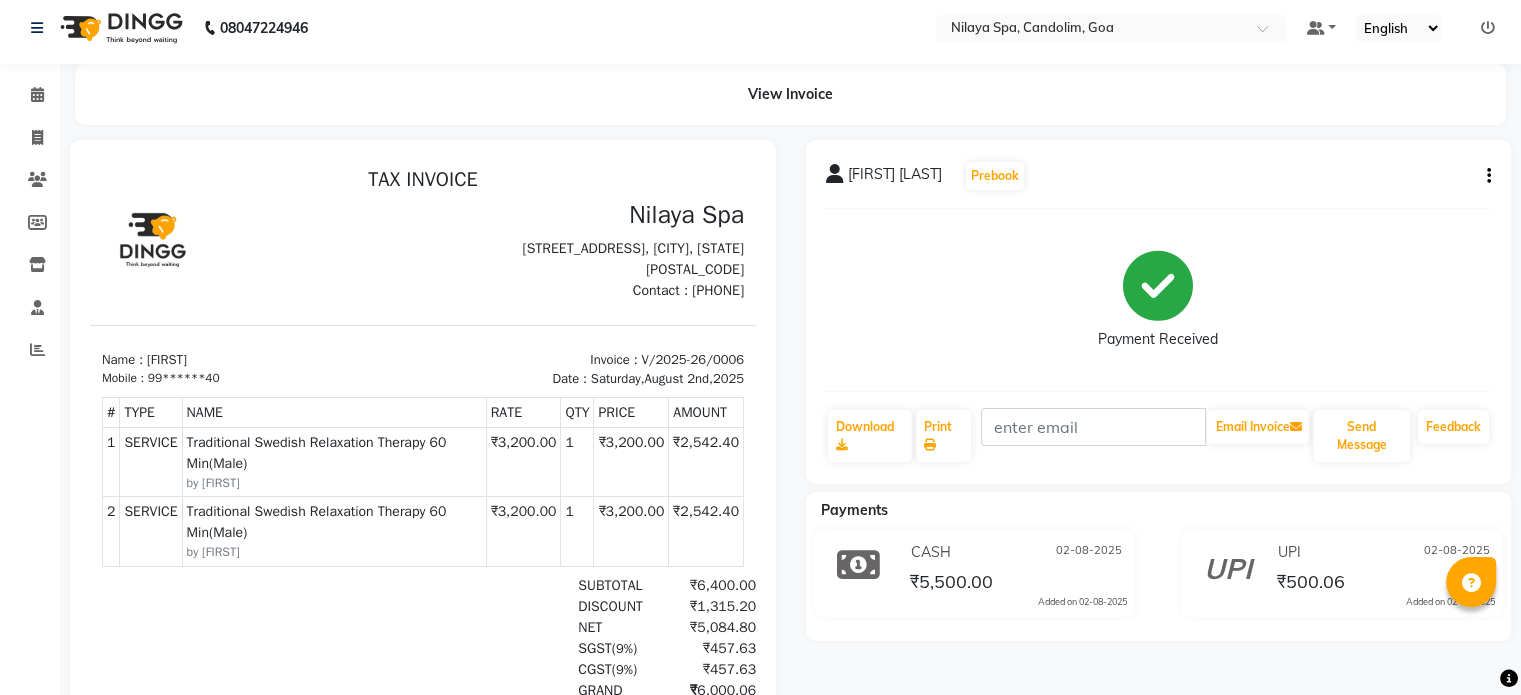 scroll, scrollTop: 0, scrollLeft: 0, axis: both 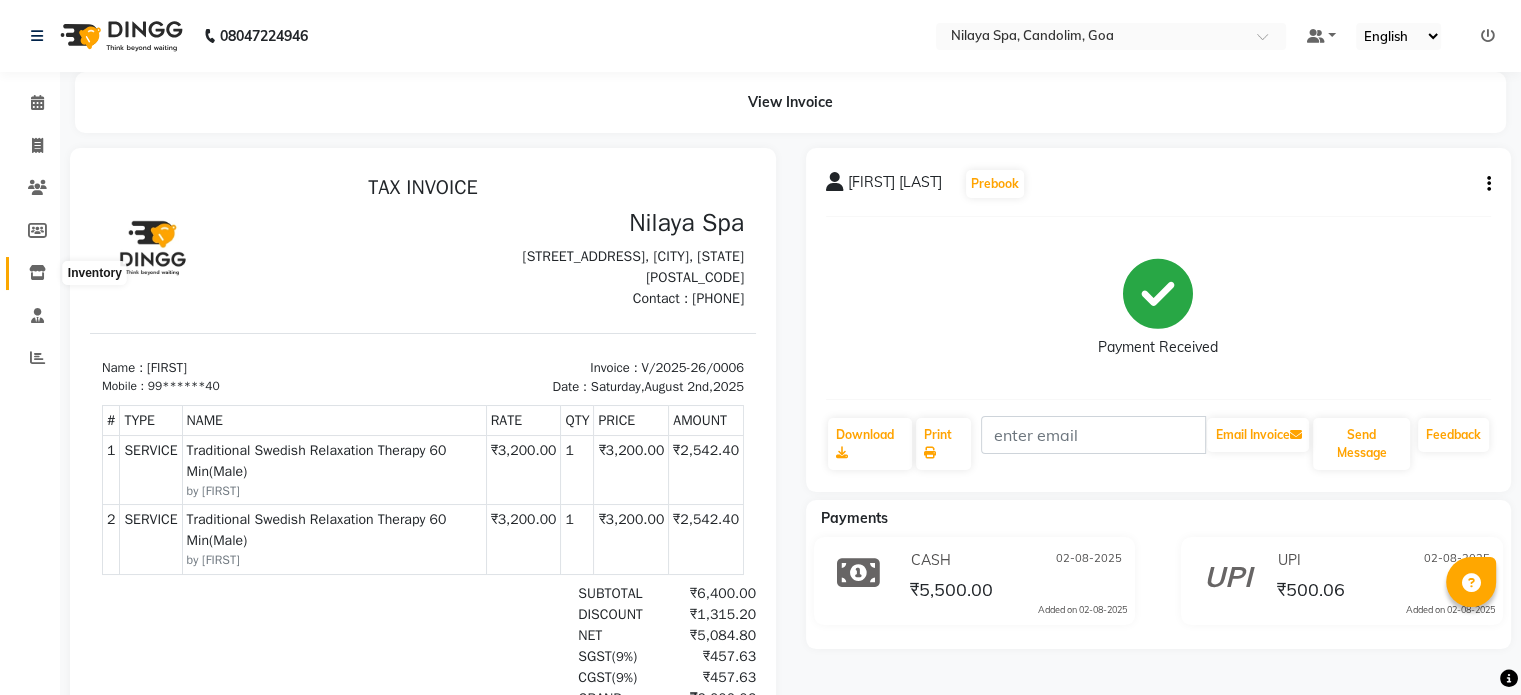 click 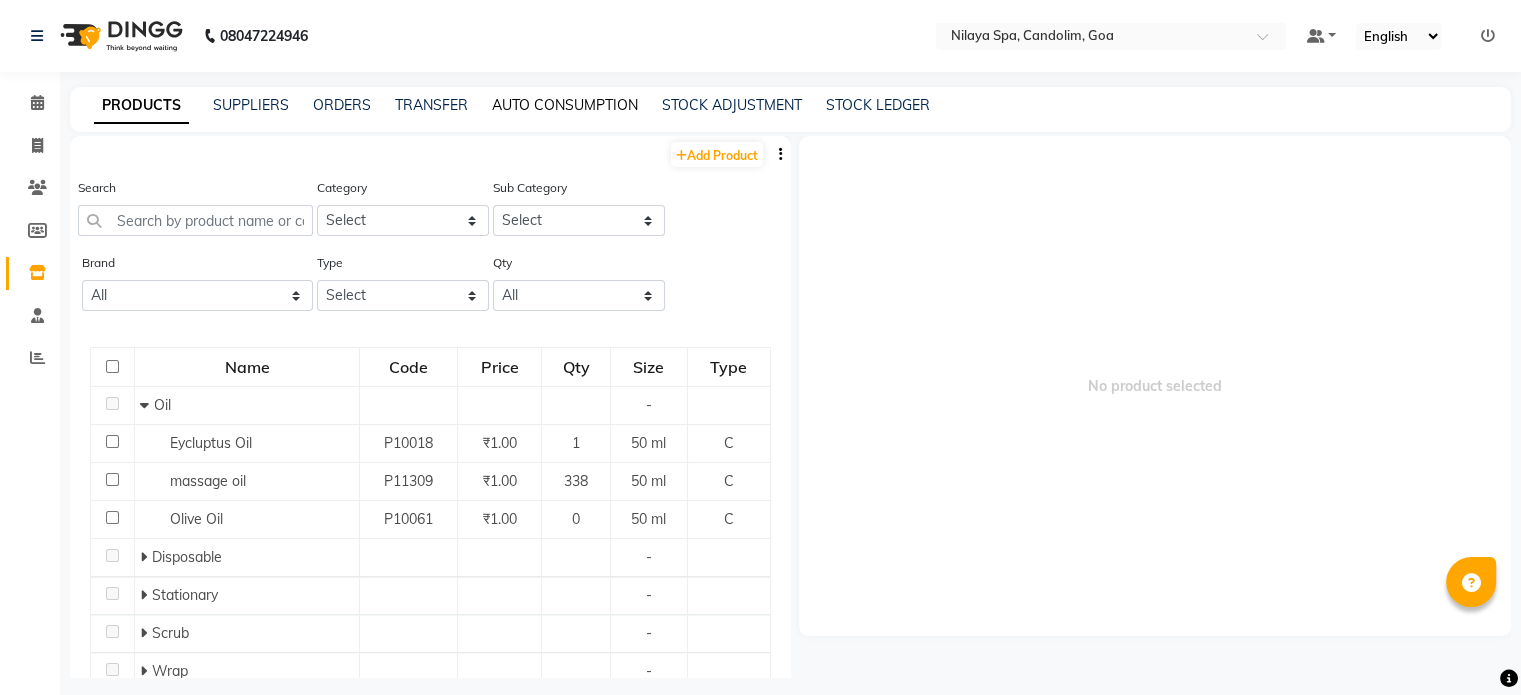 click on "AUTO CONSUMPTION" 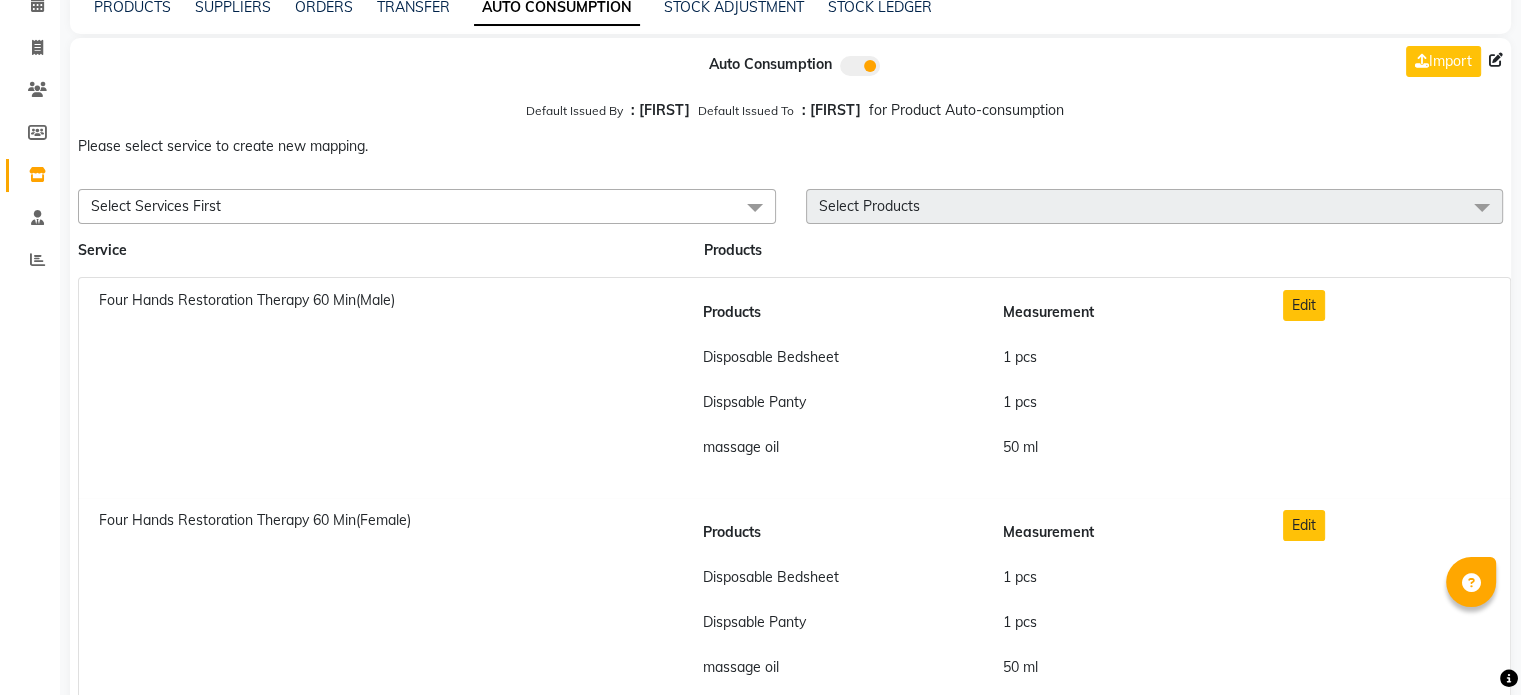 scroll, scrollTop: 0, scrollLeft: 0, axis: both 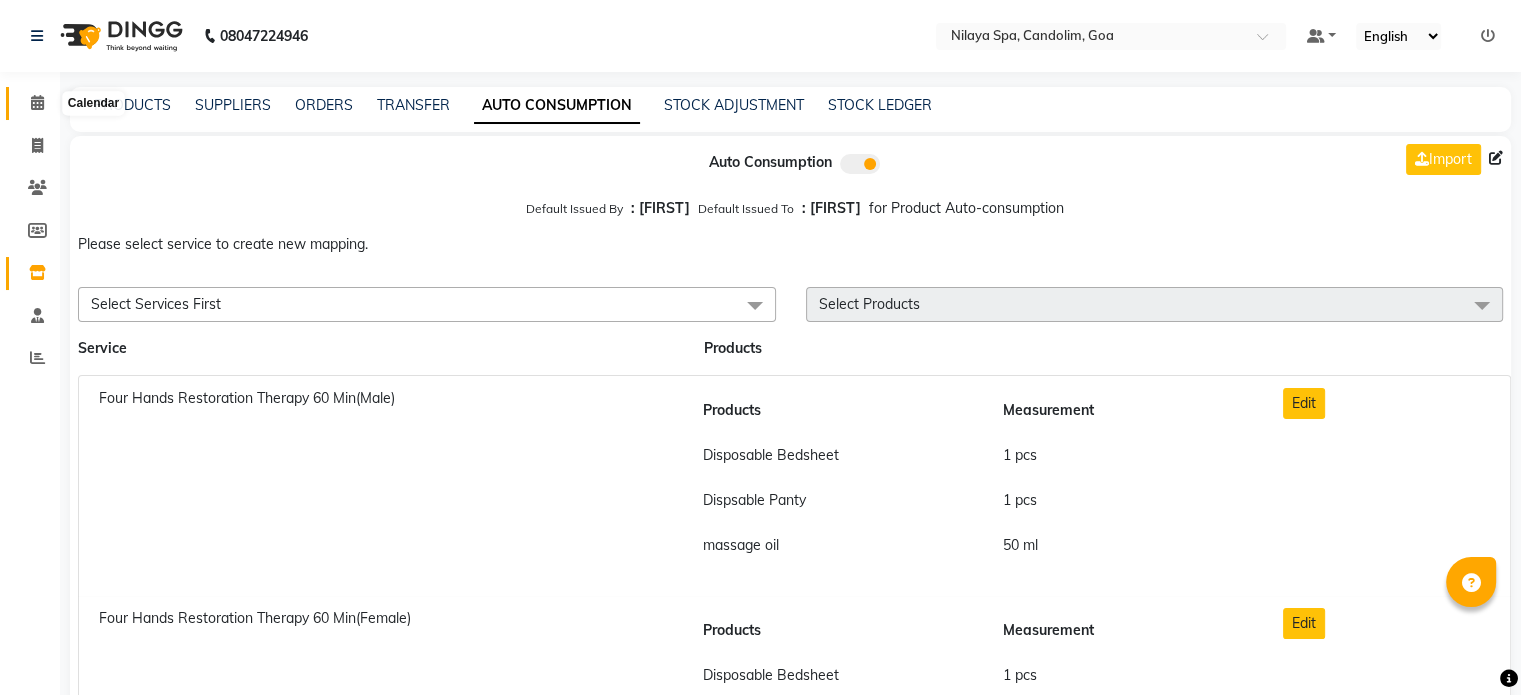 click 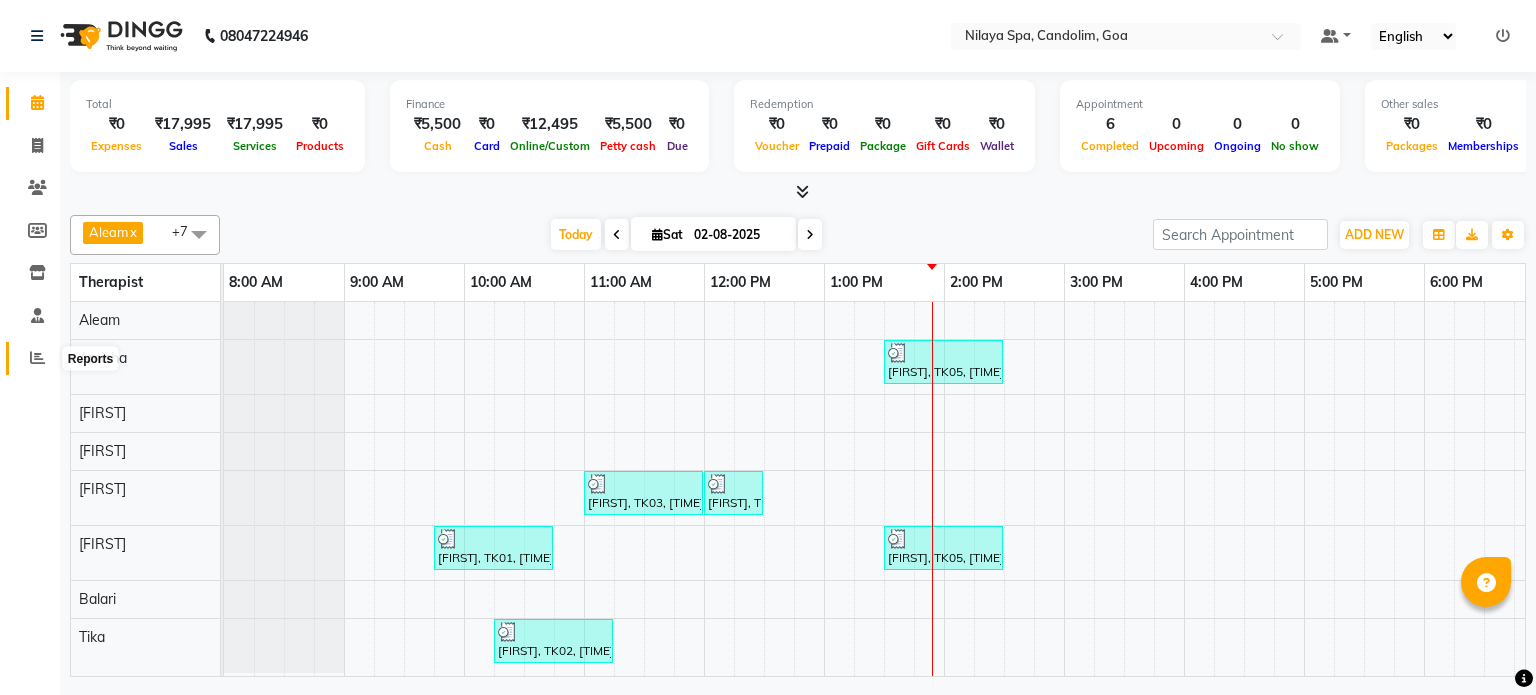 click 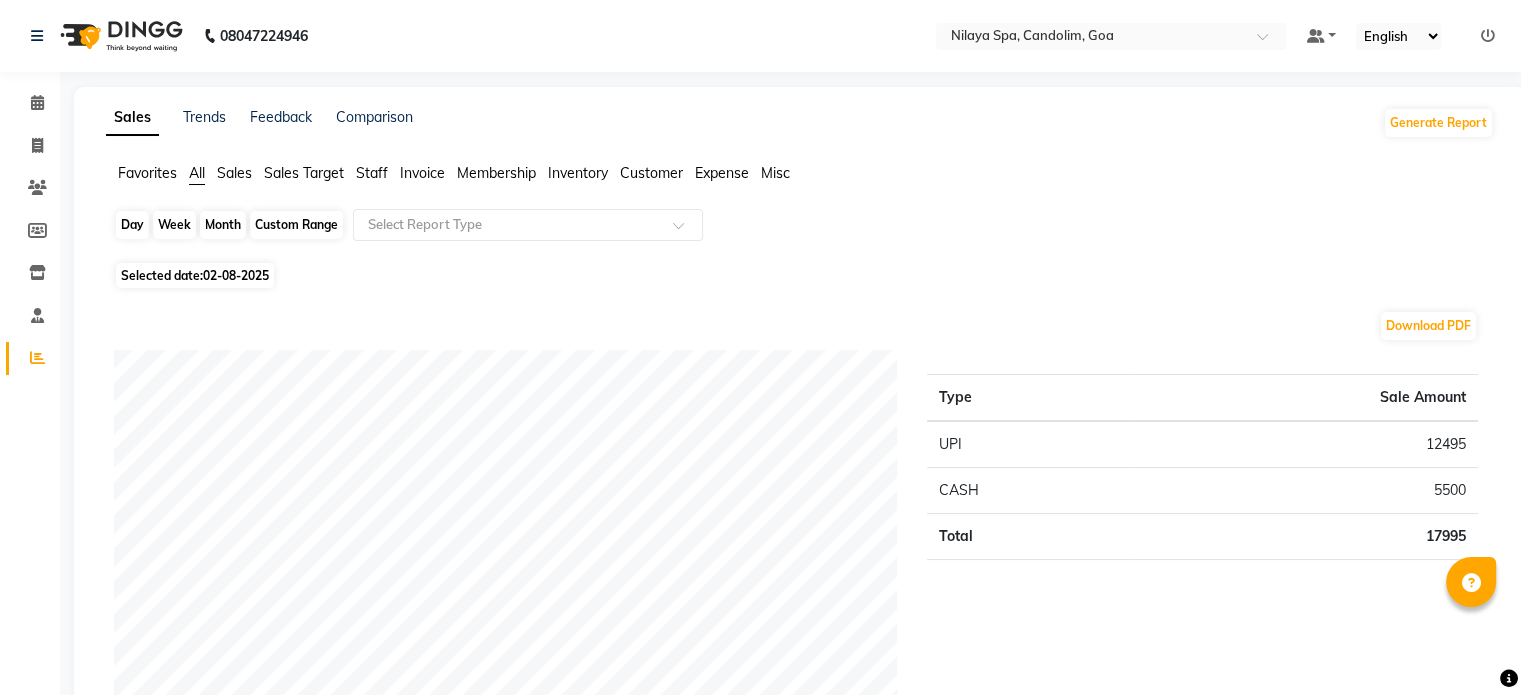 click on "Day" 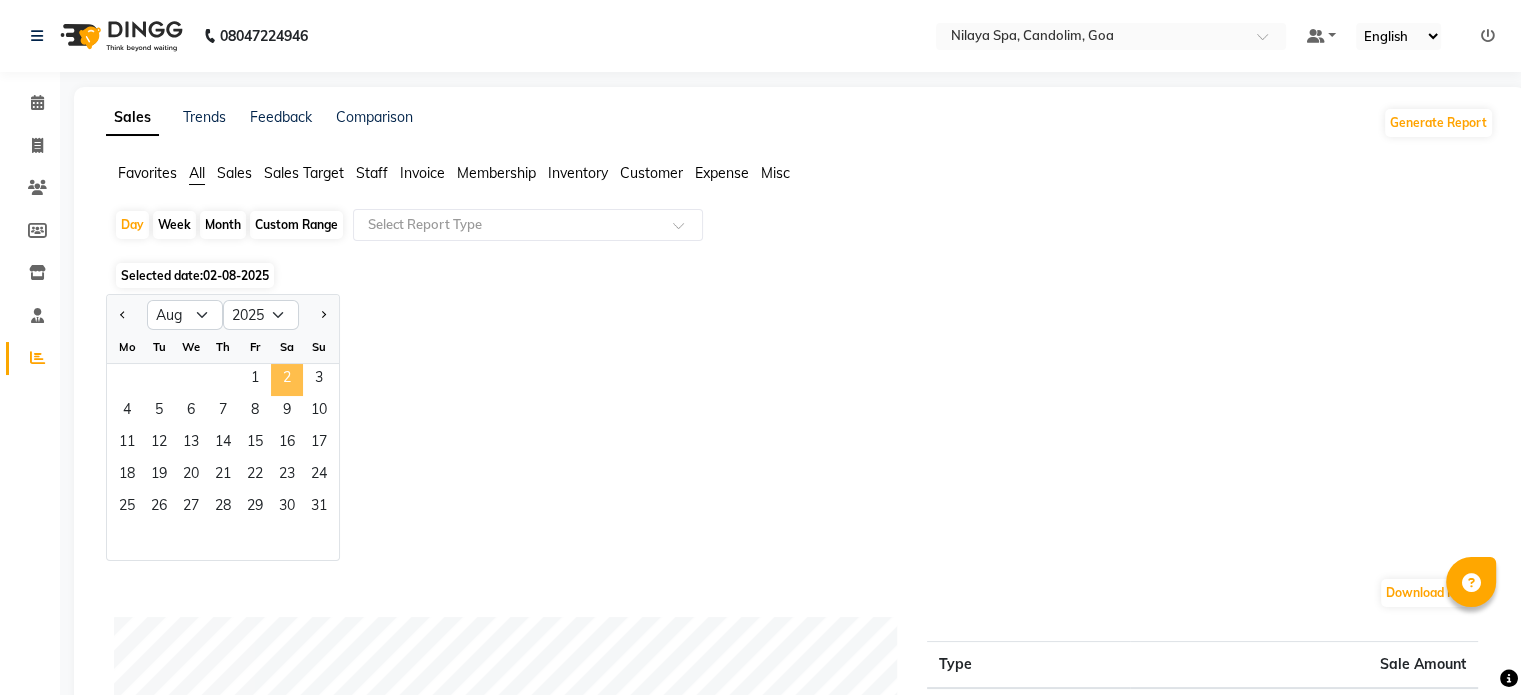 click on "2" 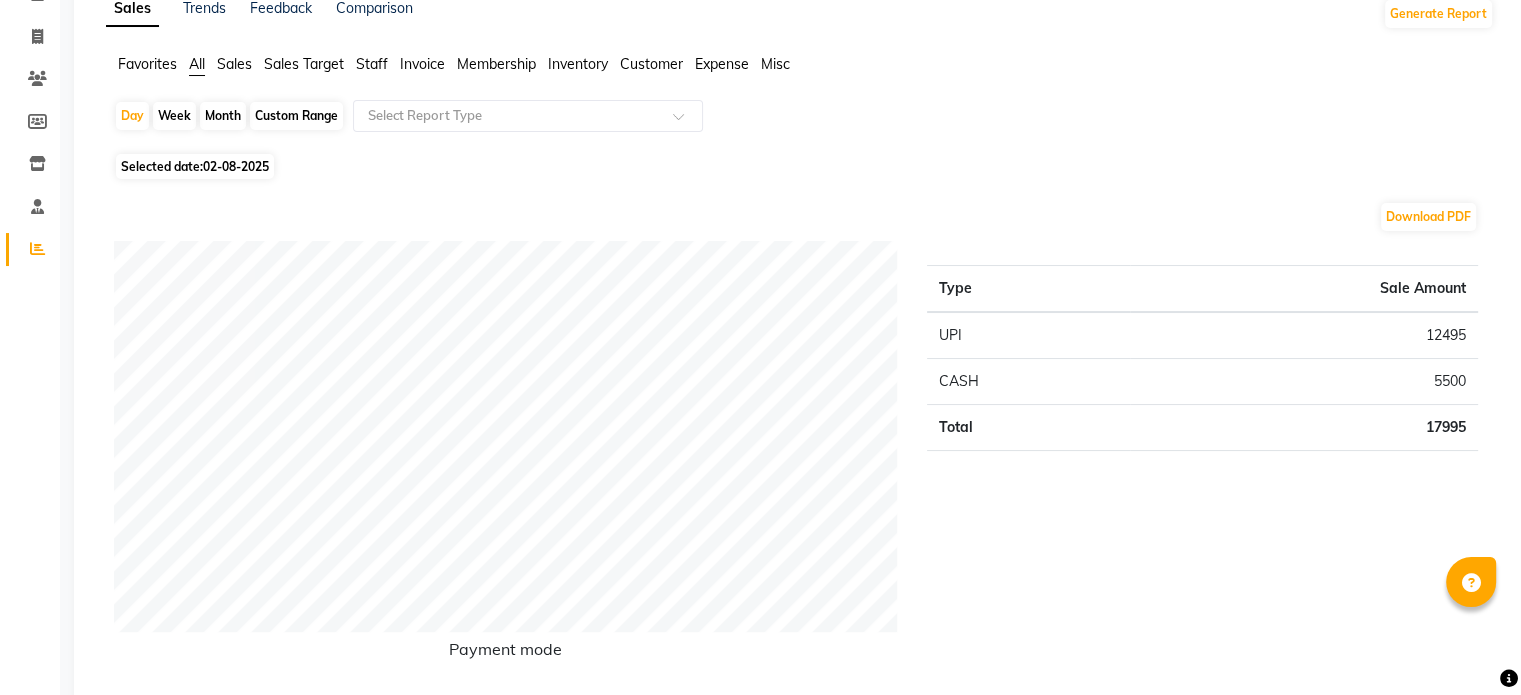 scroll, scrollTop: 0, scrollLeft: 0, axis: both 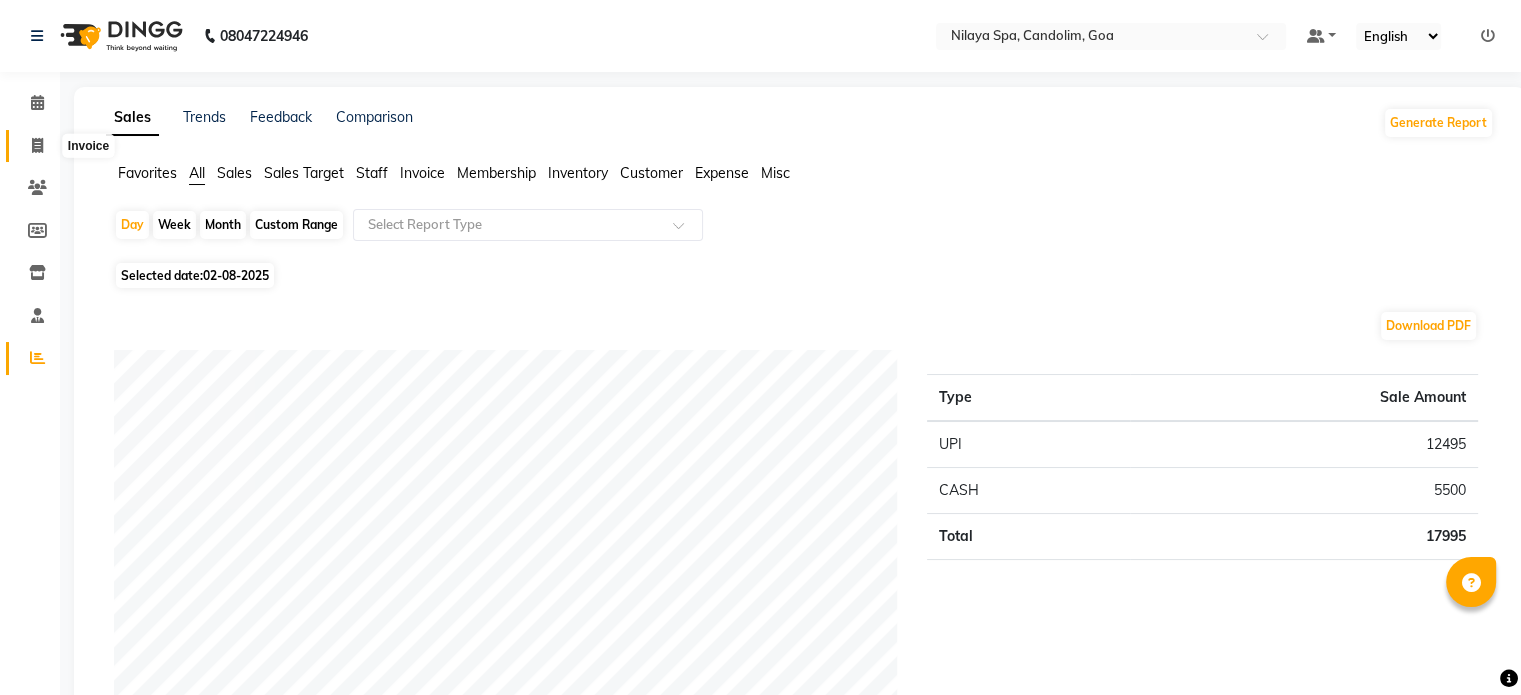 click 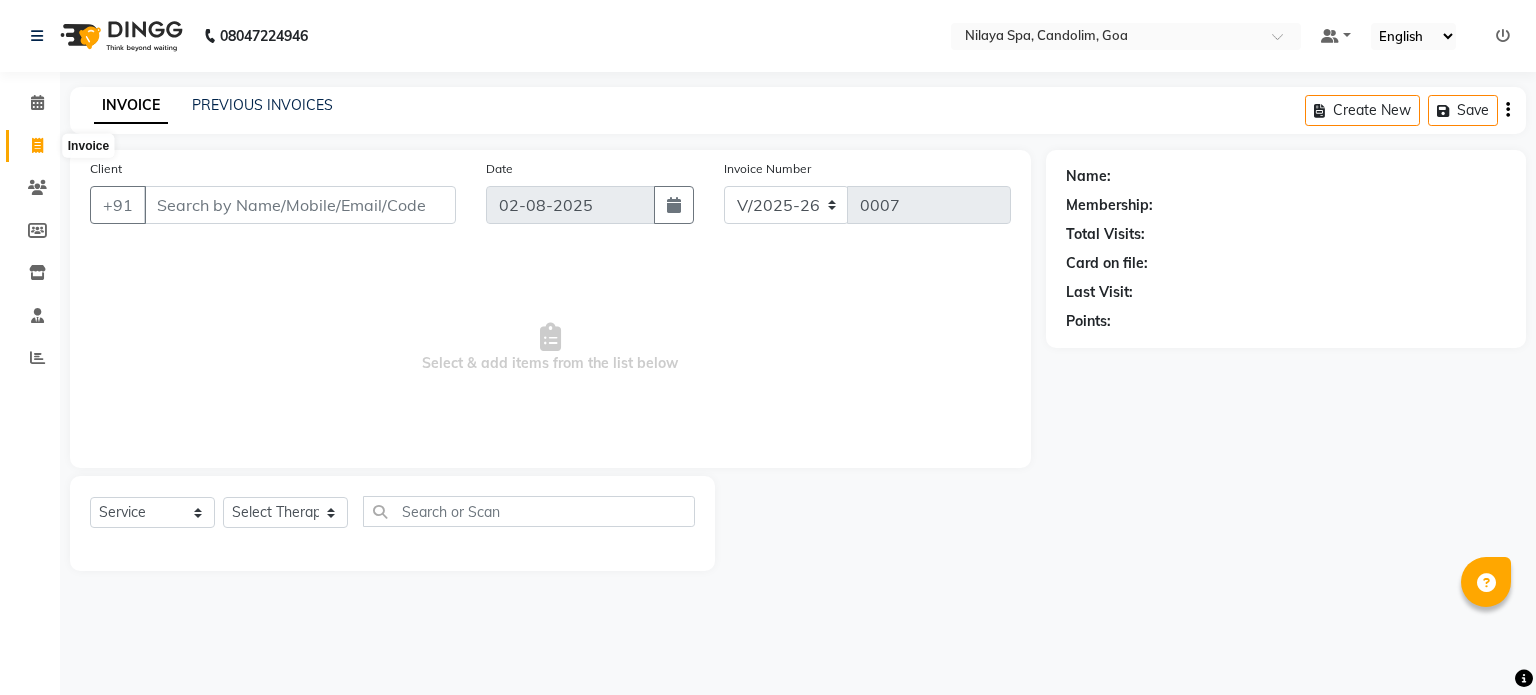 click 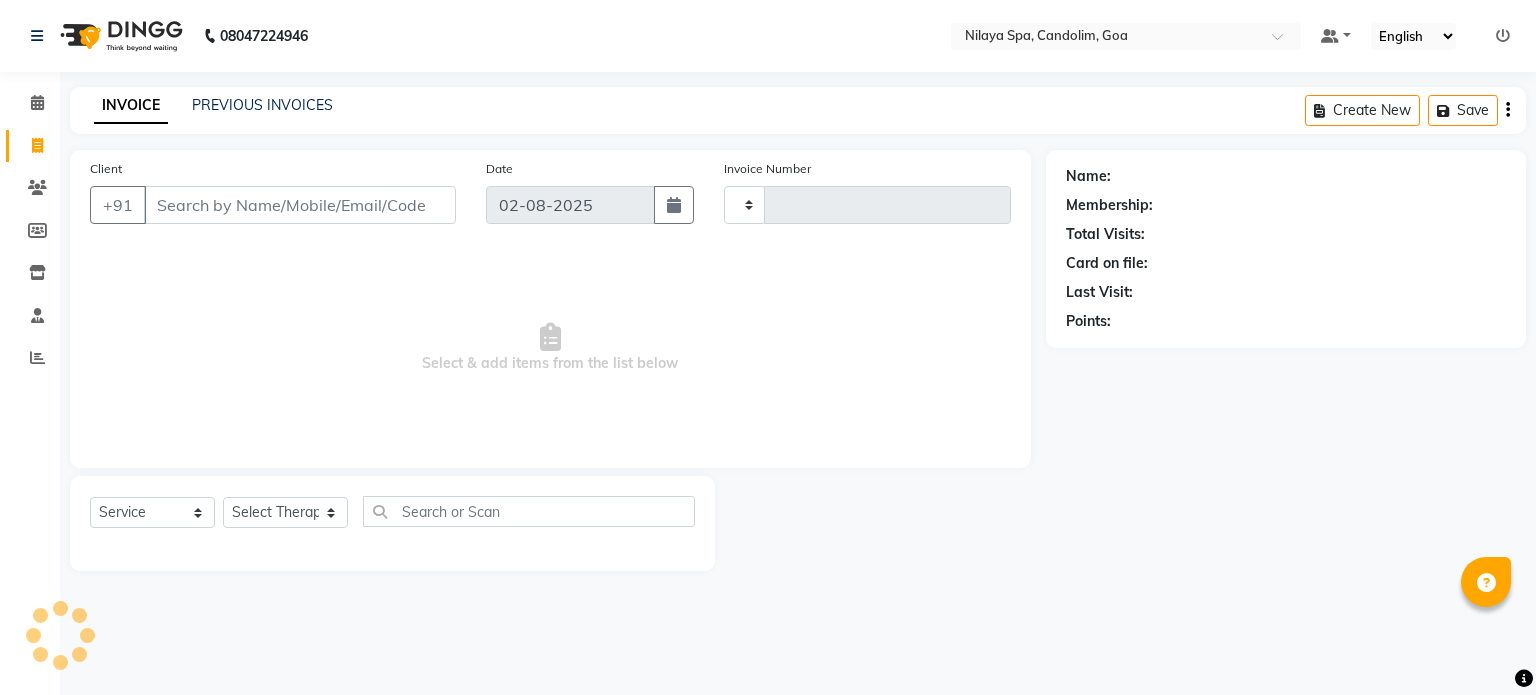 type on "0007" 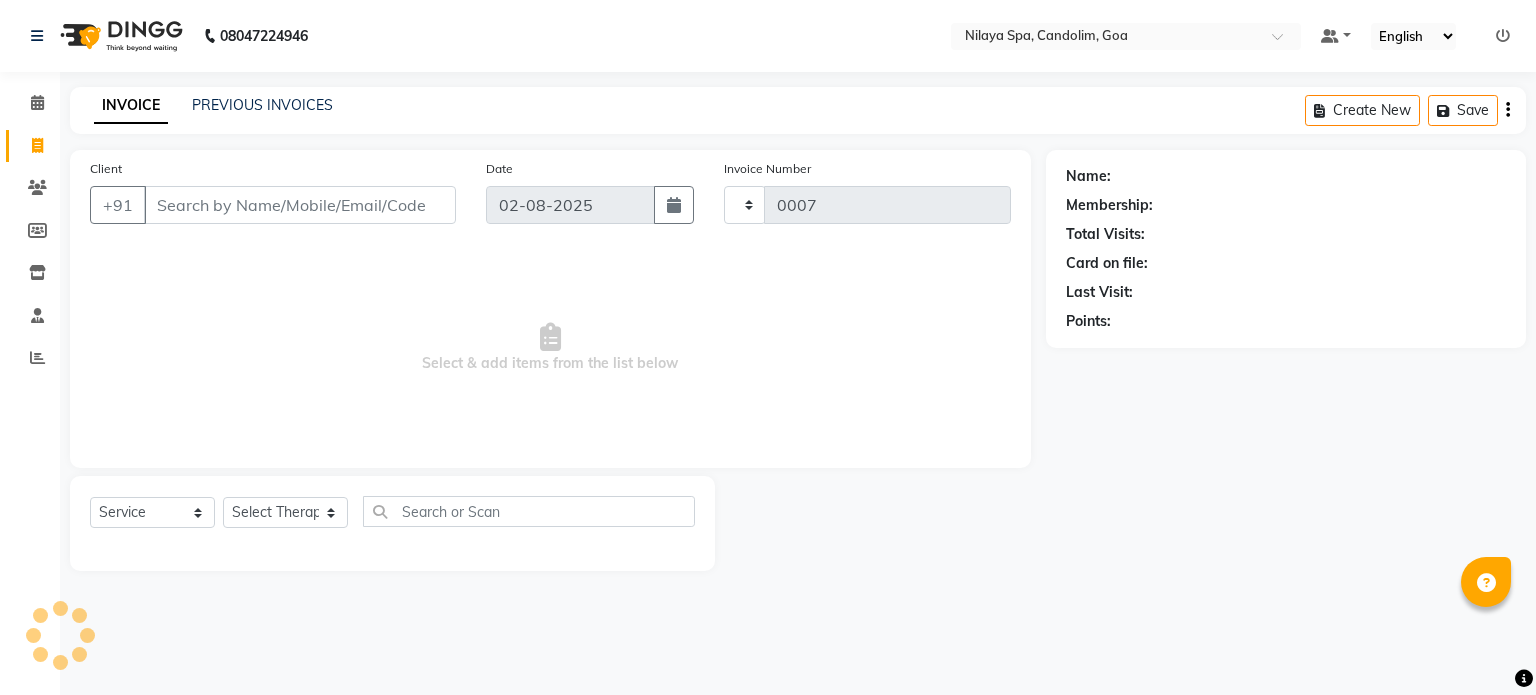 select on "8694" 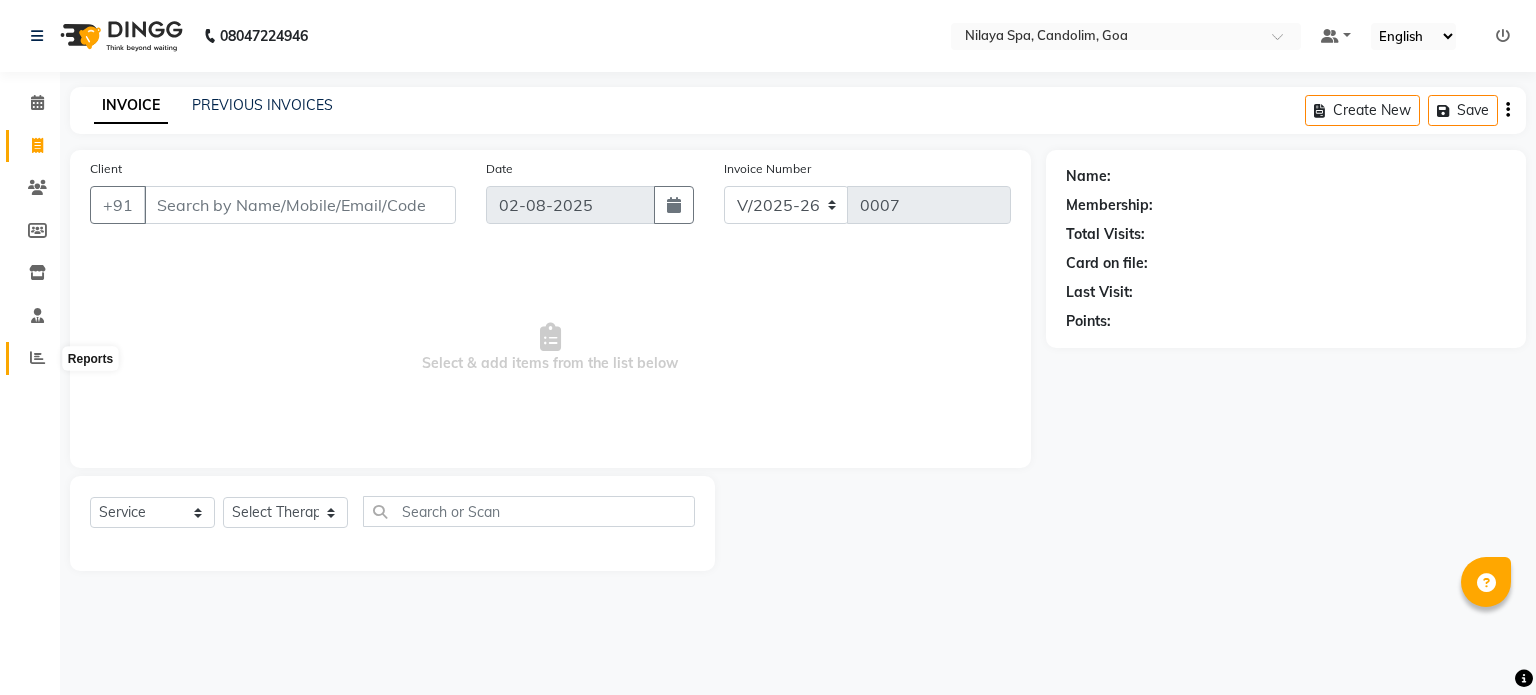 click 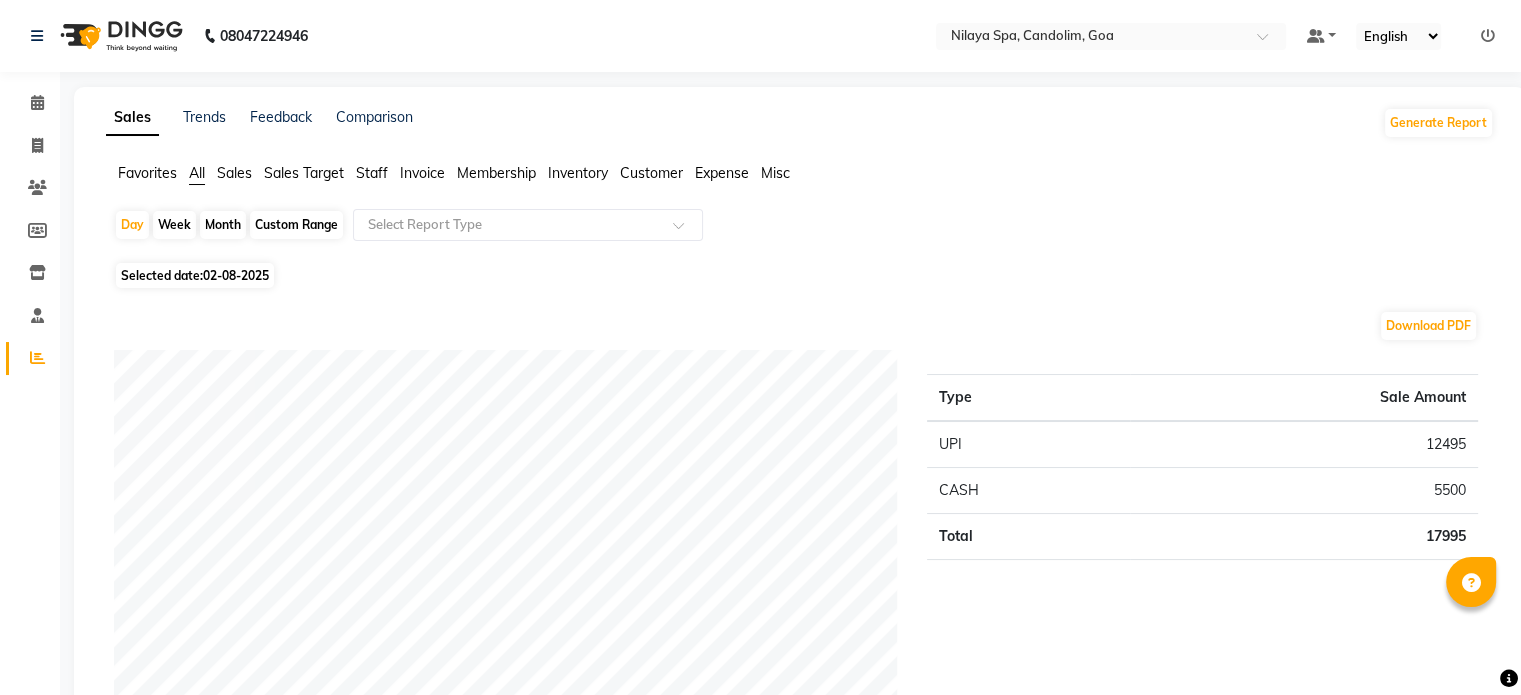 click on "Favorites" 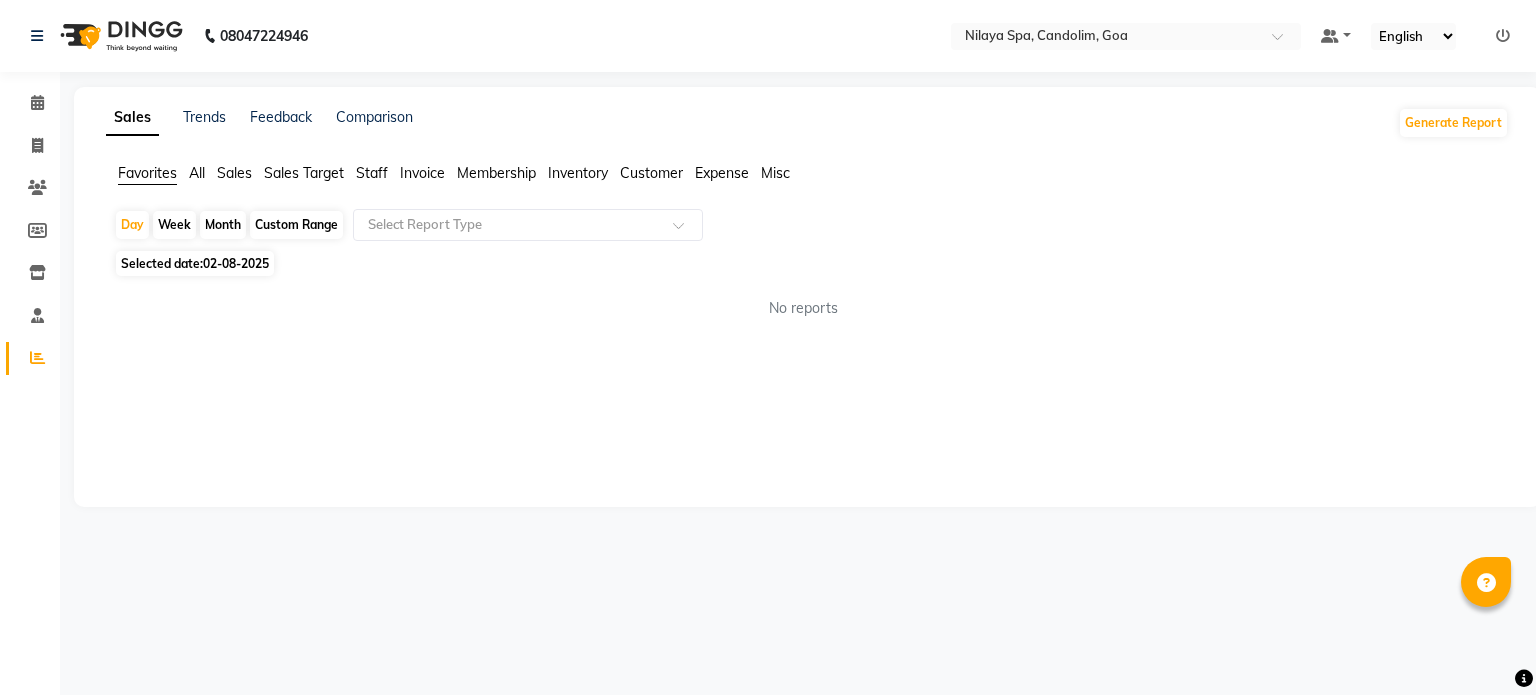 click on "Sales" 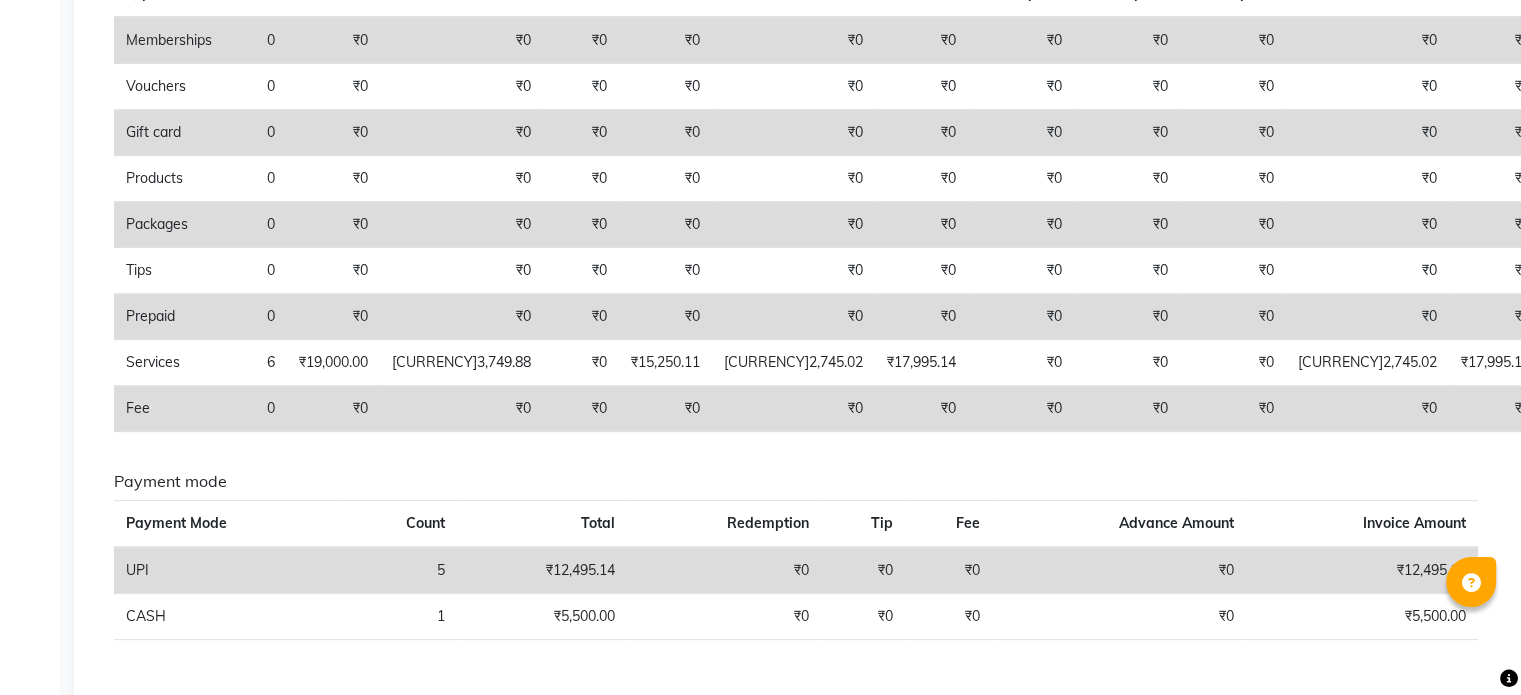 scroll, scrollTop: 447, scrollLeft: 0, axis: vertical 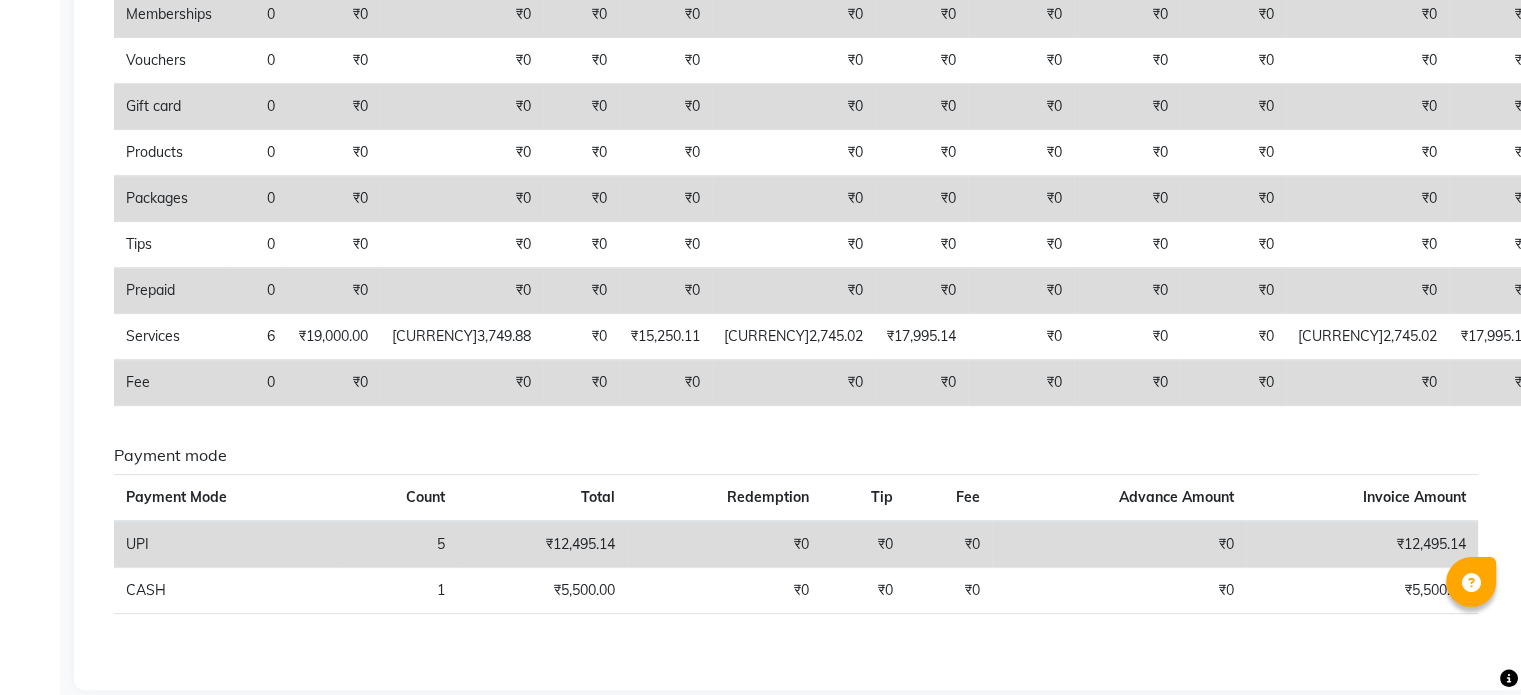 click on "Sales summary Type Count Price Discount Non-taxable Amount Taxable Amount Tax Total Revenue Taxable Redemption Tax On Redemption Total Redemption Total Tax Grand Total  Memberships 0 [CURRENCY]0 [CURRENCY]0 [CURRENCY]0 [CURRENCY]0 [CURRENCY]0 [CURRENCY]0 [CURRENCY]0 [CURRENCY]0 [CURRENCY]0 [CURRENCY]0 [CURRENCY]0  Vouchers 0 [CURRENCY]0 [CURRENCY]0 [CURRENCY]0 [CURRENCY]0 [CURRENCY]0 [CURRENCY]0 [CURRENCY]0 [CURRENCY]0 [CURRENCY]0 [CURRENCY]0 [CURRENCY]0  Gift card 0 [CURRENCY]0 [CURRENCY]0 [CURRENCY]0 [CURRENCY]0 [CURRENCY]0 [CURRENCY]0 [CURRENCY]0 [CURRENCY]0 [CURRENCY]0 [CURRENCY]0 [CURRENCY]0  Products 0 [CURRENCY]0 [CURRENCY]0 [CURRENCY]0 [CURRENCY]0 [CURRENCY]0 [CURRENCY]0 [CURRENCY]0 [CURRENCY]0 [CURRENCY]0 [CURRENCY]0 [CURRENCY]0  Packages 0 [CURRENCY]0 [CURRENCY]0 [CURRENCY]0 [CURRENCY]0 [CURRENCY]0 [CURRENCY]0 [CURRENCY]0 [CURRENCY]0 [CURRENCY]0 [CURRENCY]0 [CURRENCY]0  Tips 0 [CURRENCY]0 [CURRENCY]0 [CURRENCY]0 [CURRENCY]0 [CURRENCY]0 [CURRENCY]0 [CURRENCY]0 [CURRENCY]0 [CURRENCY]0 [CURRENCY]0 [CURRENCY]0  Prepaid 0 [CURRENCY]0 [CURRENCY]0 [CURRENCY]0 [CURRENCY]0 [CURRENCY]0 [CURRENCY]0 [CURRENCY]0 [CURRENCY]0 [CURRENCY]0 [CURRENCY]0 [CURRENCY]0  Services 6 [CURRENCY]19,000.00 [CURRENCY]3,749.88 [CURRENCY]0 [CURRENCY]15,250.11 [CURRENCY]2,745.02 [CURRENCY]17,995.14 [CURRENCY]0 [CURRENCY]0 [CURRENCY]0 [CURRENCY]2,745.02 [CURRENCY]17,995.14  Fee 0 [CURRENCY]0 [CURRENCY]0 [CURRENCY]0 [CURRENCY]0 [CURRENCY]0 [CURRENCY]0 [CURRENCY]0 [CURRENCY]0 [CURRENCY]0 [CURRENCY]0 [CURRENCY]0 Payment mode Payment Mode Count Total Redemption Tip Fee Advance Amount Invoice Amount  UPI 5 [CURRENCY]12,495.14 [CURRENCY]0 [CURRENCY]0 [CURRENCY]0 [CURRENCY]0 [CURRENCY]12,495.14  CASH 1 [CURRENCY]5,500.00 [CURRENCY]0 [CURRENCY]0 [CURRENCY]0 [CURRENCY]0 [CURRENCY]5,500.00" 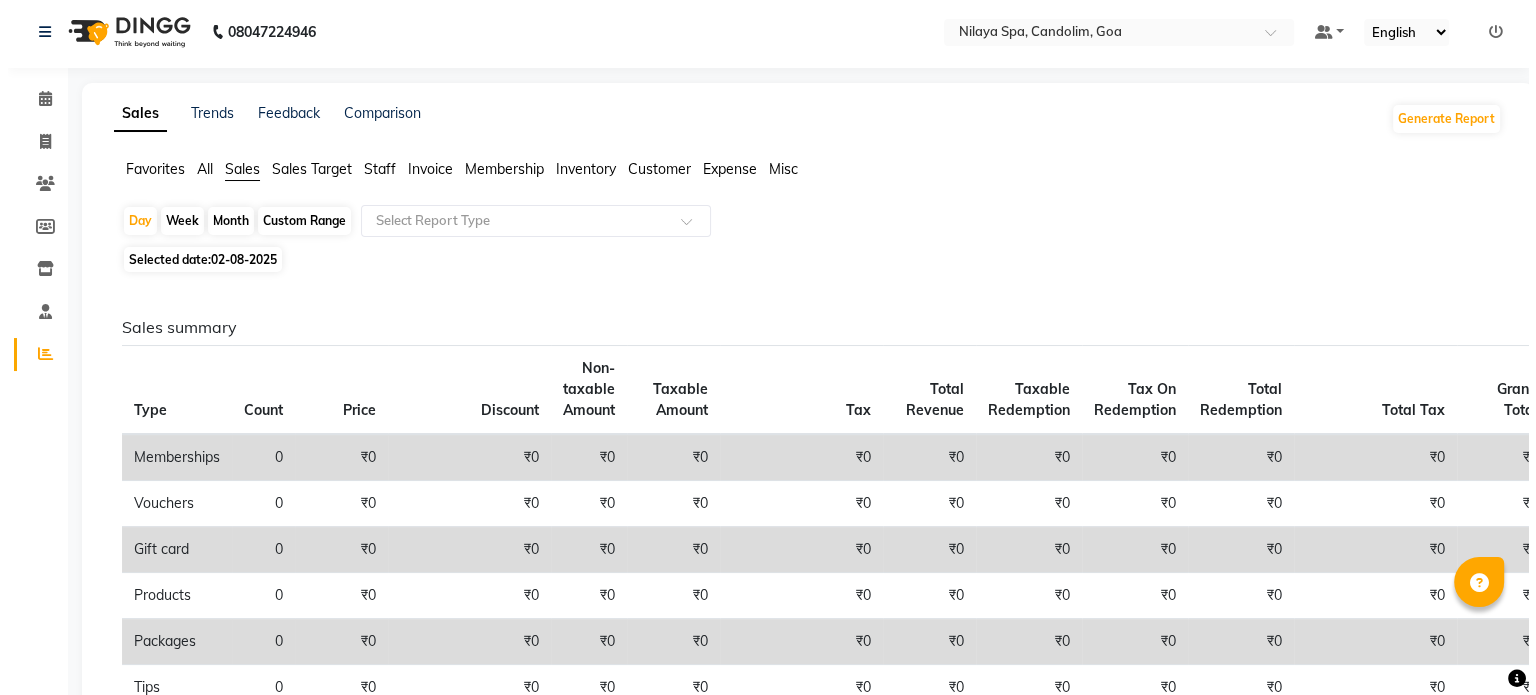 scroll, scrollTop: 0, scrollLeft: 0, axis: both 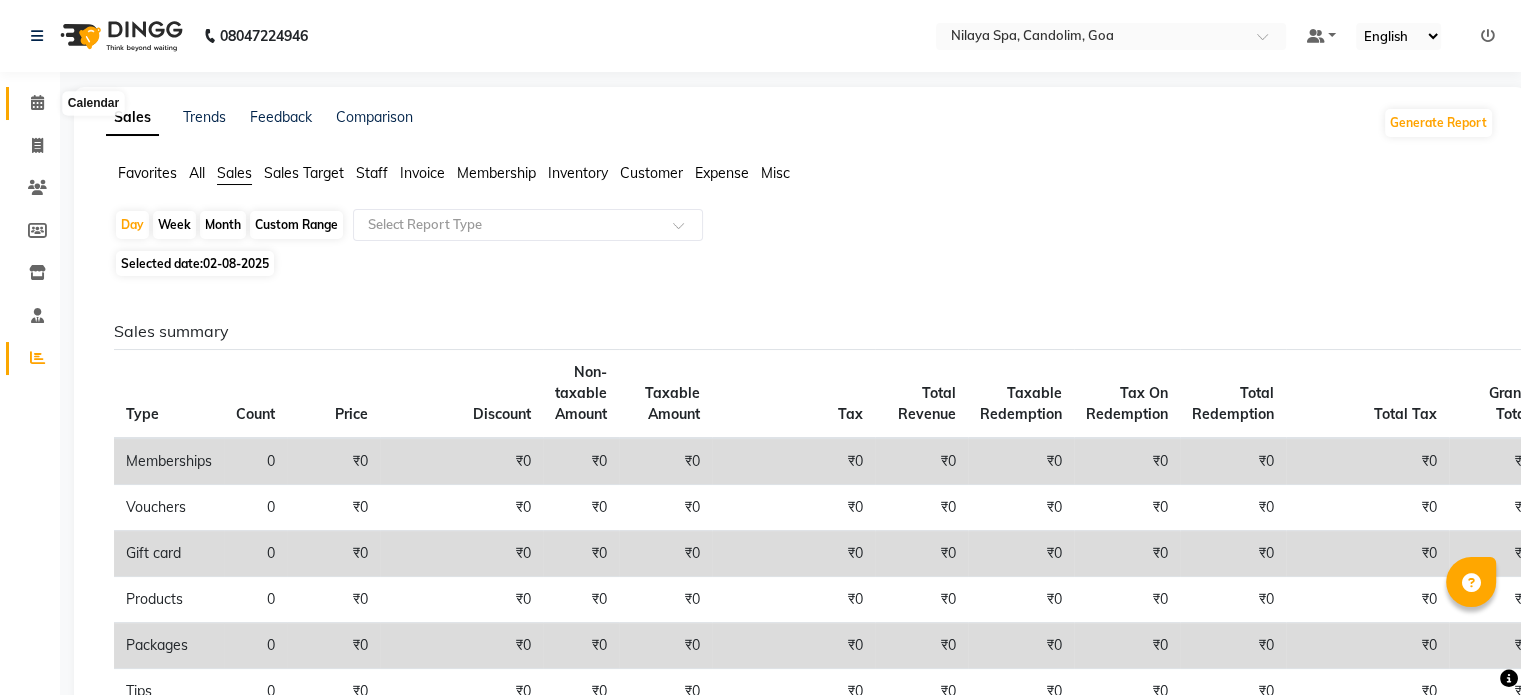 click 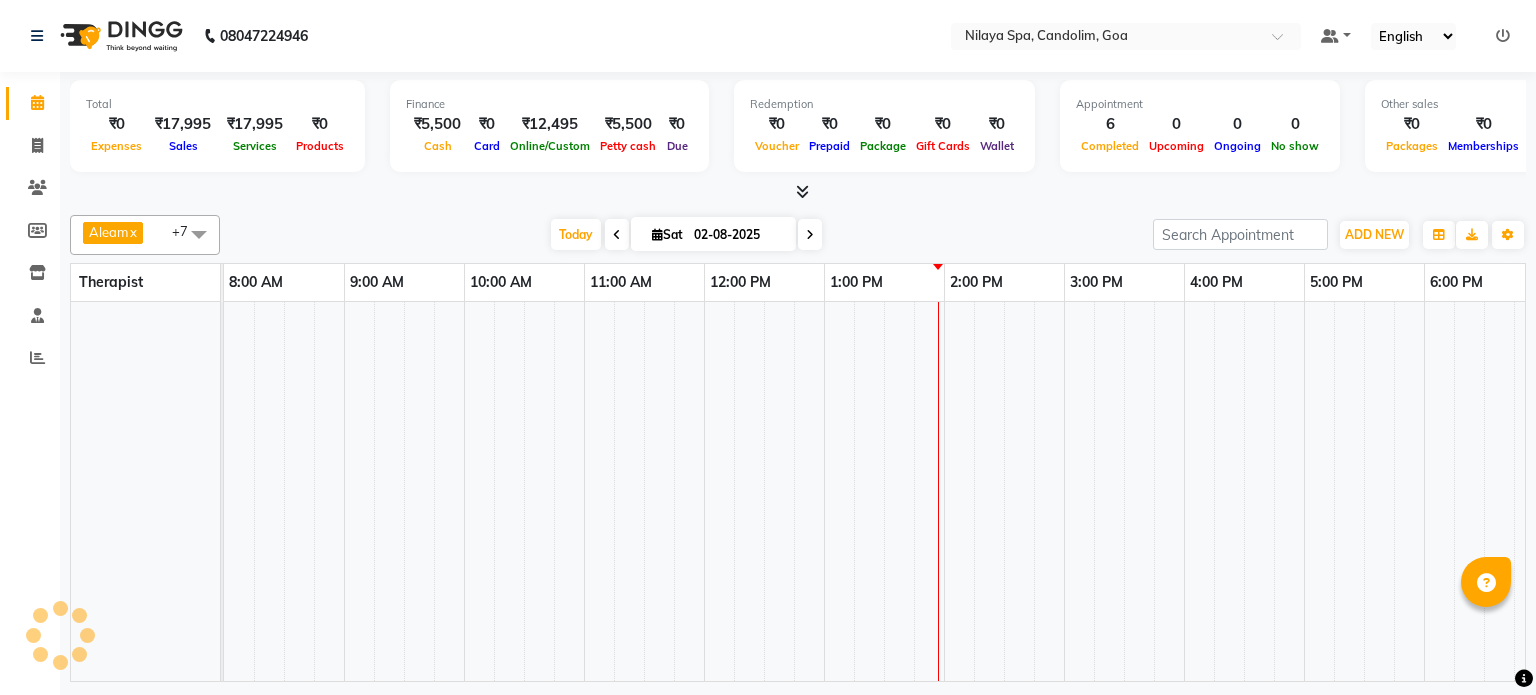 scroll, scrollTop: 0, scrollLeft: 0, axis: both 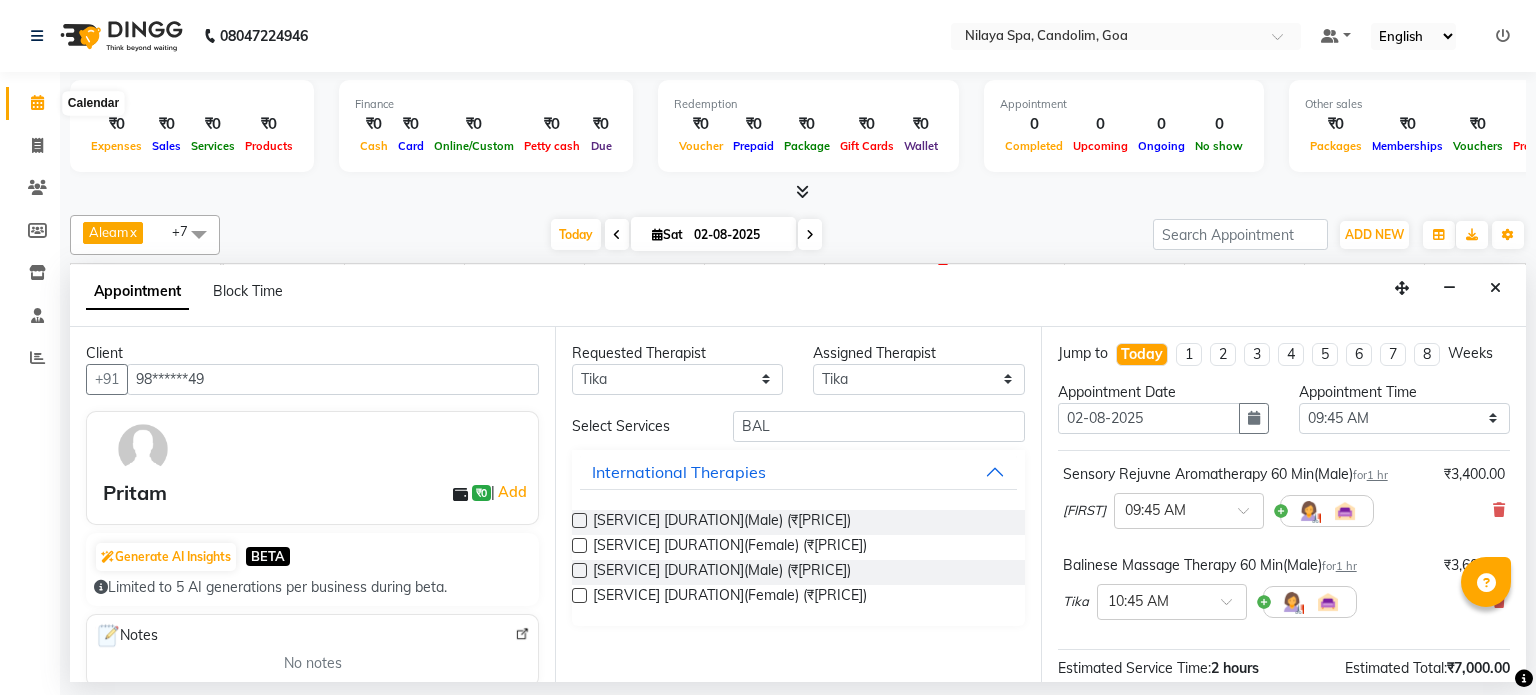 select on "87841" 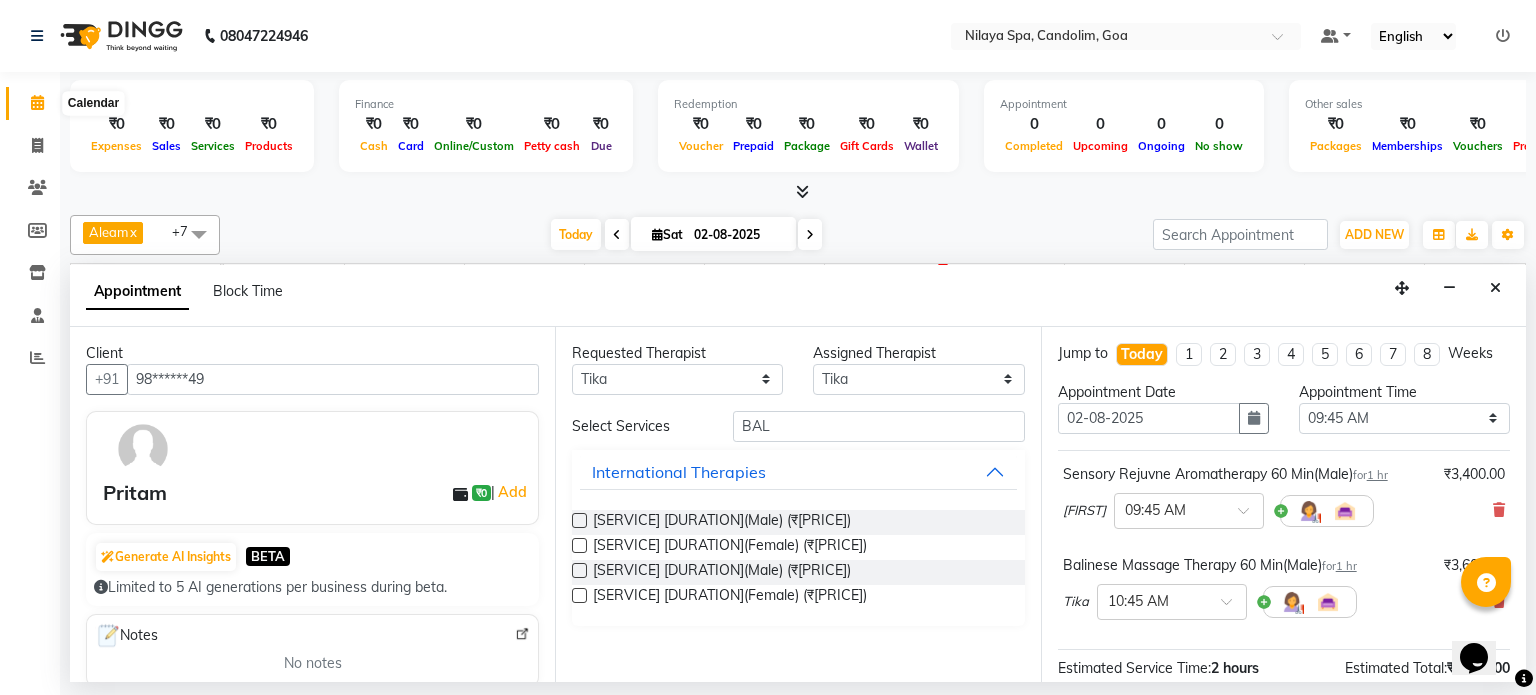 scroll, scrollTop: 0, scrollLeft: 0, axis: both 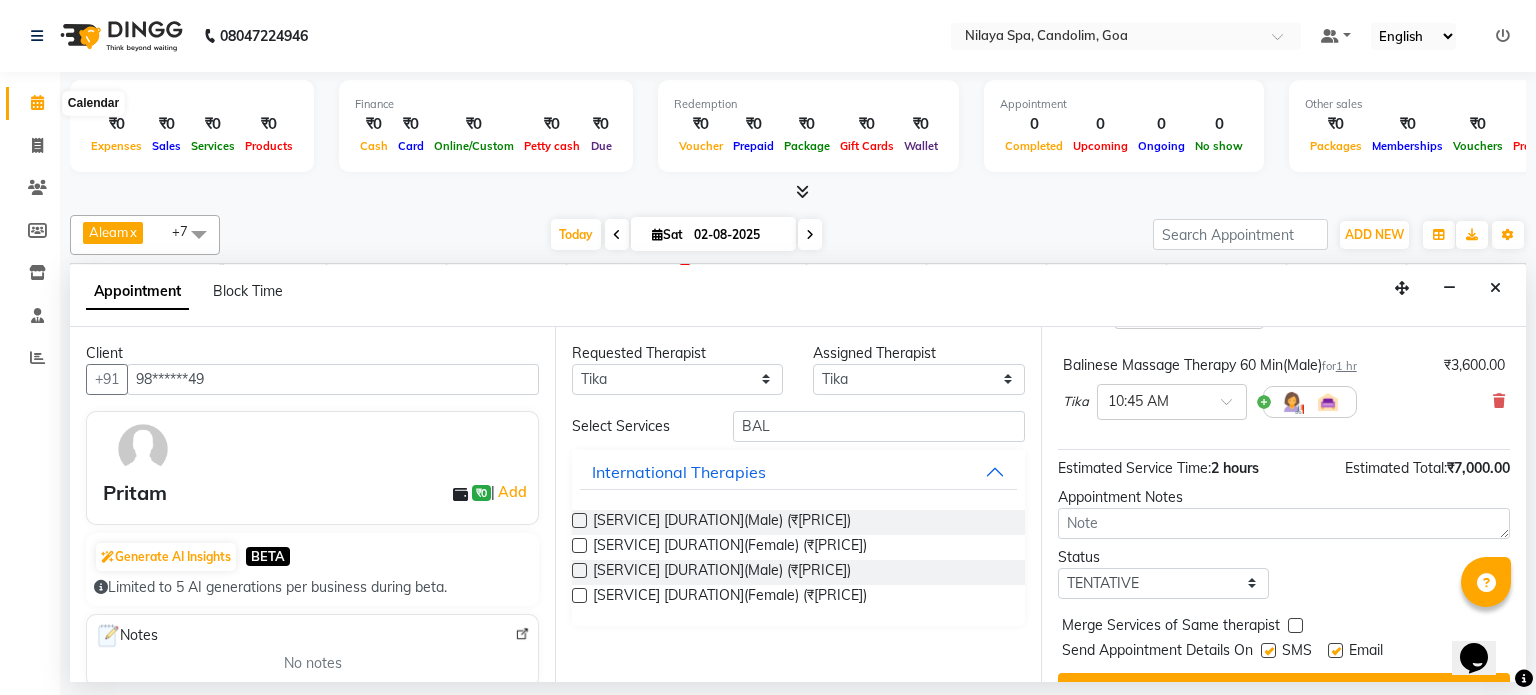 click 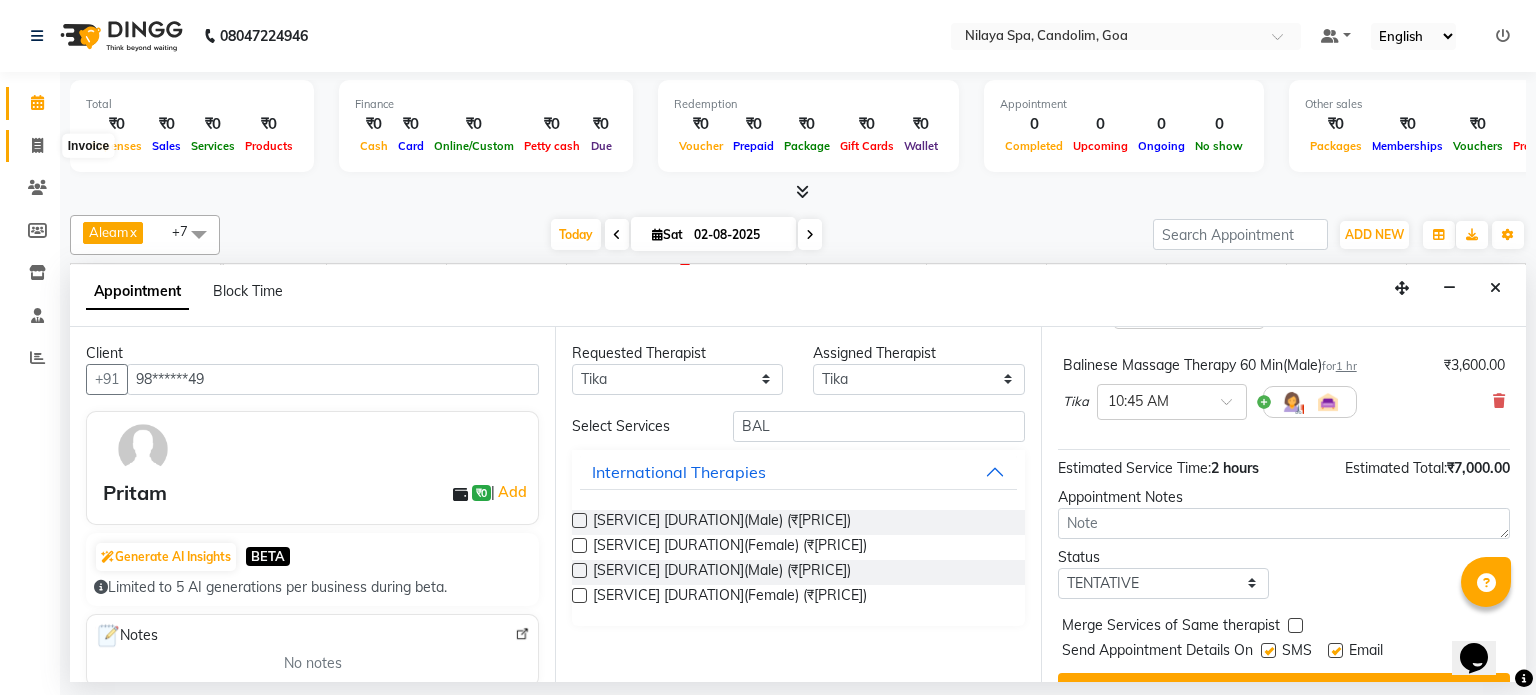 click 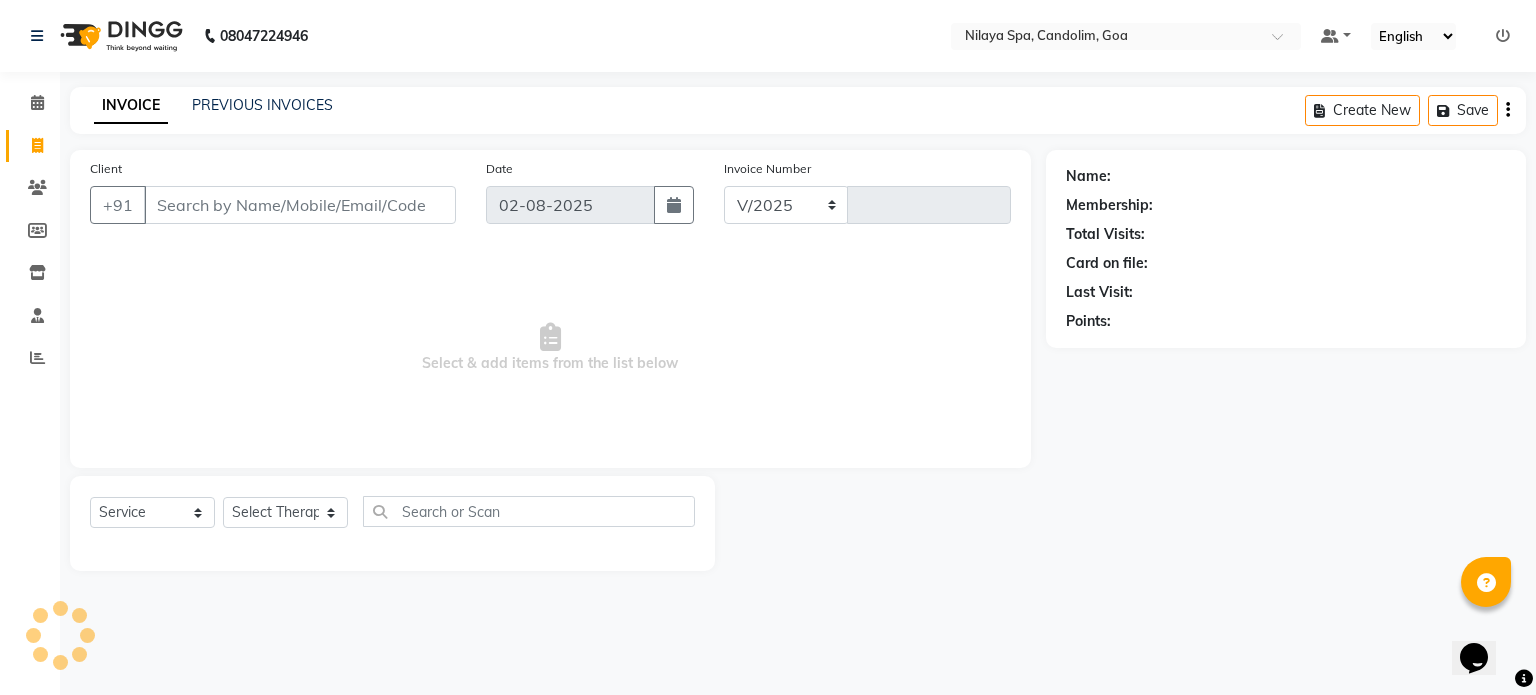 select on "8694" 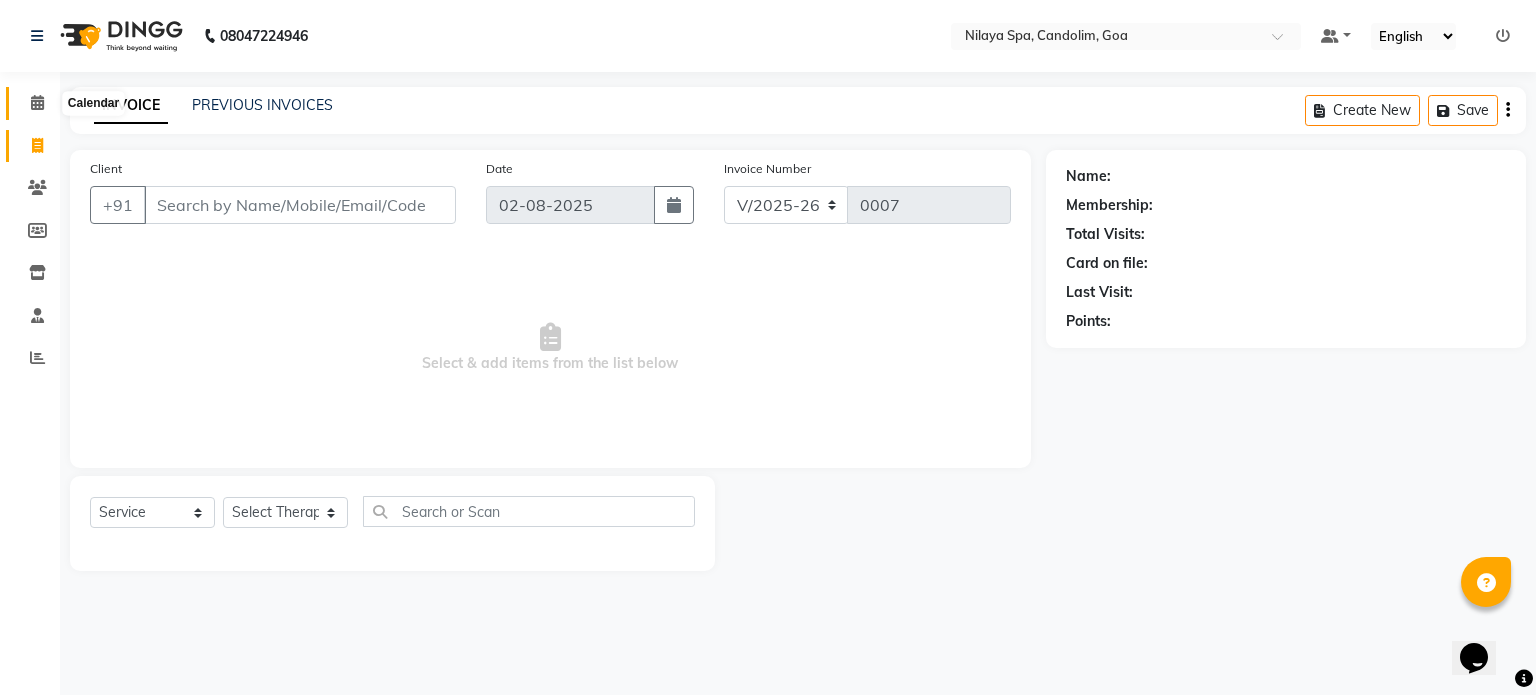 click 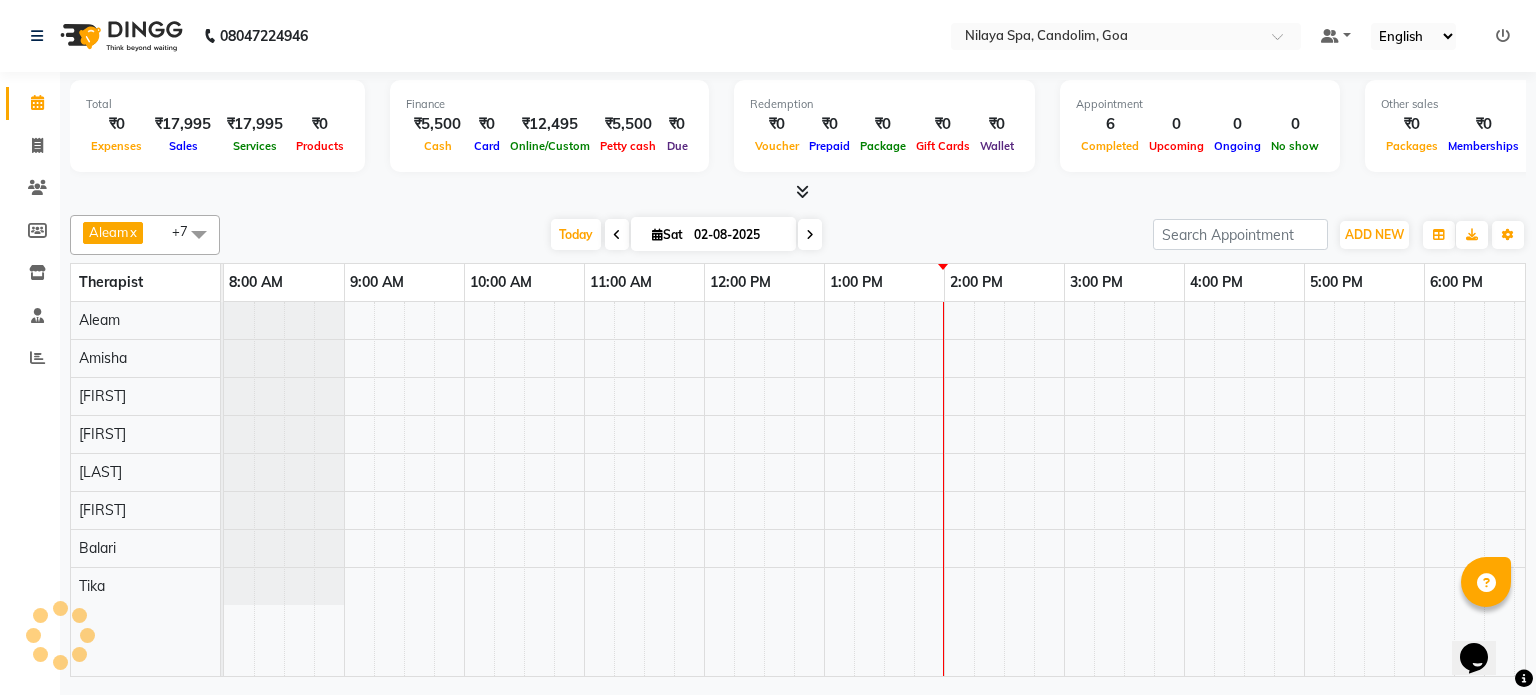 scroll, scrollTop: 0, scrollLeft: 258, axis: horizontal 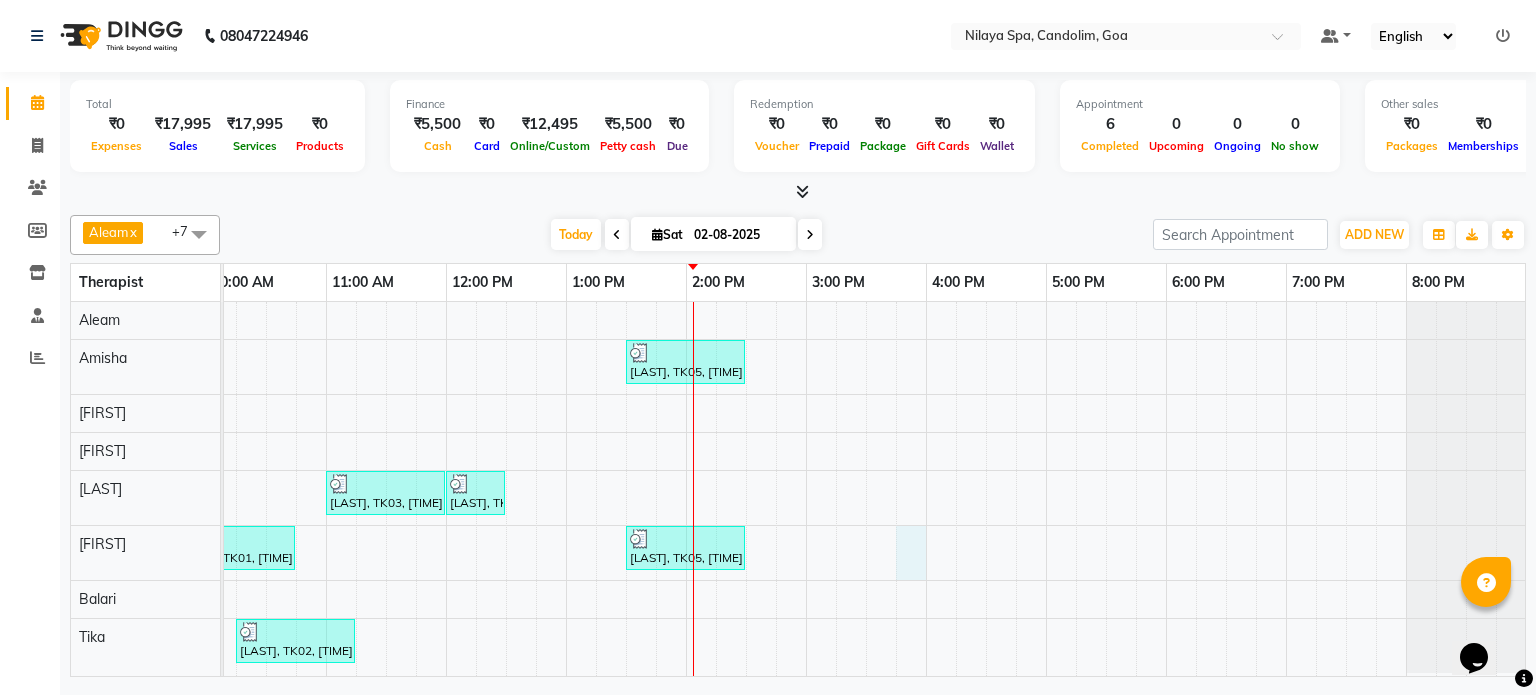 click on "Hch Hcud, TK05, 01:30 PM-02:30 PM, Traditional Swedish Relaxation Therapy 60 Min(Male)     Pritam, TK03, 11:00 AM-12:00 PM, Deep Tissue Repair Therapy 60 Min(Male)     Pritam, TK04, 12:00 PM-12:30 PM, Chakra Head Massage 30 Min     Pritam, TK01, 09:45 AM-10:45 AM, Sensory Rejuvne Aromatherapy 60 Min(Male)     Hch Hcud, TK05, 01:30 PM-02:30 PM, Traditional Swedish Relaxation Therapy 60 Min(Male)     Pritam, TK02, 10:15 AM-11:15 AM, Balinese Massage Therapy 60 Min(Male)" at bounding box center [746, 489] 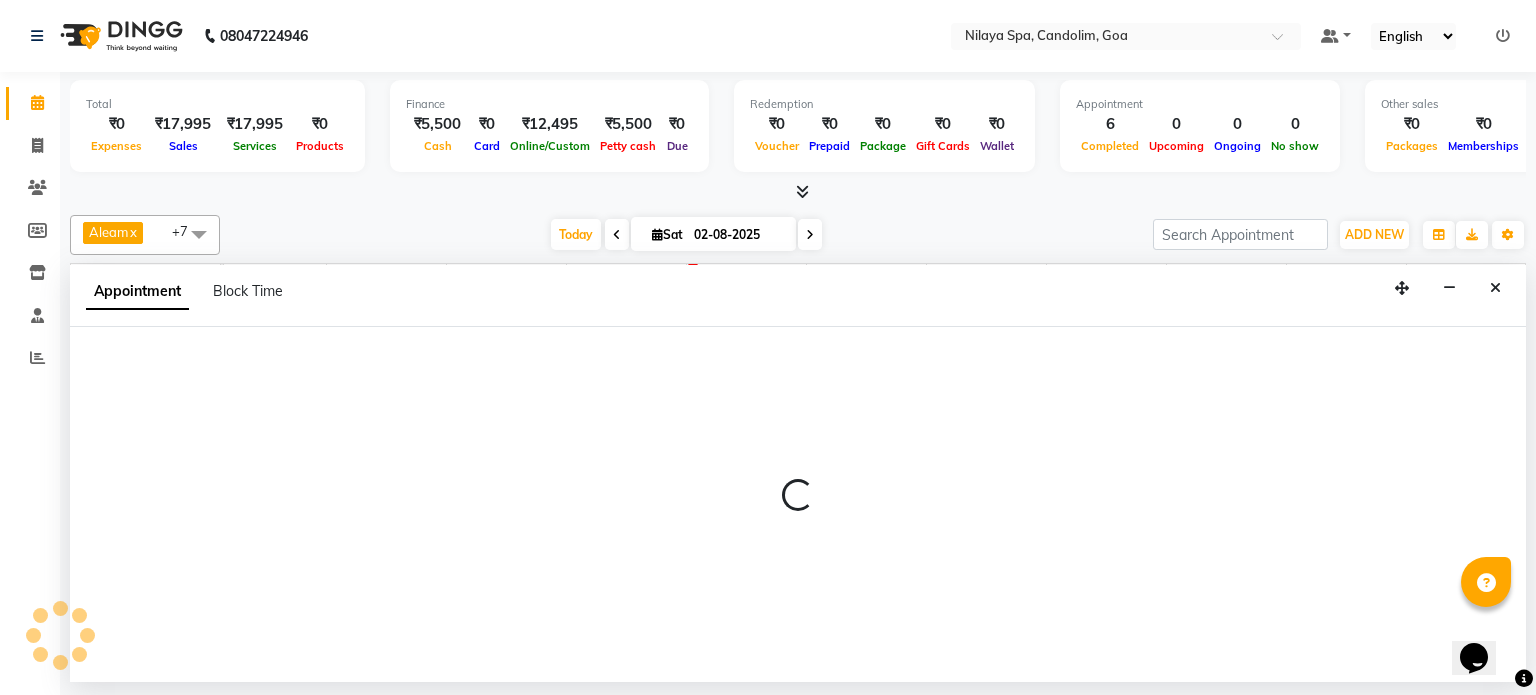 select on "[POSTAL_CODE]" 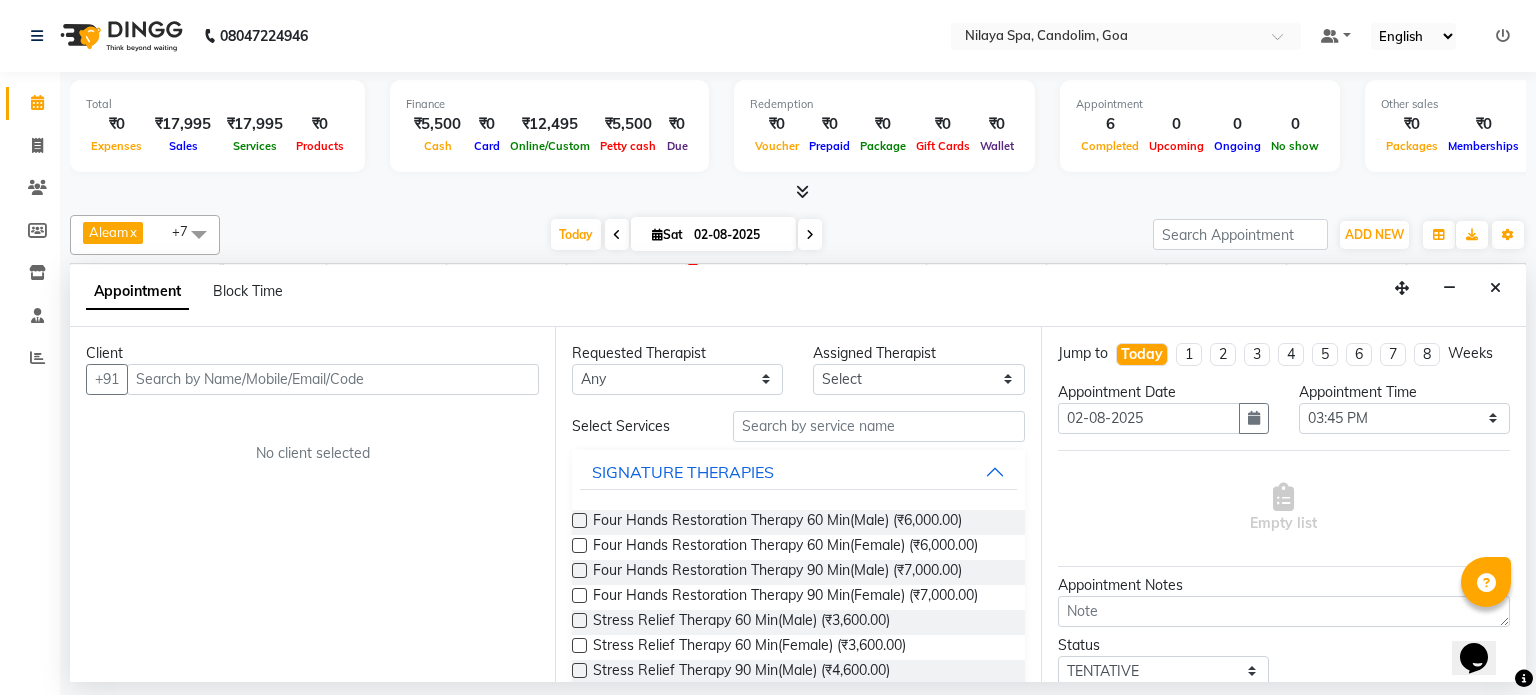 click on "Client +91  No client selected" at bounding box center [312, 504] 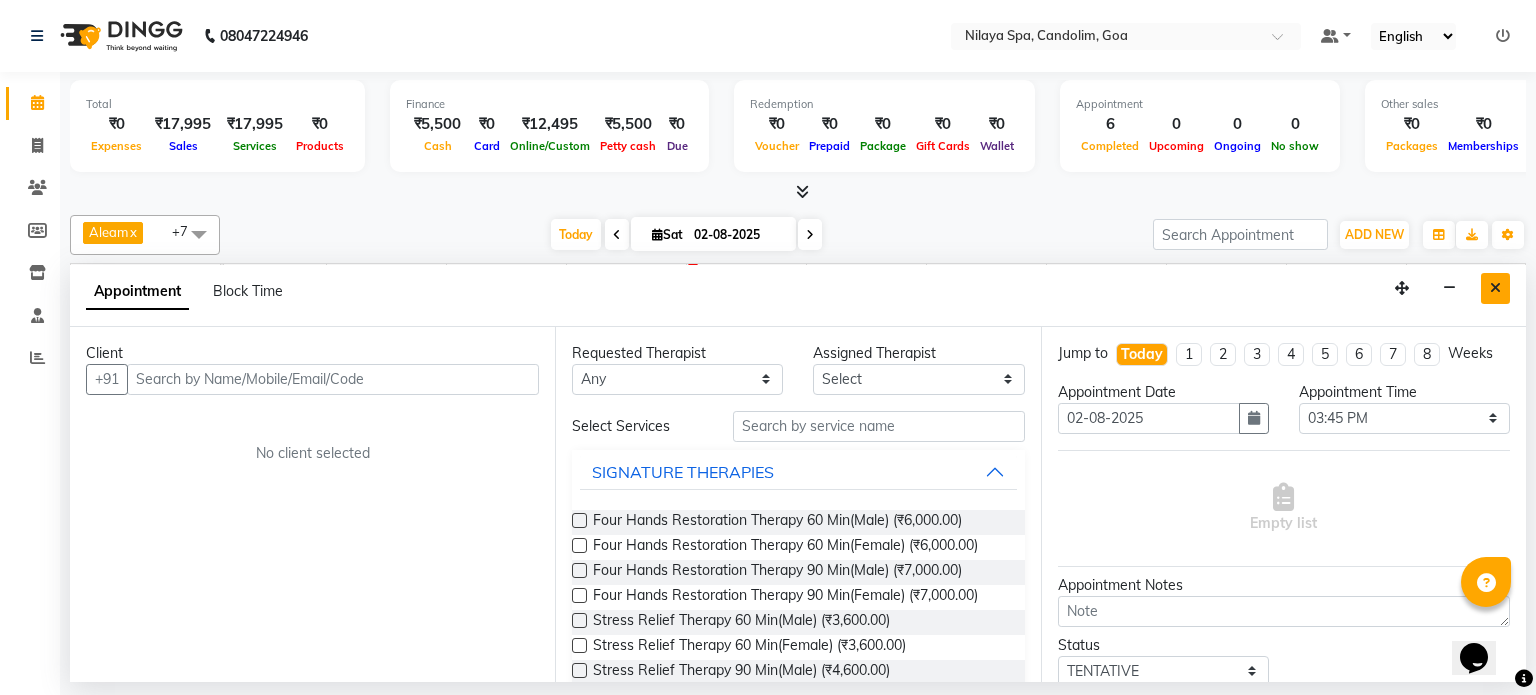 click at bounding box center [1495, 288] 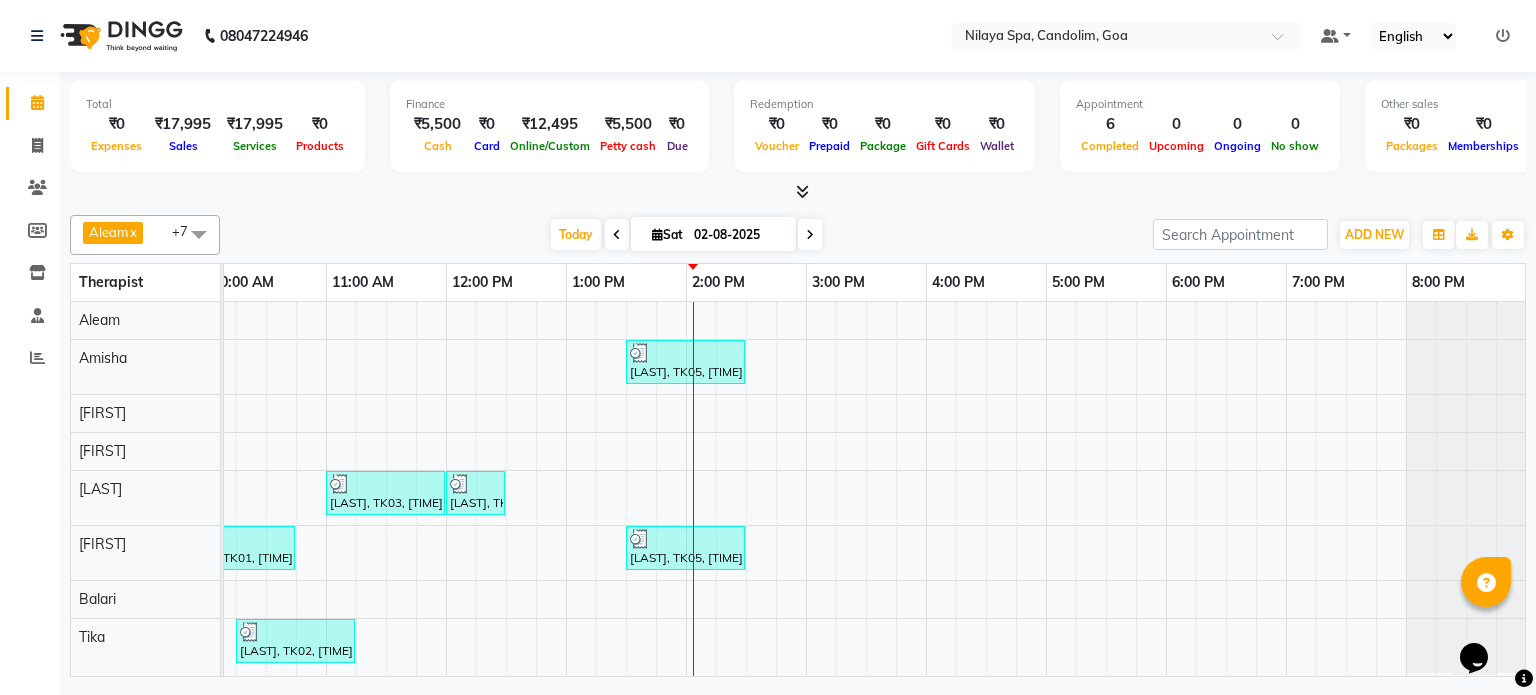 scroll, scrollTop: 10, scrollLeft: 258, axis: both 